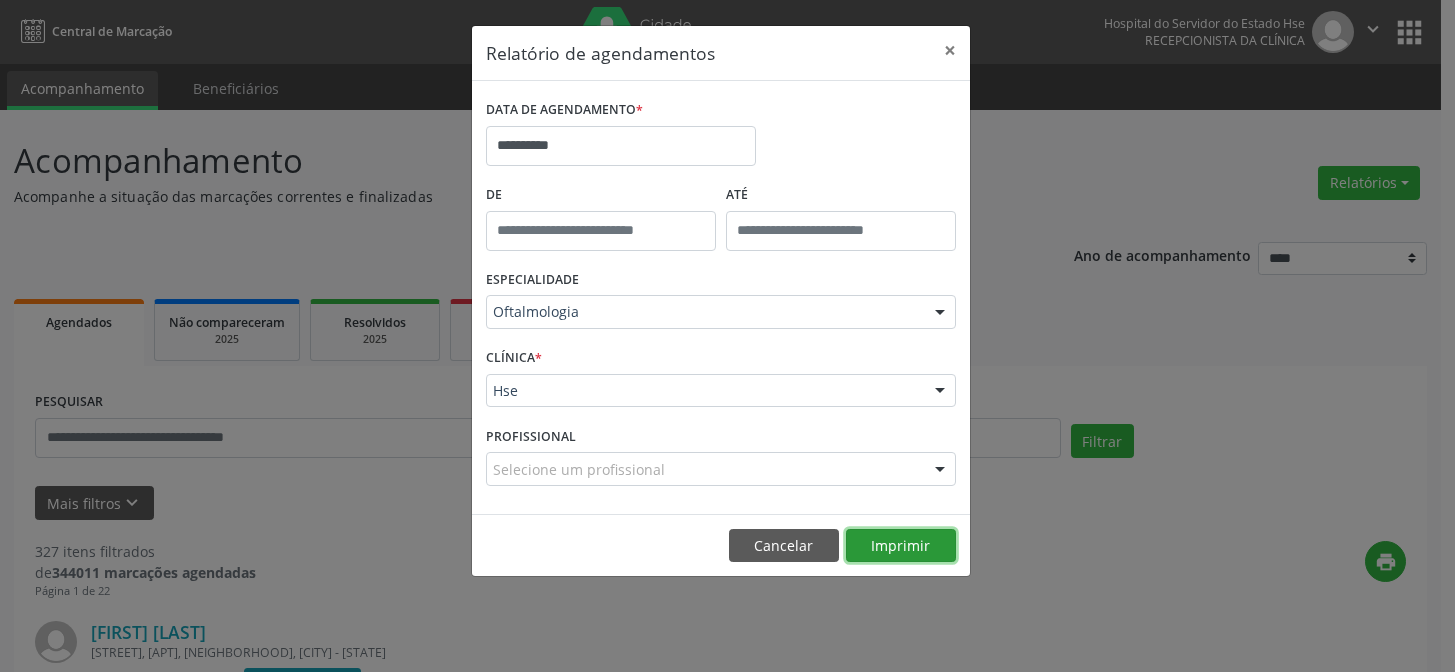 scroll, scrollTop: 0, scrollLeft: 0, axis: both 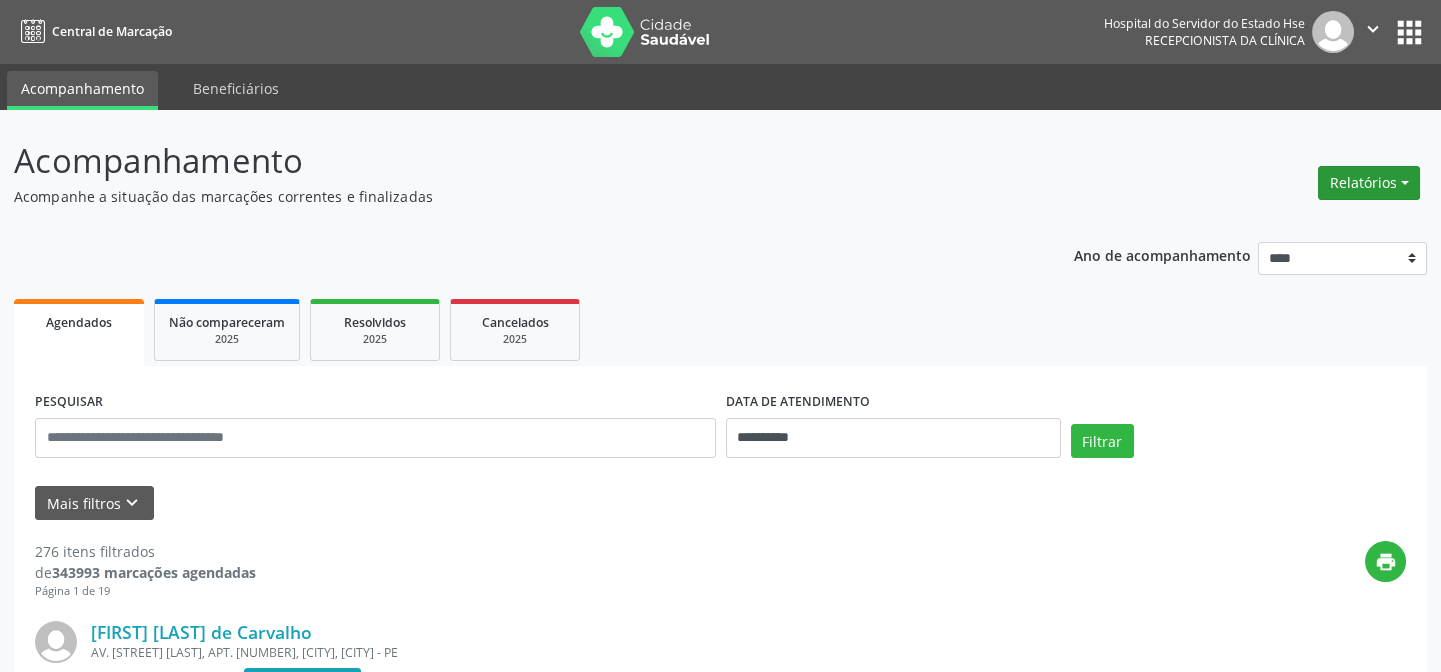 click on "Relatórios" at bounding box center (1369, 183) 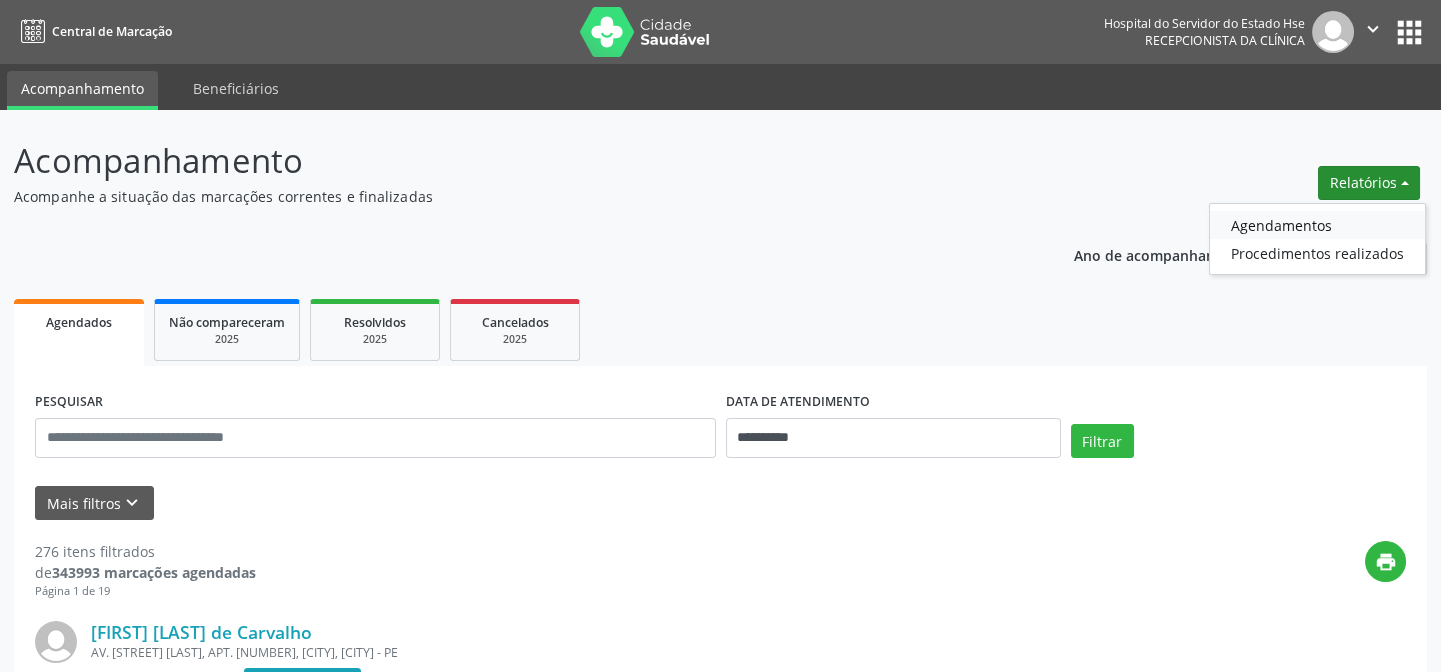 click on "Agendamentos" at bounding box center [1317, 225] 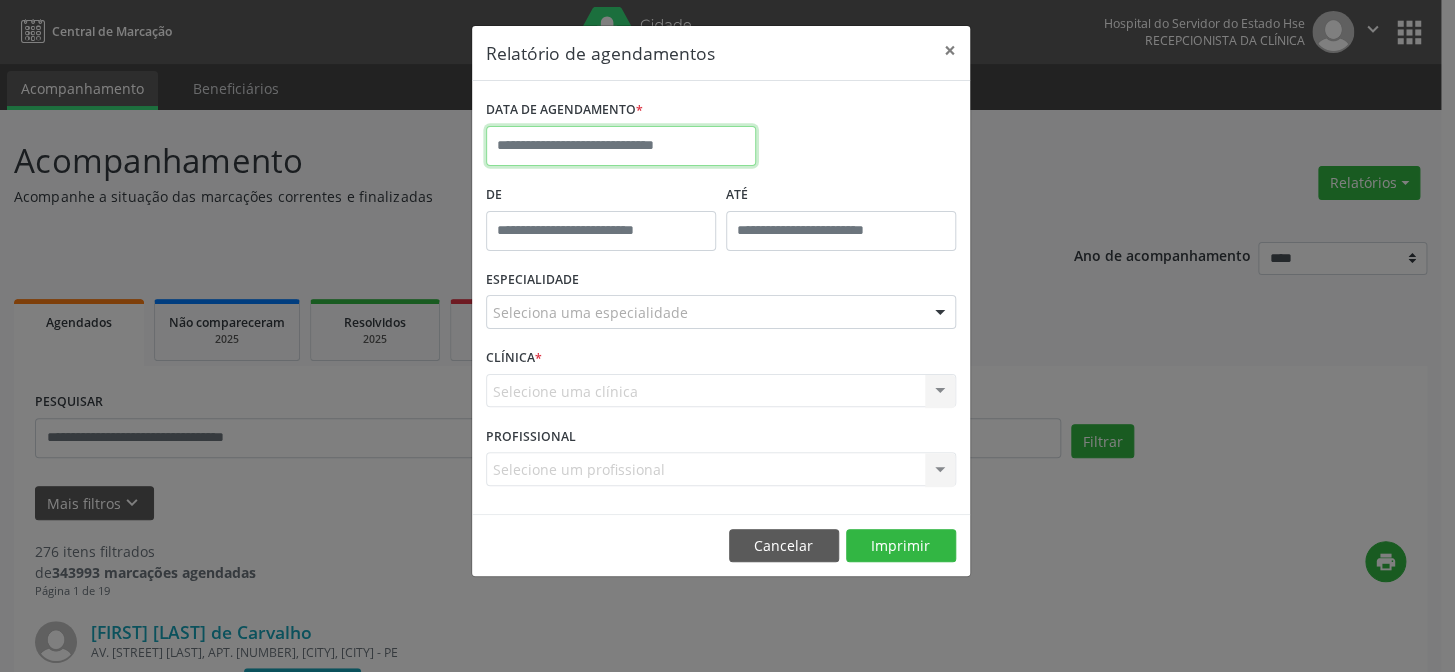 click on "**********" at bounding box center [727, 336] 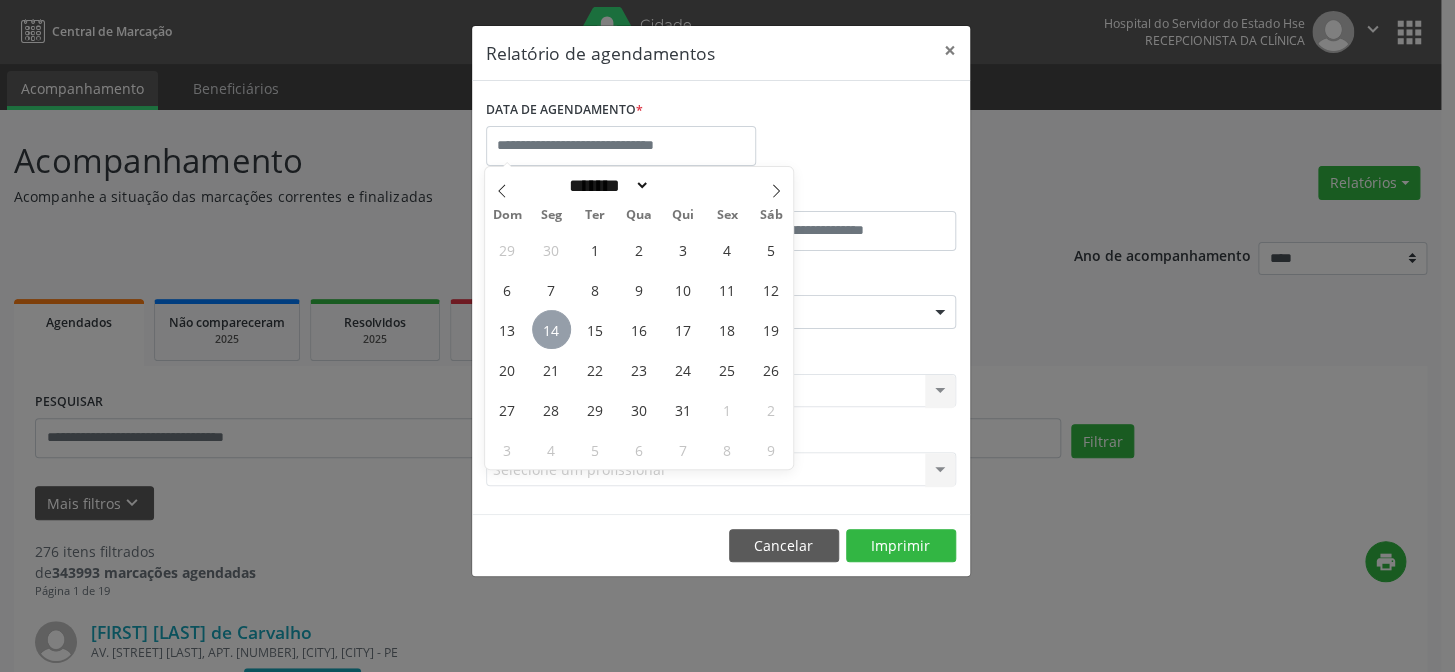 click on "14" at bounding box center (551, 329) 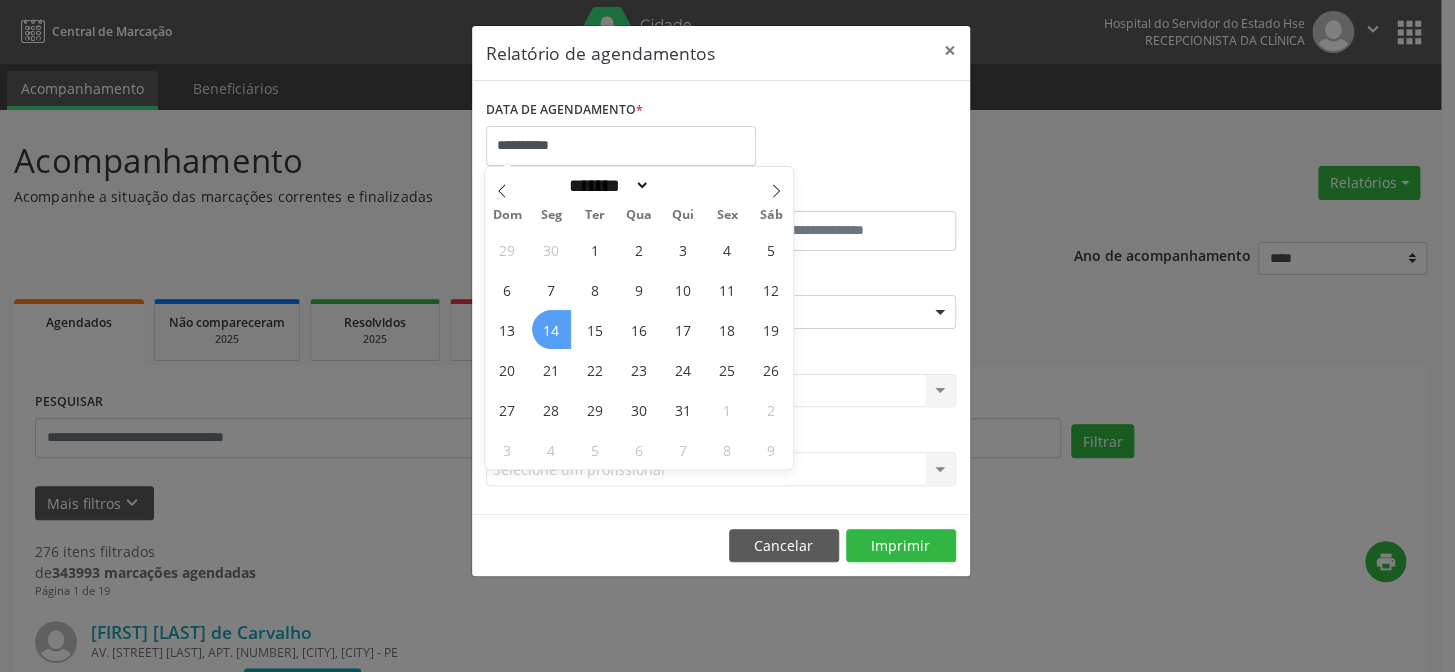 click on "14" at bounding box center [551, 329] 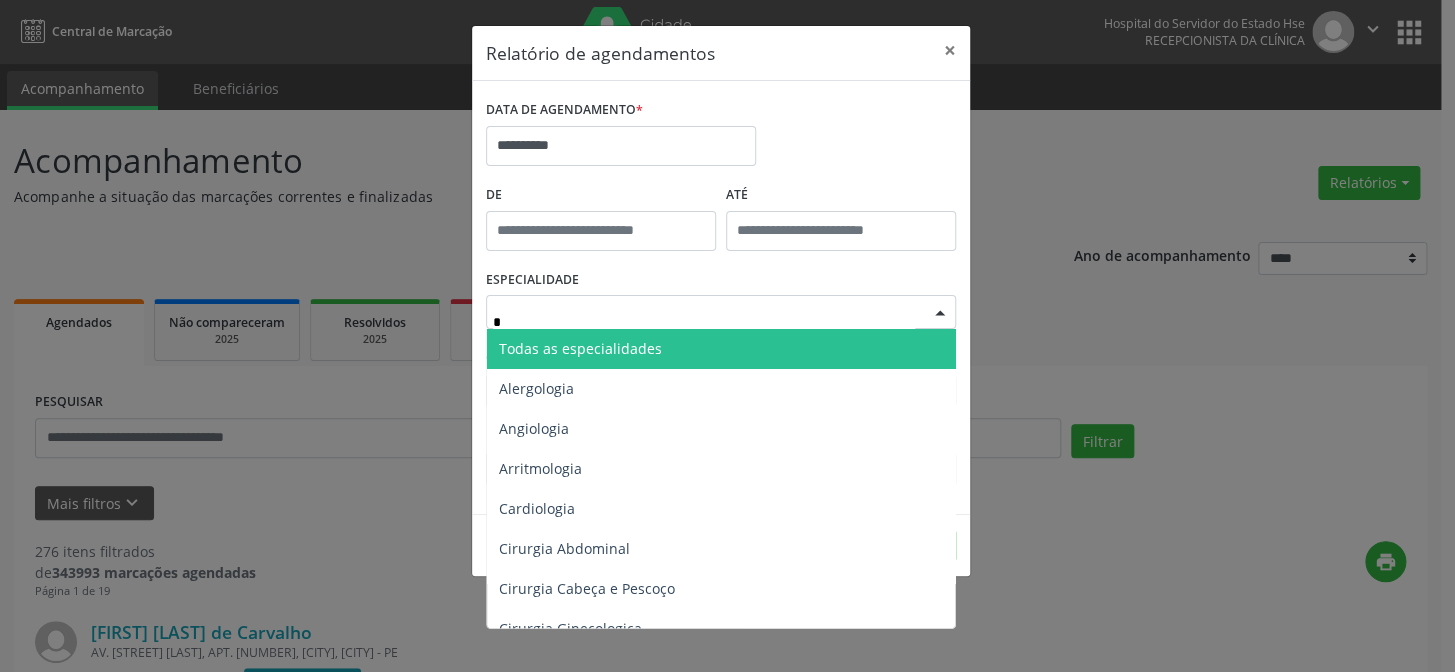 type on "**" 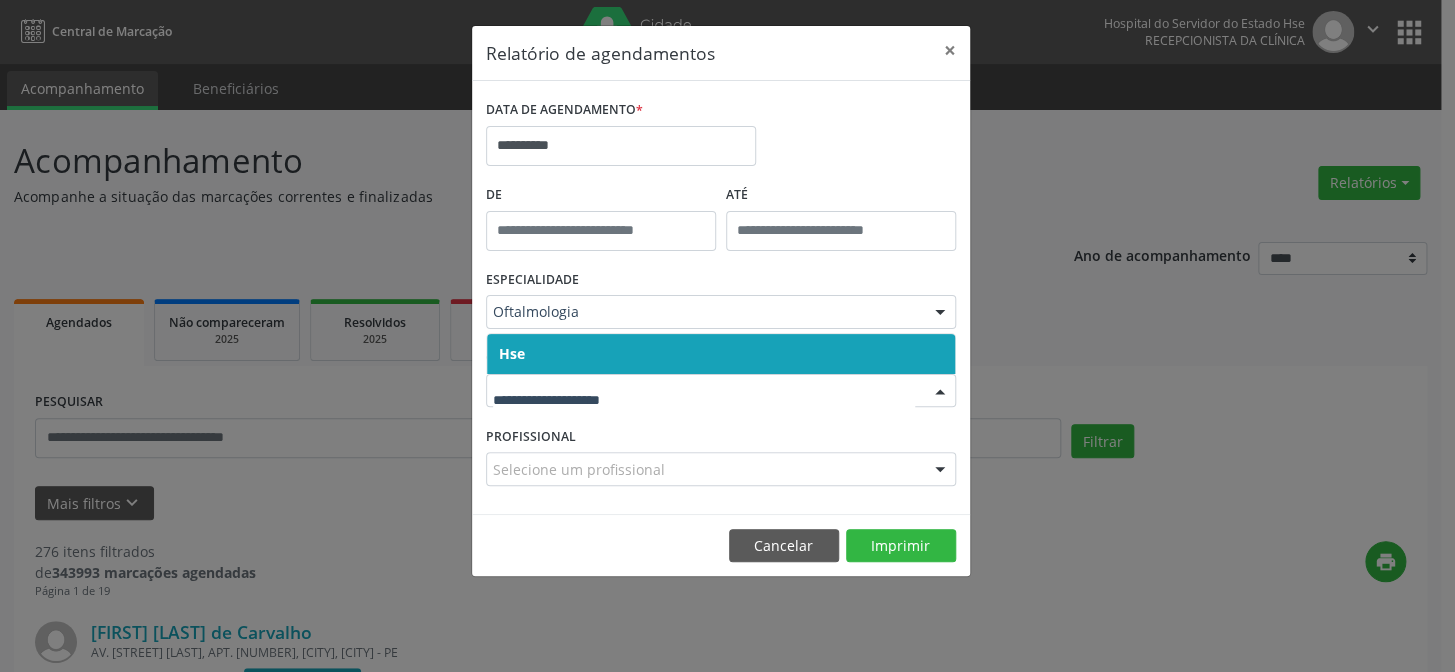 click on "Hse" at bounding box center [721, 354] 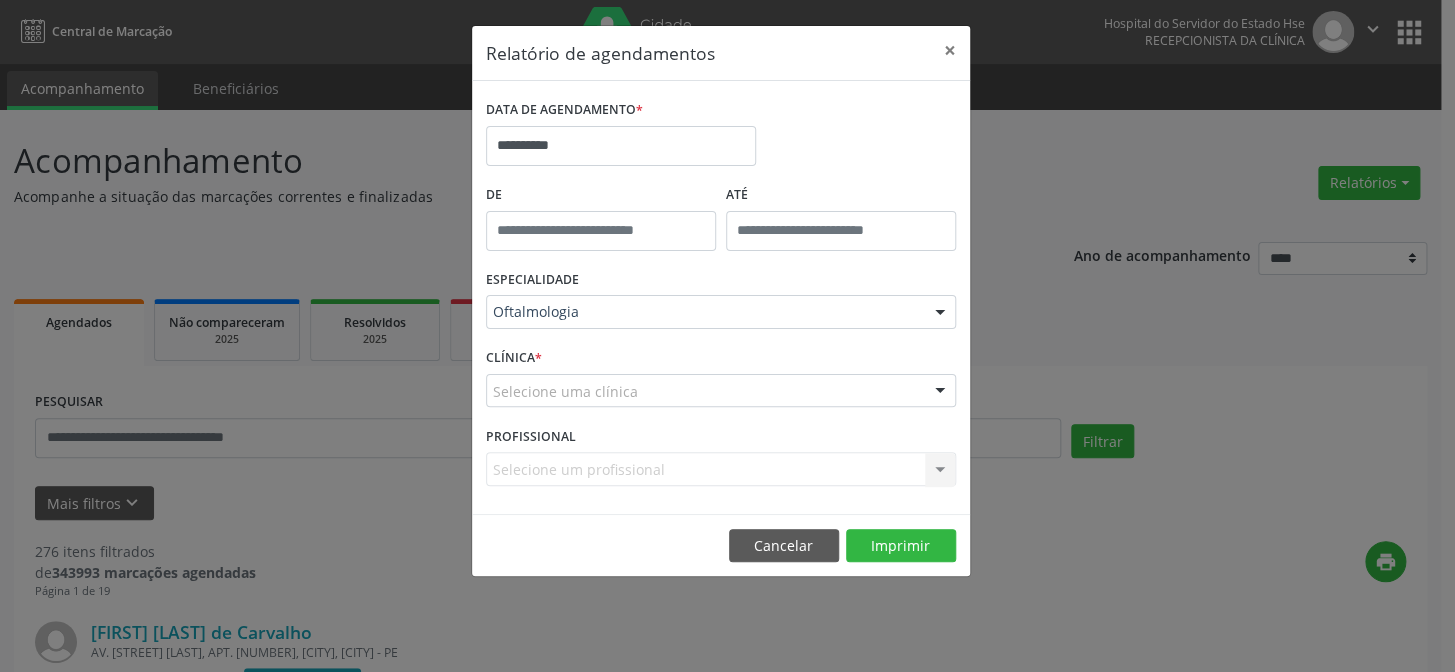 click on "Selecione uma clínica" at bounding box center [721, 391] 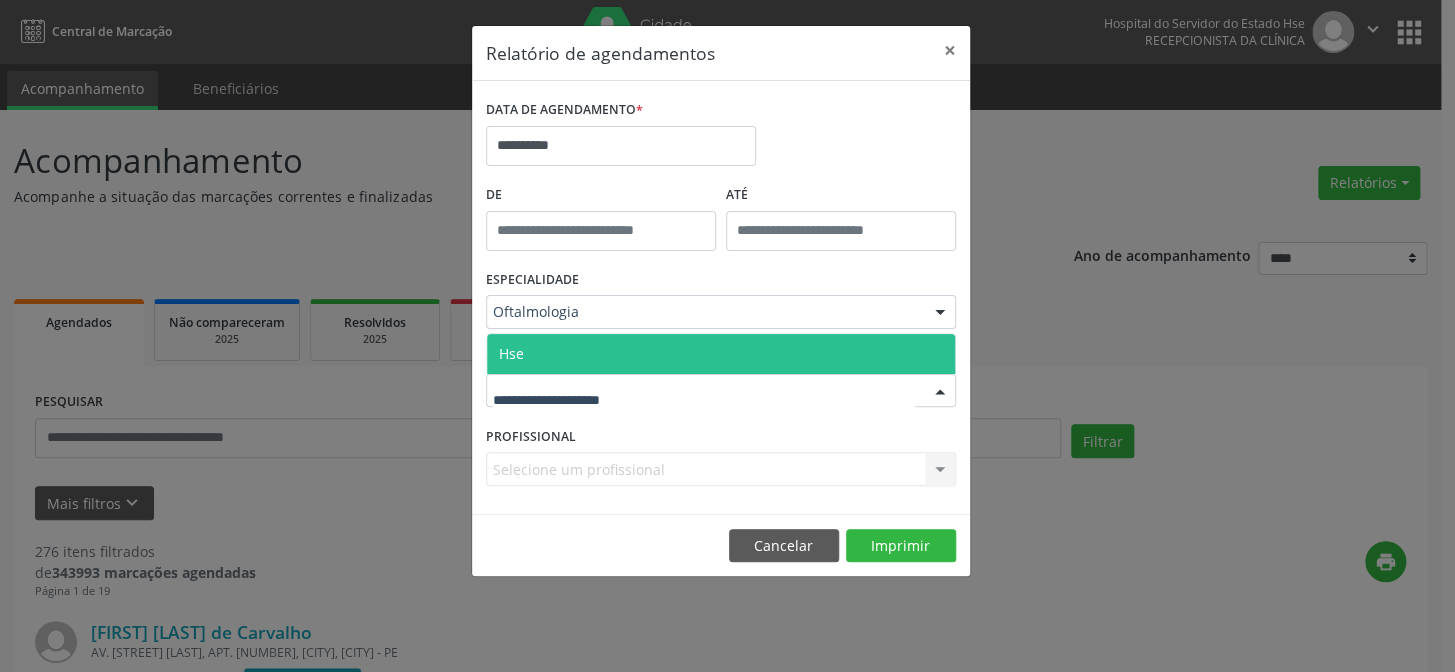 click on "Oftalmologia" at bounding box center [721, 312] 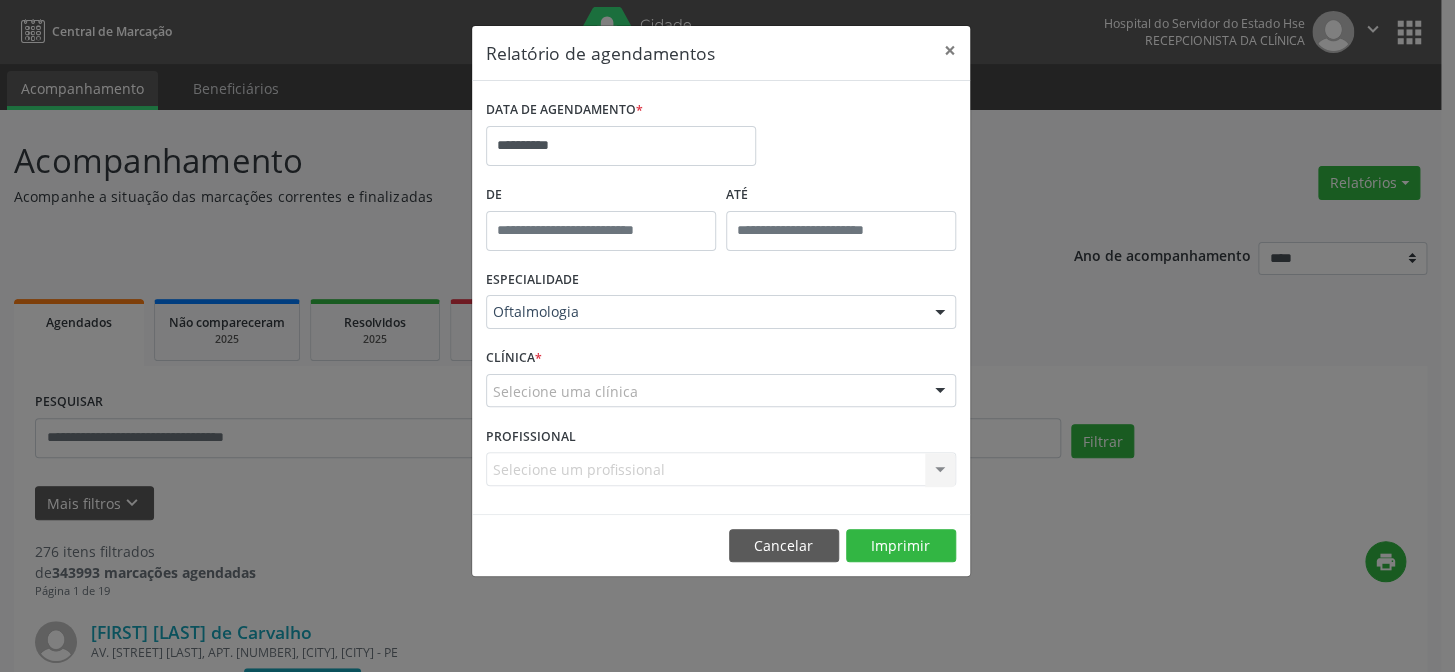 click on "De" at bounding box center [601, 222] 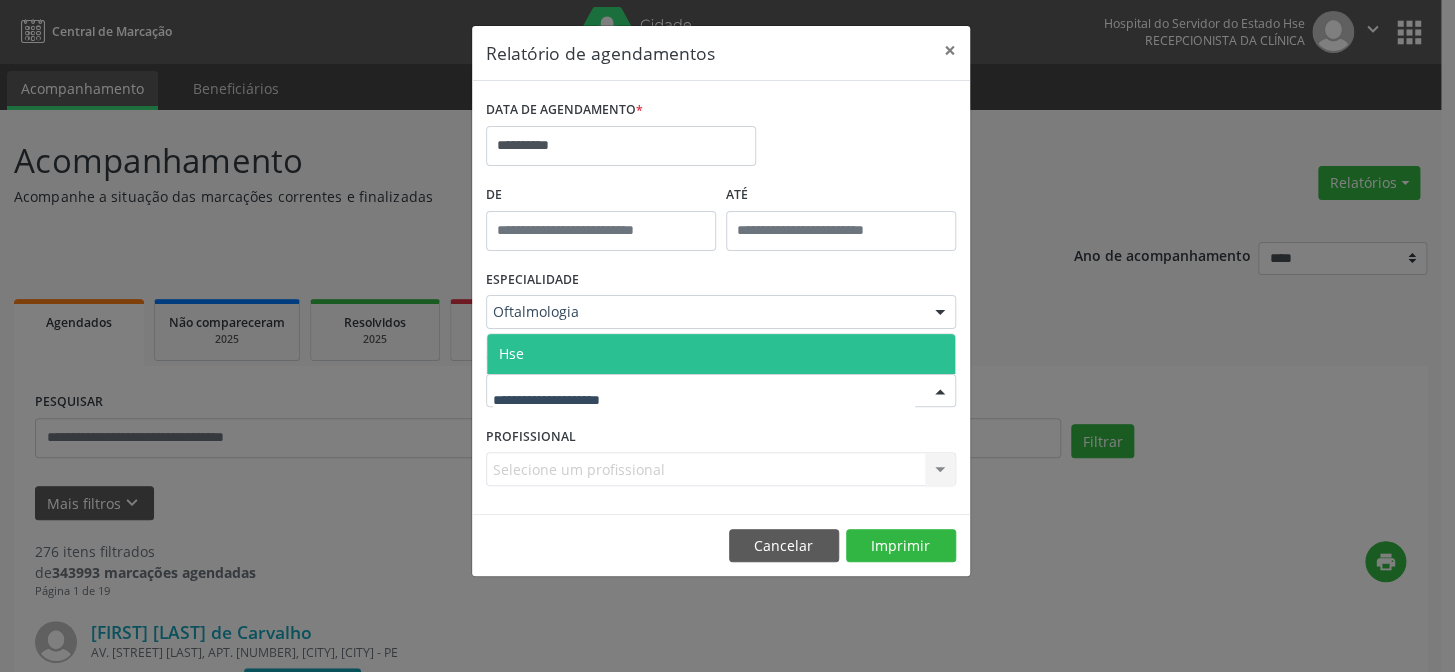 click on "Hse" at bounding box center (721, 354) 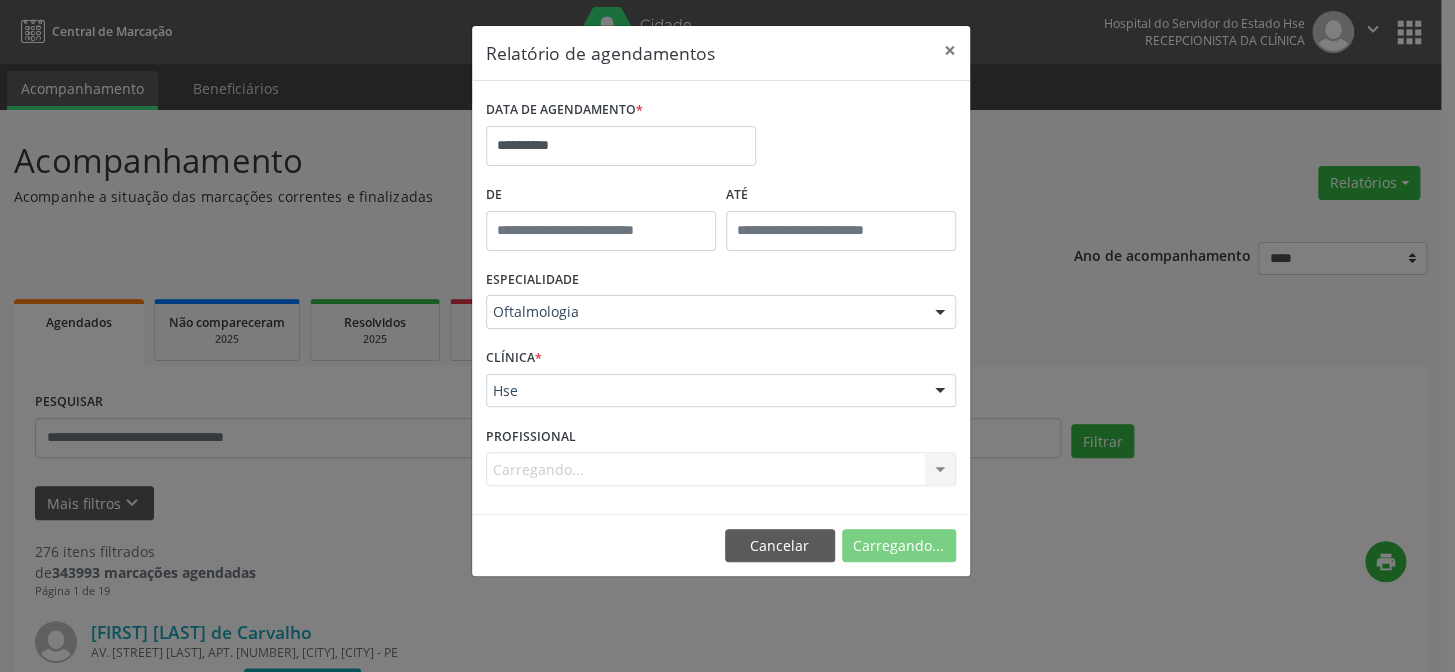 click on "Carregando...
Nenhum resultado encontrado para: "   "
Não há nenhuma opção para ser exibida." at bounding box center (721, 469) 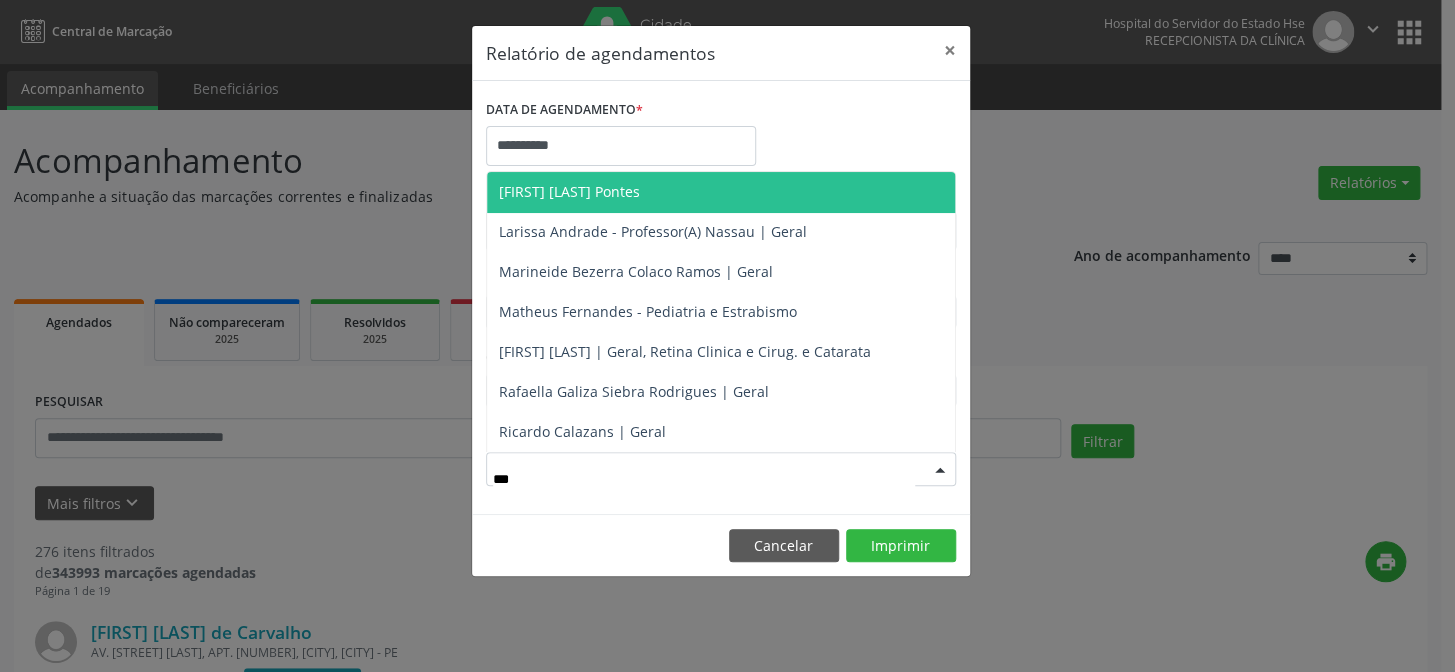 type on "****" 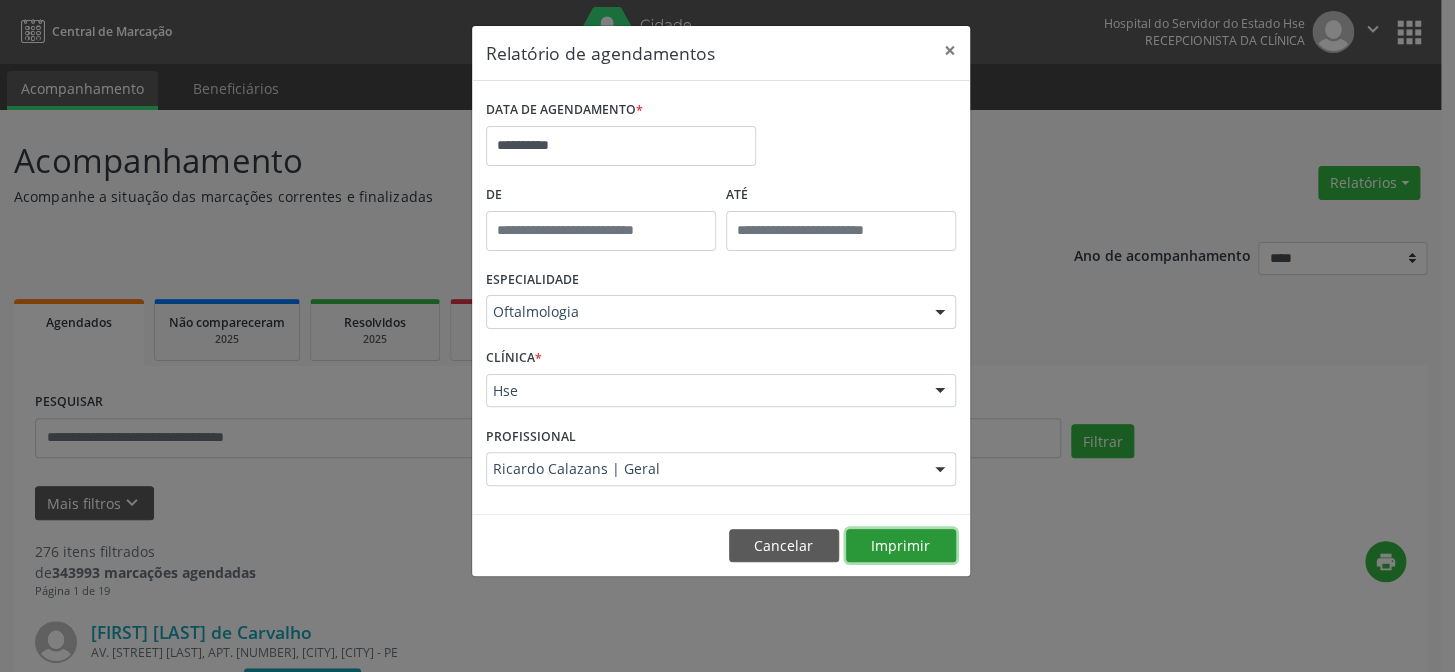 click on "Imprimir" at bounding box center (901, 546) 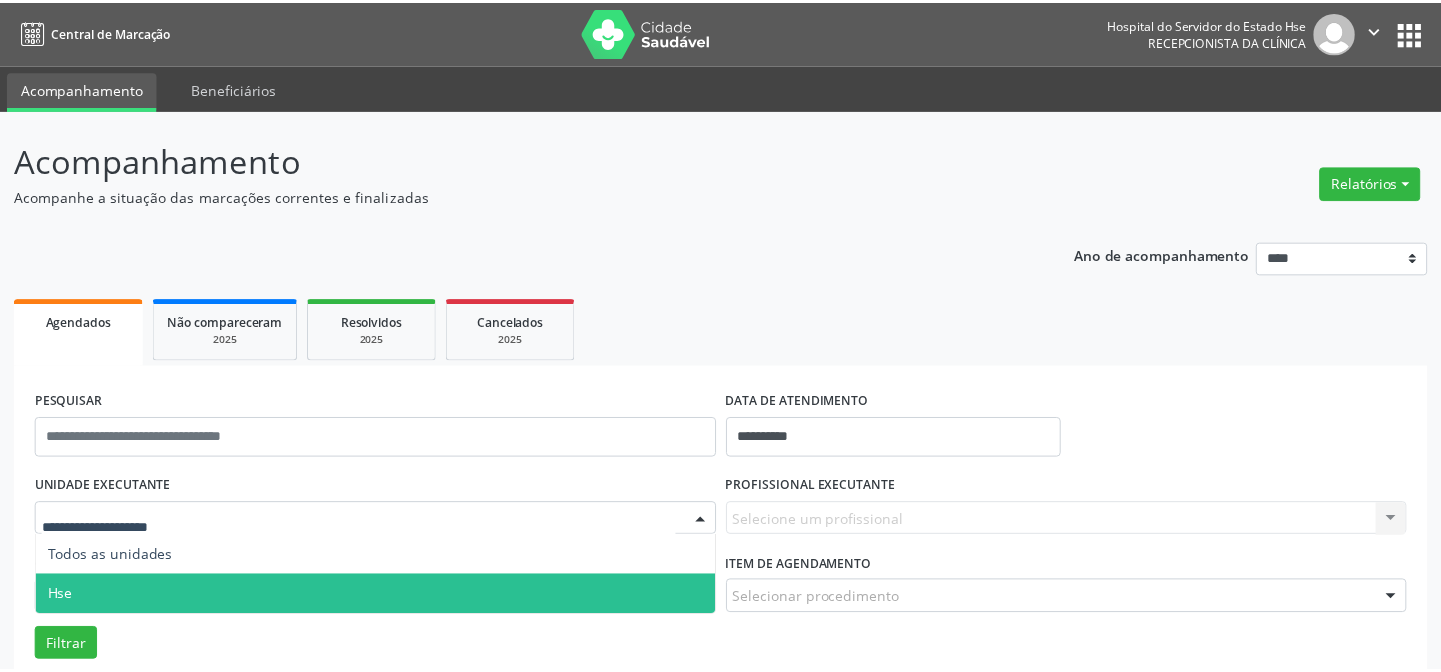 scroll, scrollTop: 363, scrollLeft: 0, axis: vertical 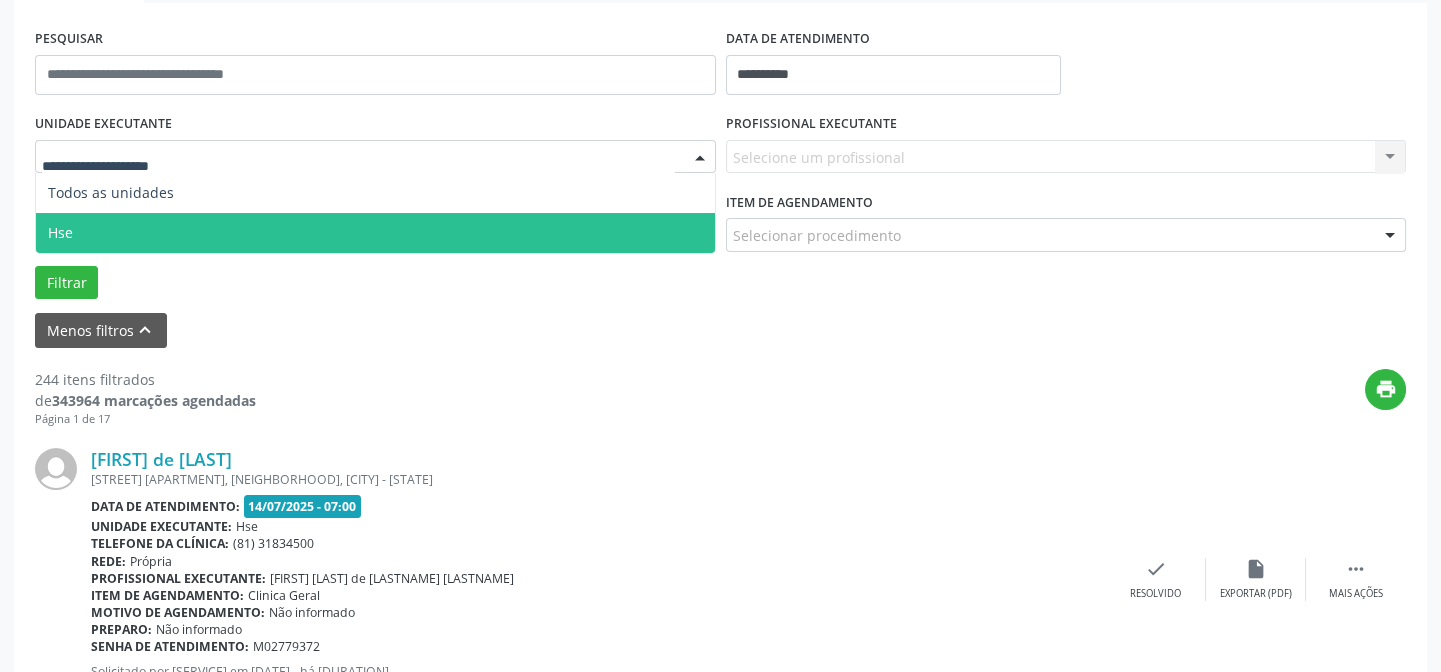 drag, startPoint x: 295, startPoint y: 217, endPoint x: 505, endPoint y: 217, distance: 210 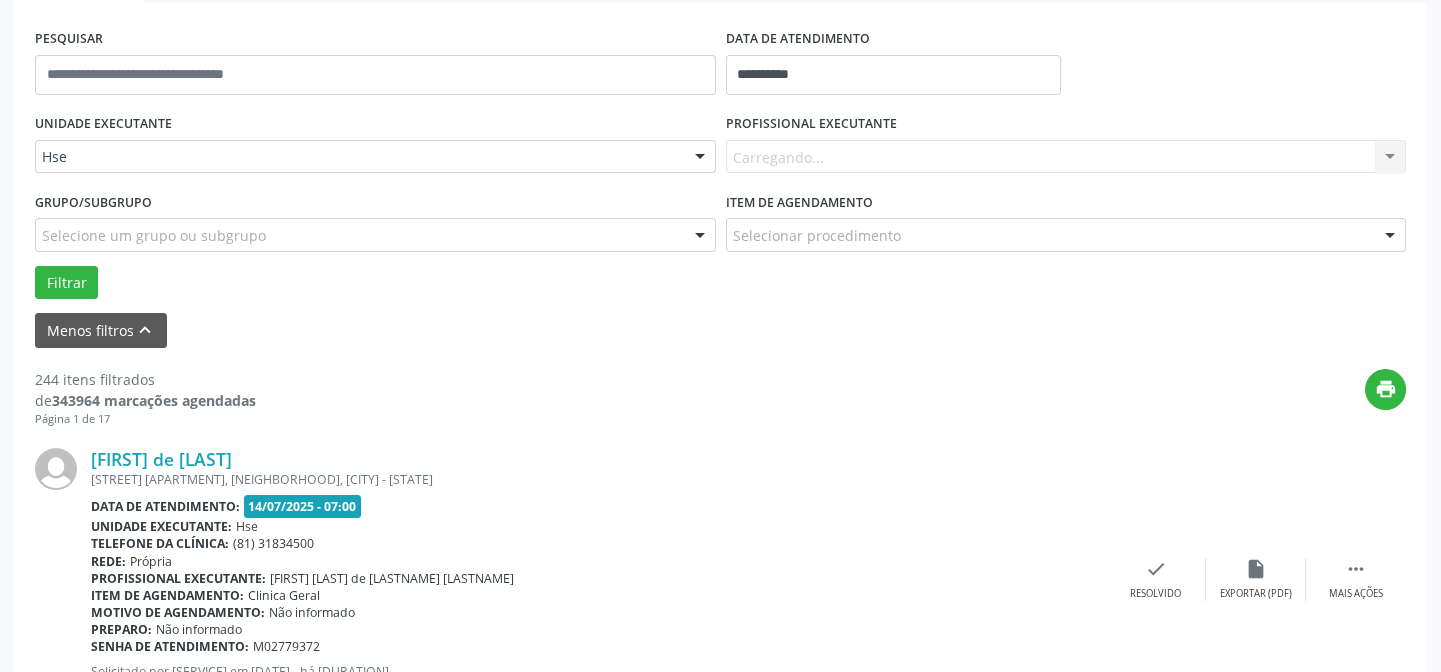 click on "PROFISSIONAL EXECUTANTE
Carregando...
Nenhum resultado encontrado para: "   "
Não há nenhuma opção para ser exibida." at bounding box center (1066, 148) 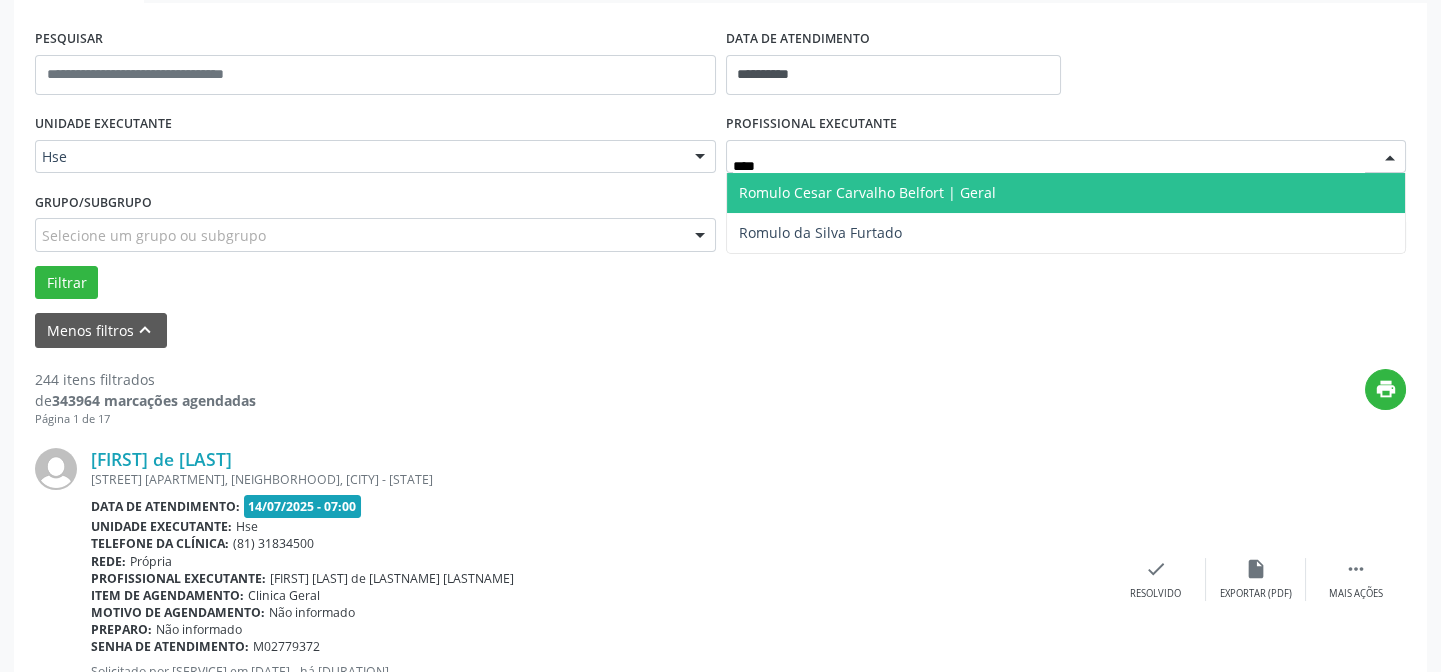 click on "Romulo Cesar Carvalho Belfort | Geral" at bounding box center (867, 192) 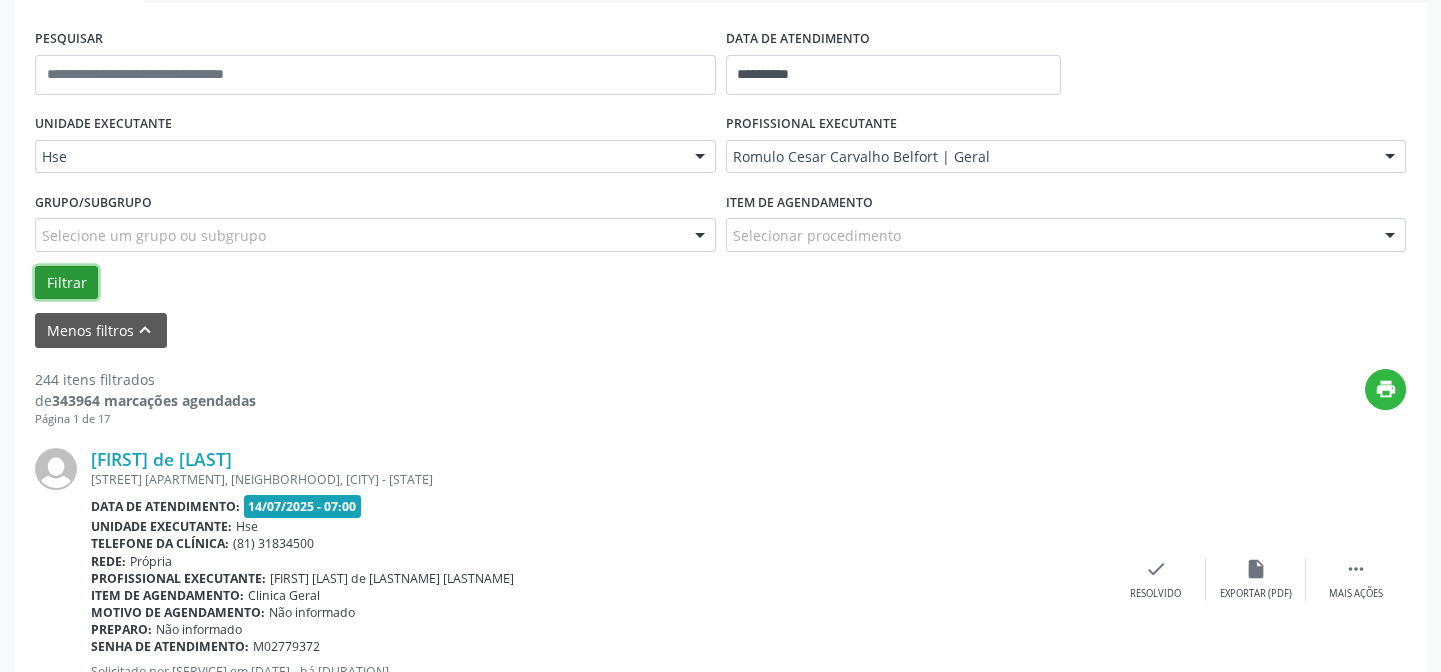 drag, startPoint x: 63, startPoint y: 267, endPoint x: 89, endPoint y: 274, distance: 26.925823 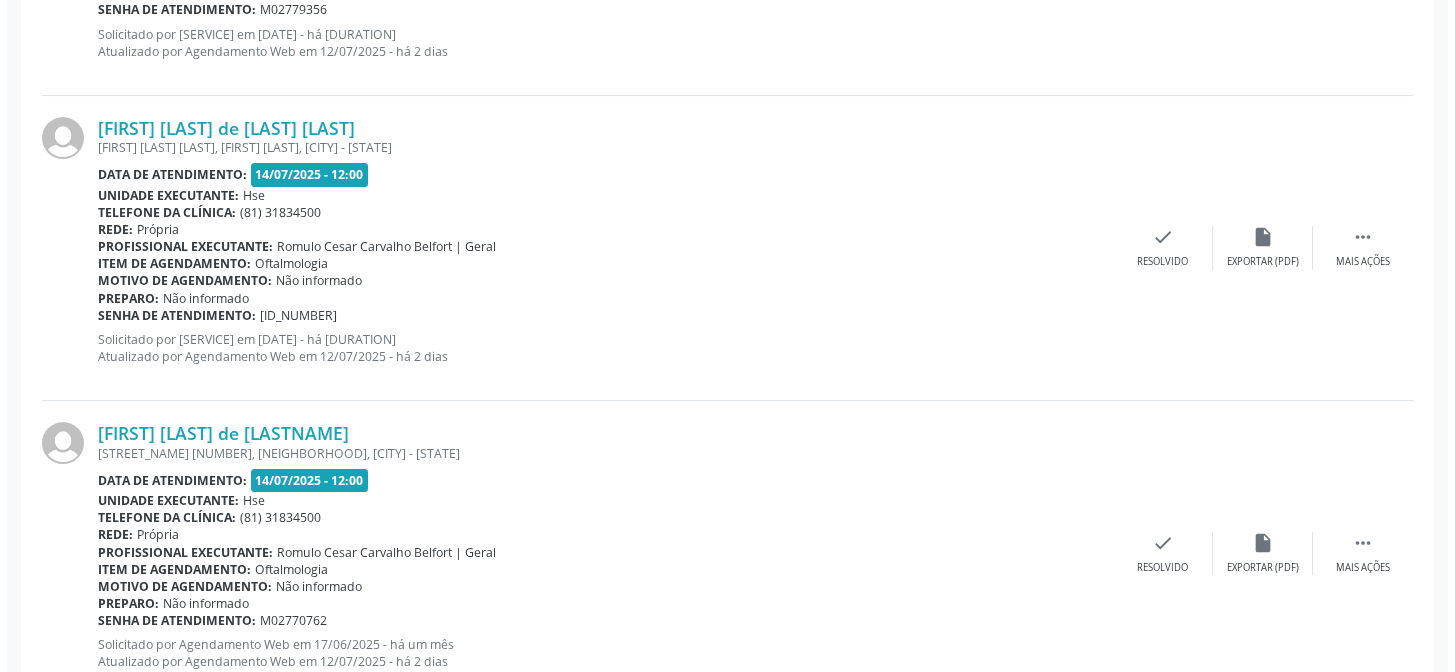 scroll, scrollTop: 2621, scrollLeft: 0, axis: vertical 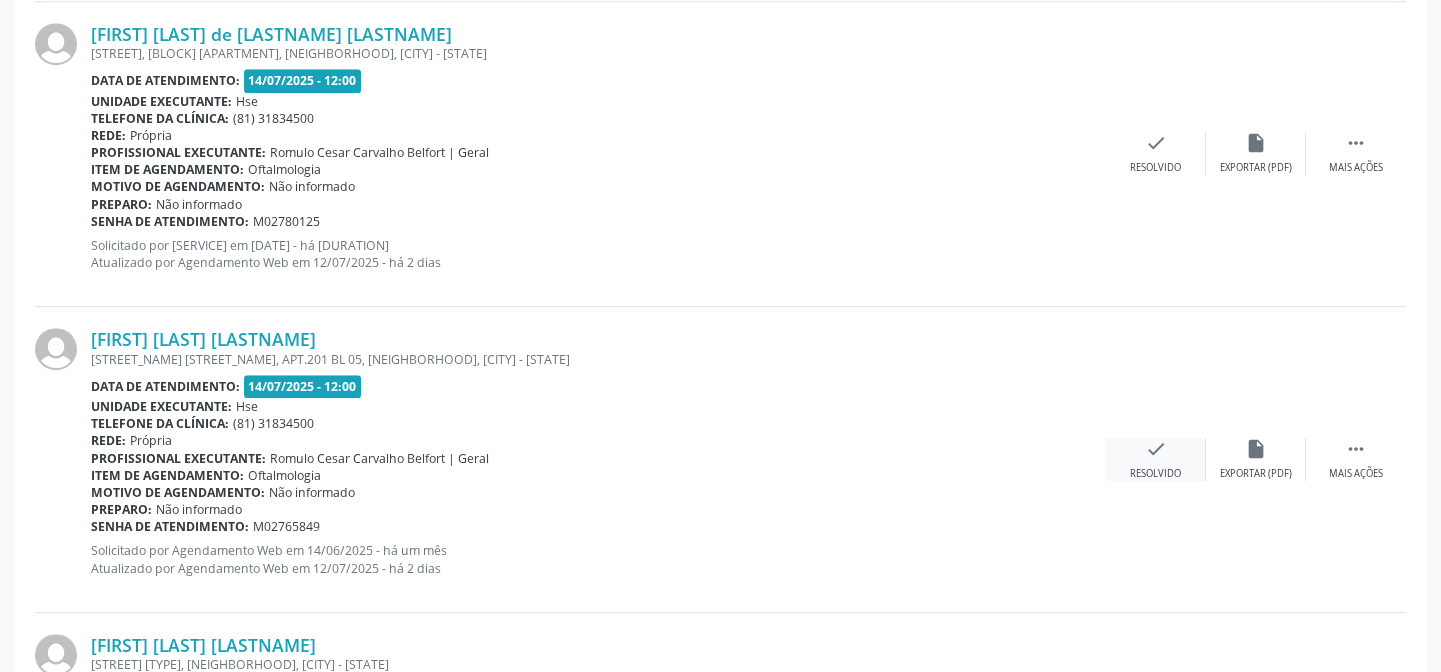 click on "check" at bounding box center (1156, 449) 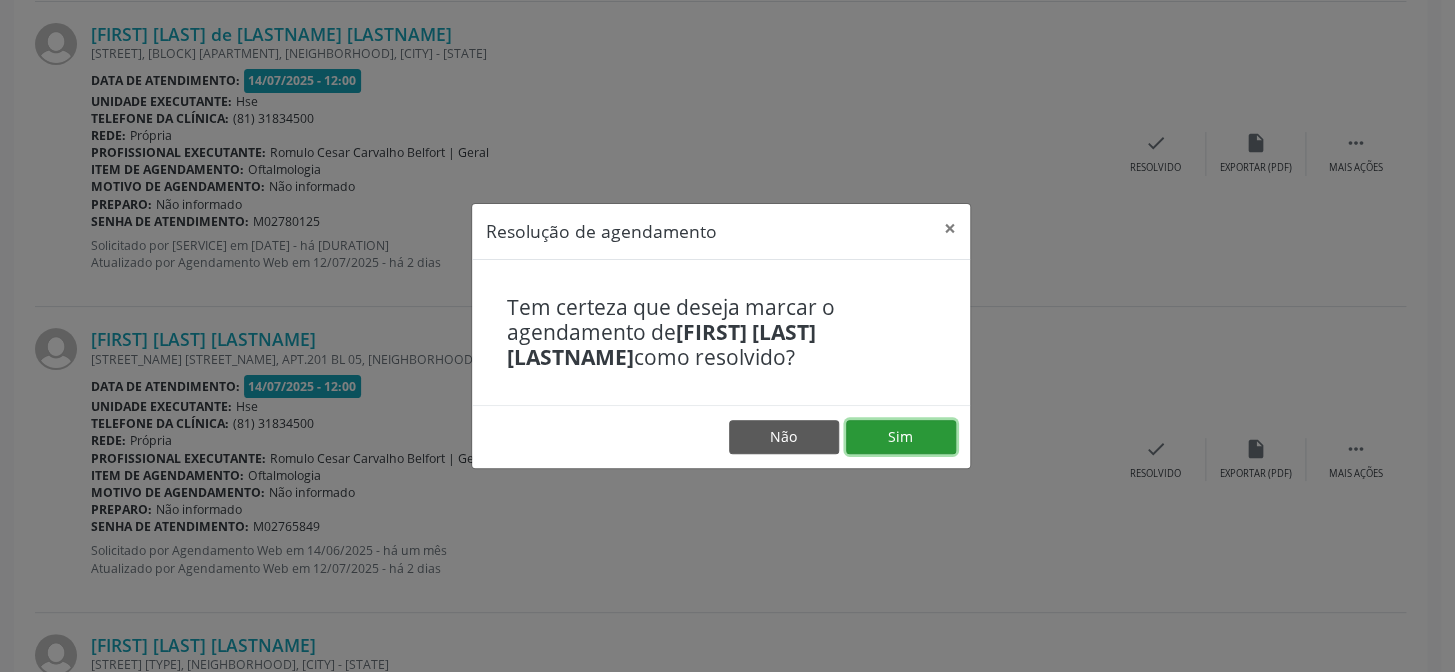 click on "Sim" at bounding box center (901, 437) 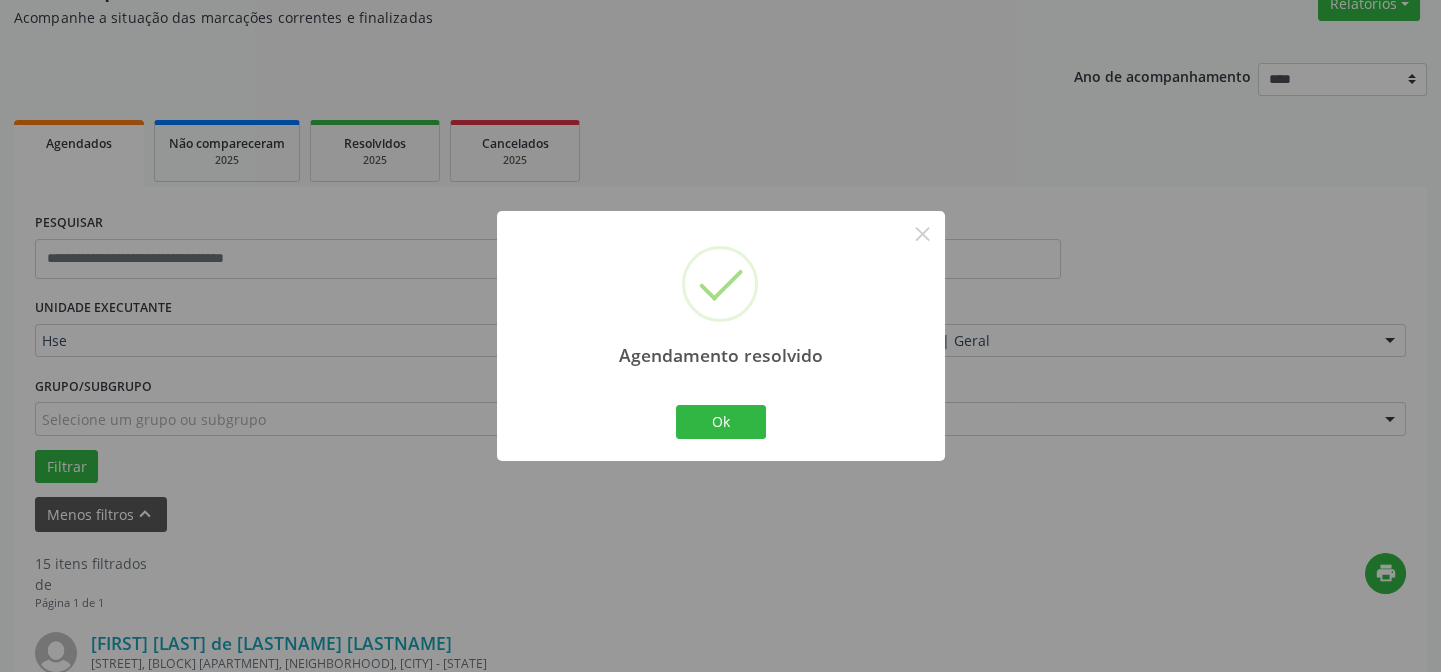 scroll, scrollTop: 2621, scrollLeft: 0, axis: vertical 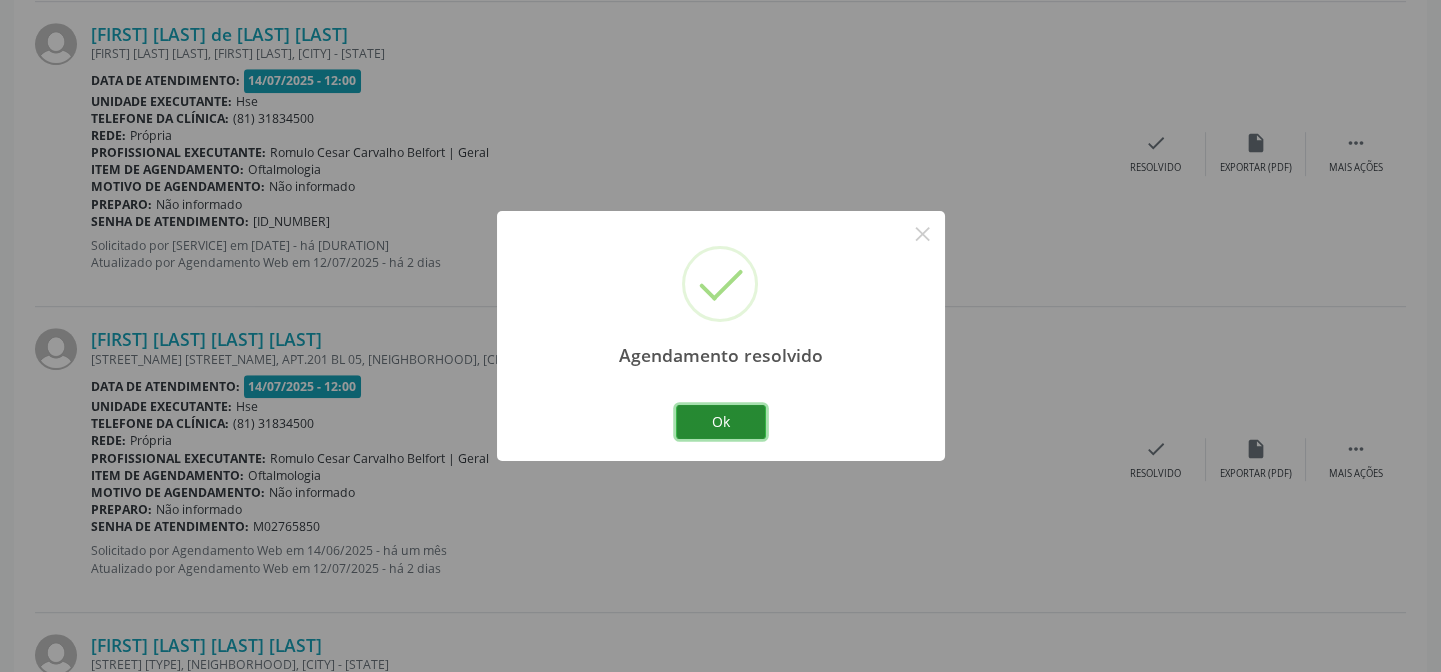 click on "Ok" at bounding box center [721, 422] 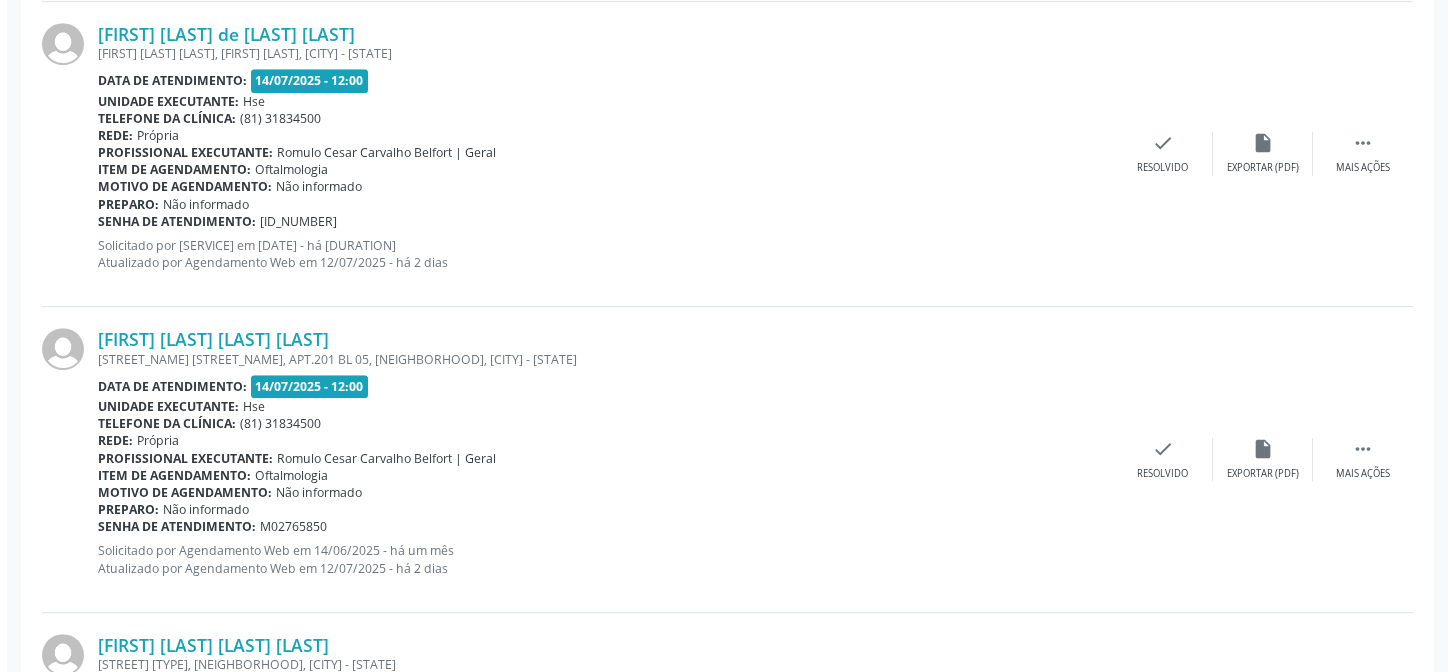 scroll, scrollTop: 1707, scrollLeft: 0, axis: vertical 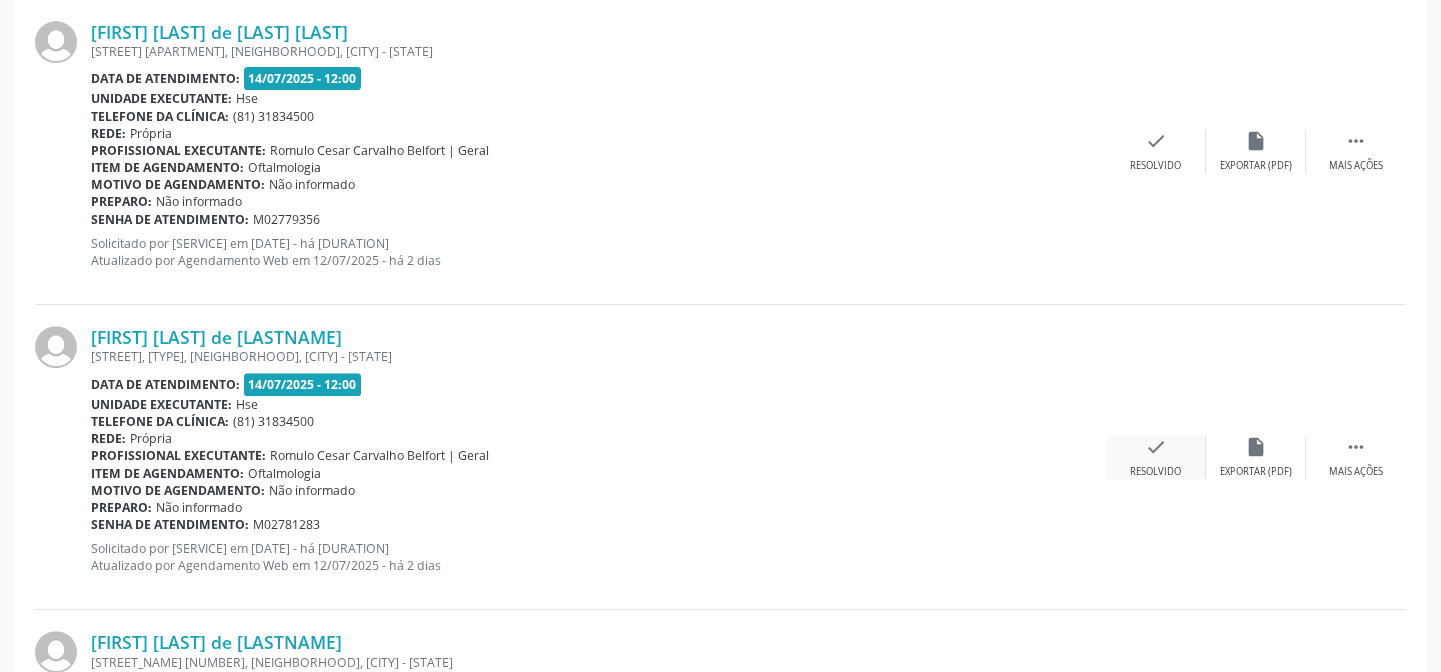 click on "check" at bounding box center (1156, 447) 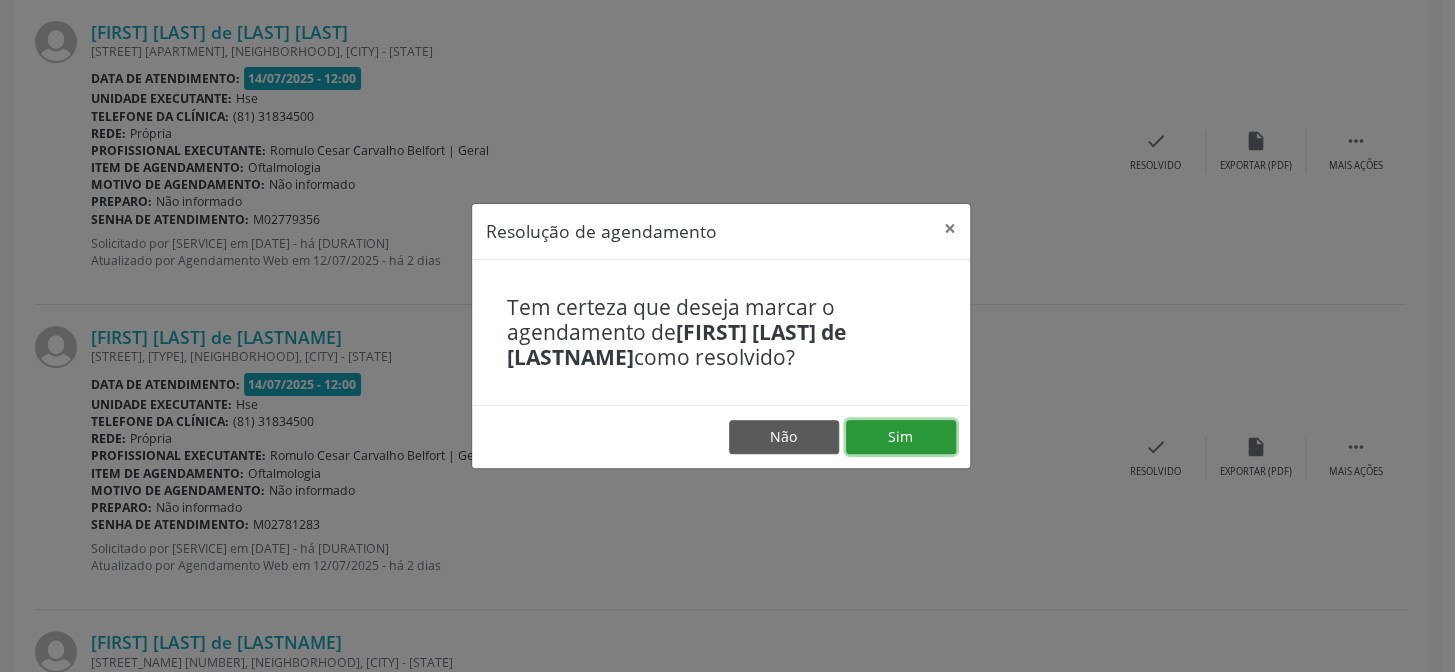 click on "Sim" at bounding box center (901, 437) 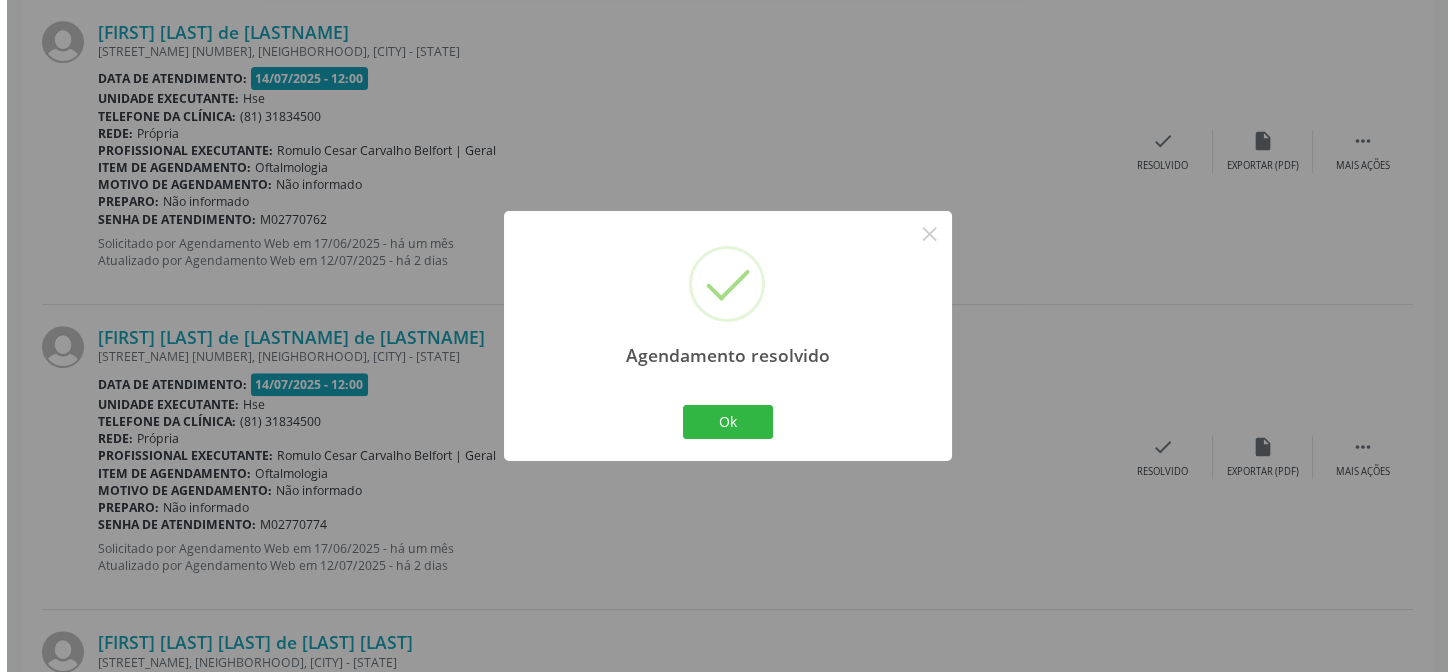 scroll, scrollTop: 3232, scrollLeft: 0, axis: vertical 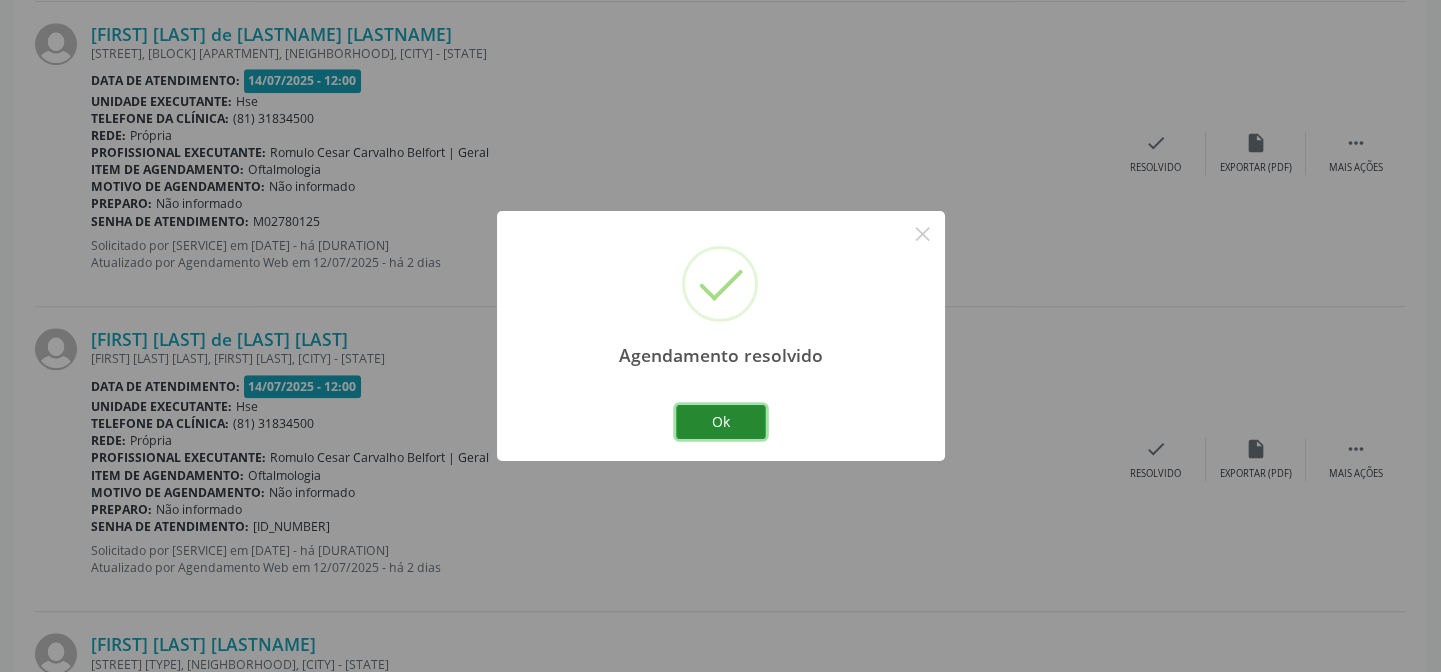 click on "Ok" at bounding box center [721, 422] 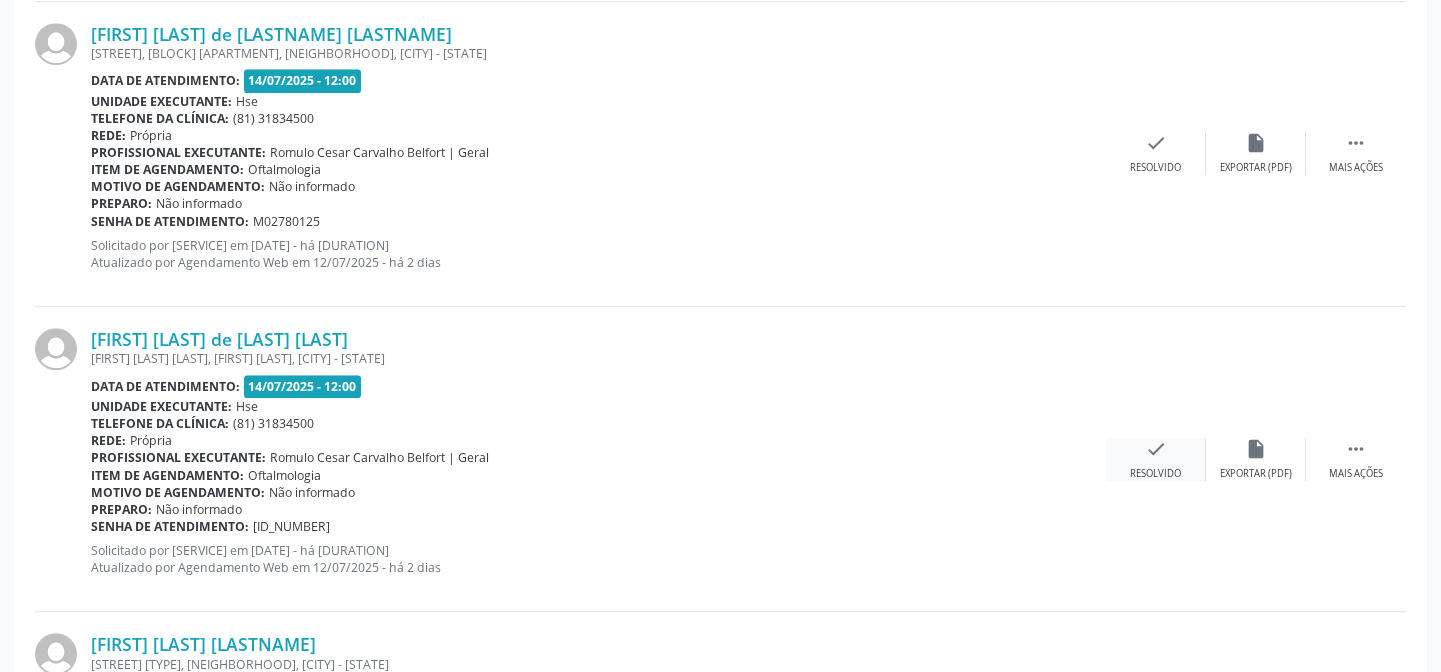 click on "check
Resolvido" at bounding box center (1156, 459) 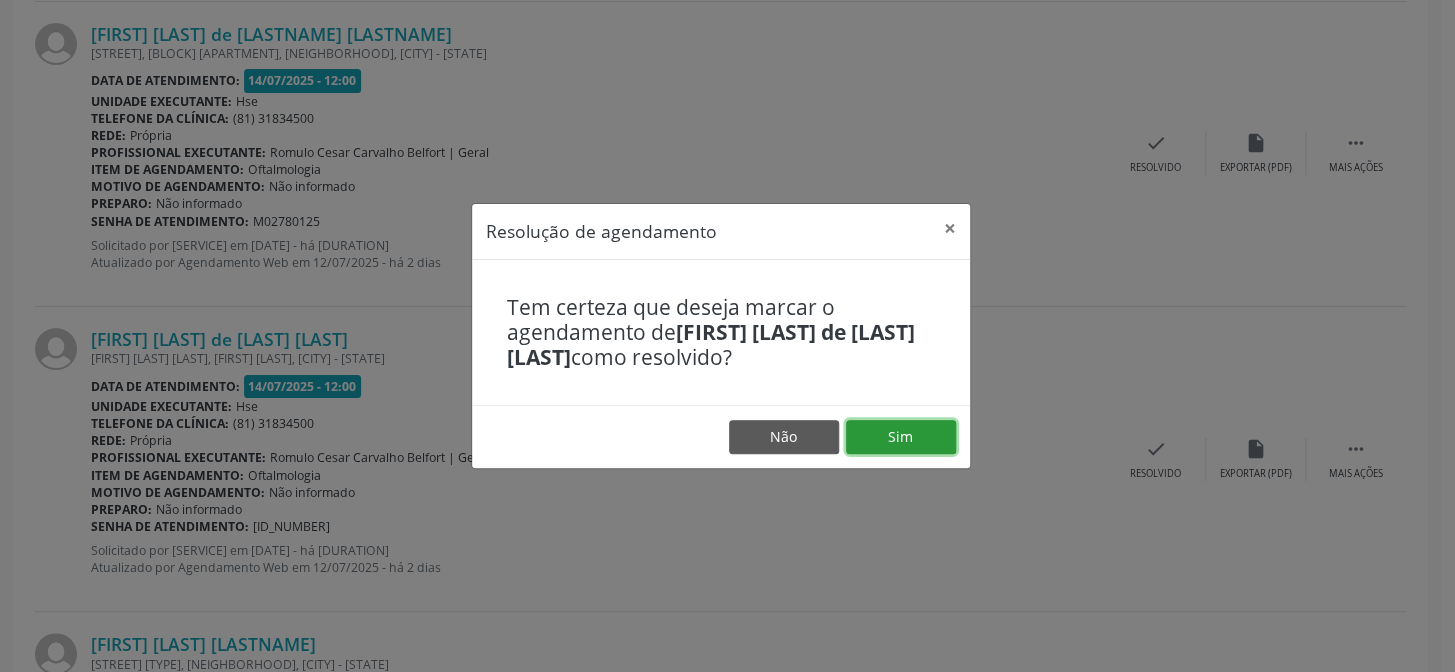 click on "Sim" at bounding box center [901, 437] 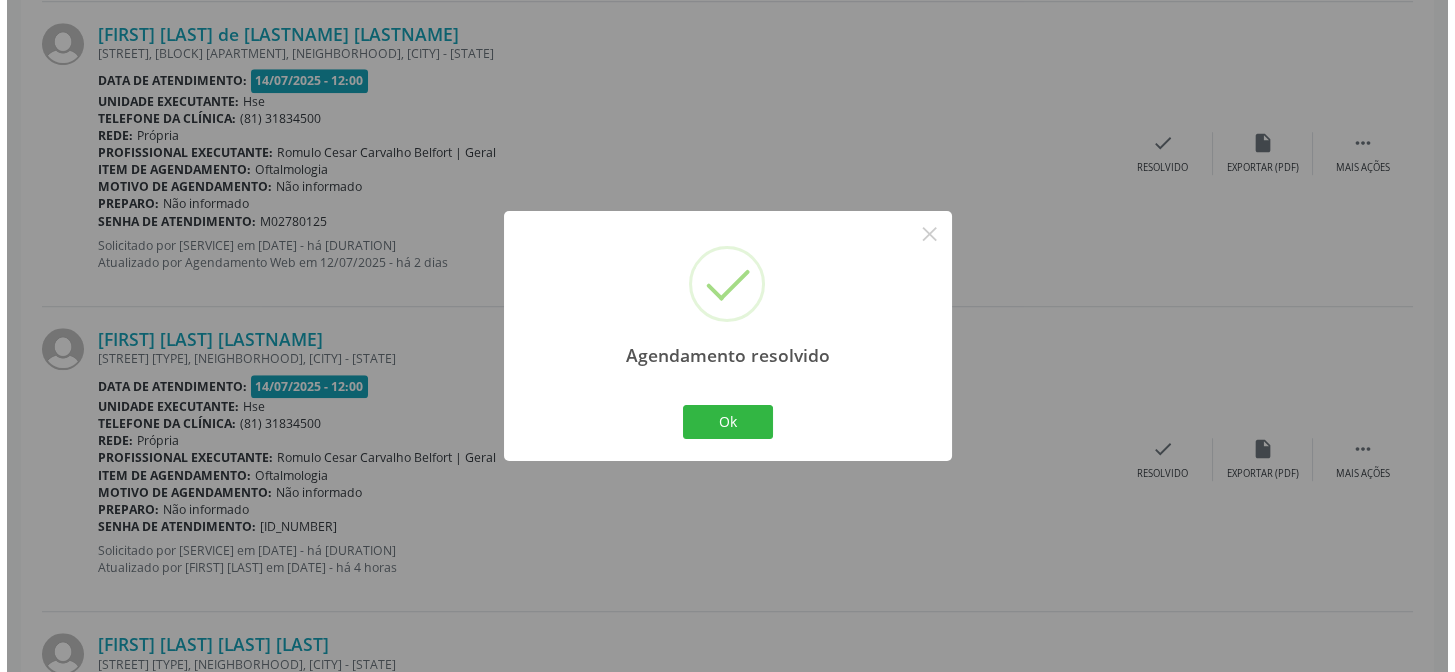 scroll, scrollTop: 4118, scrollLeft: 0, axis: vertical 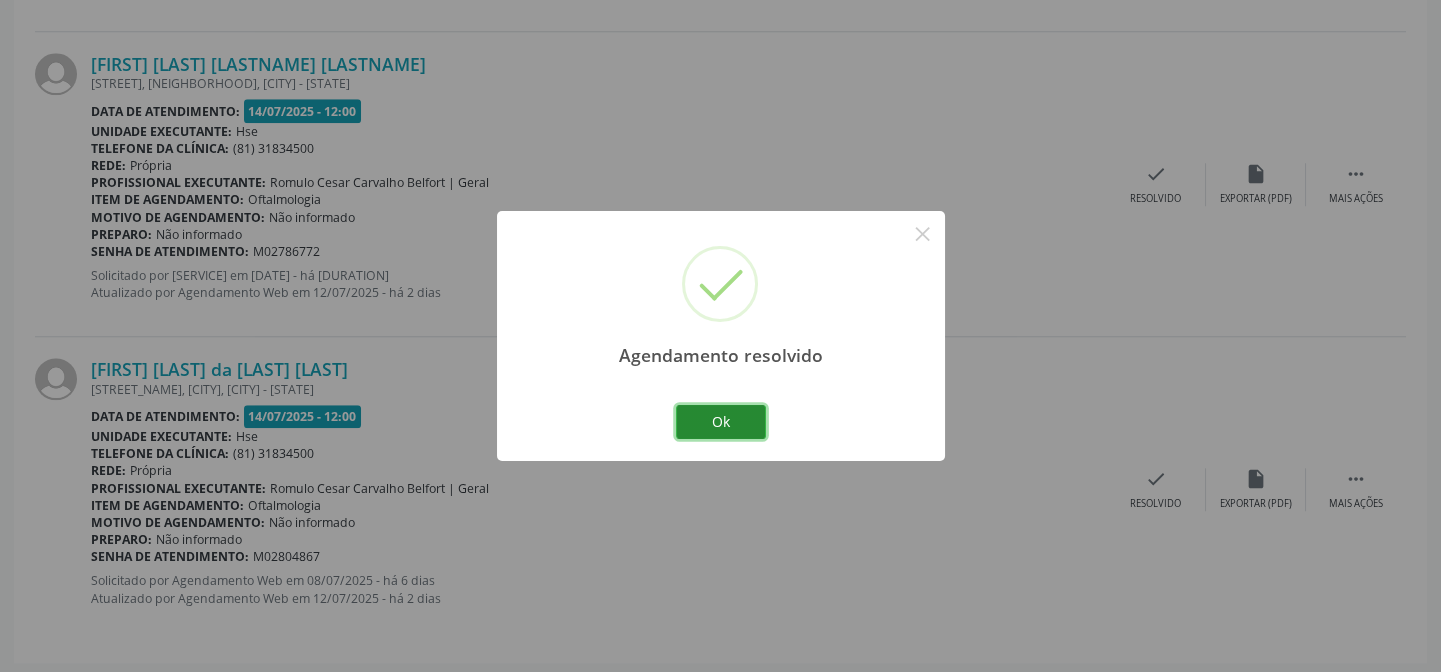 click on "Ok" at bounding box center [721, 422] 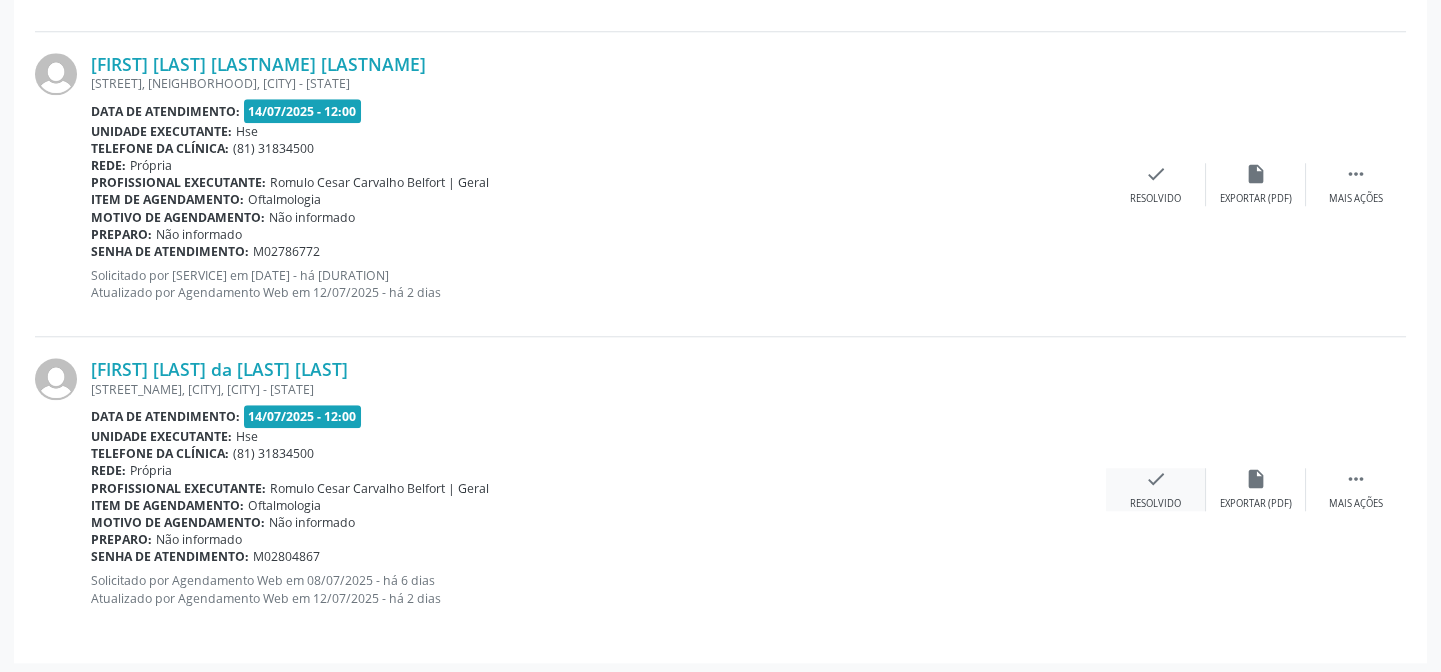 click on "check
Resolvido" at bounding box center (1156, 489) 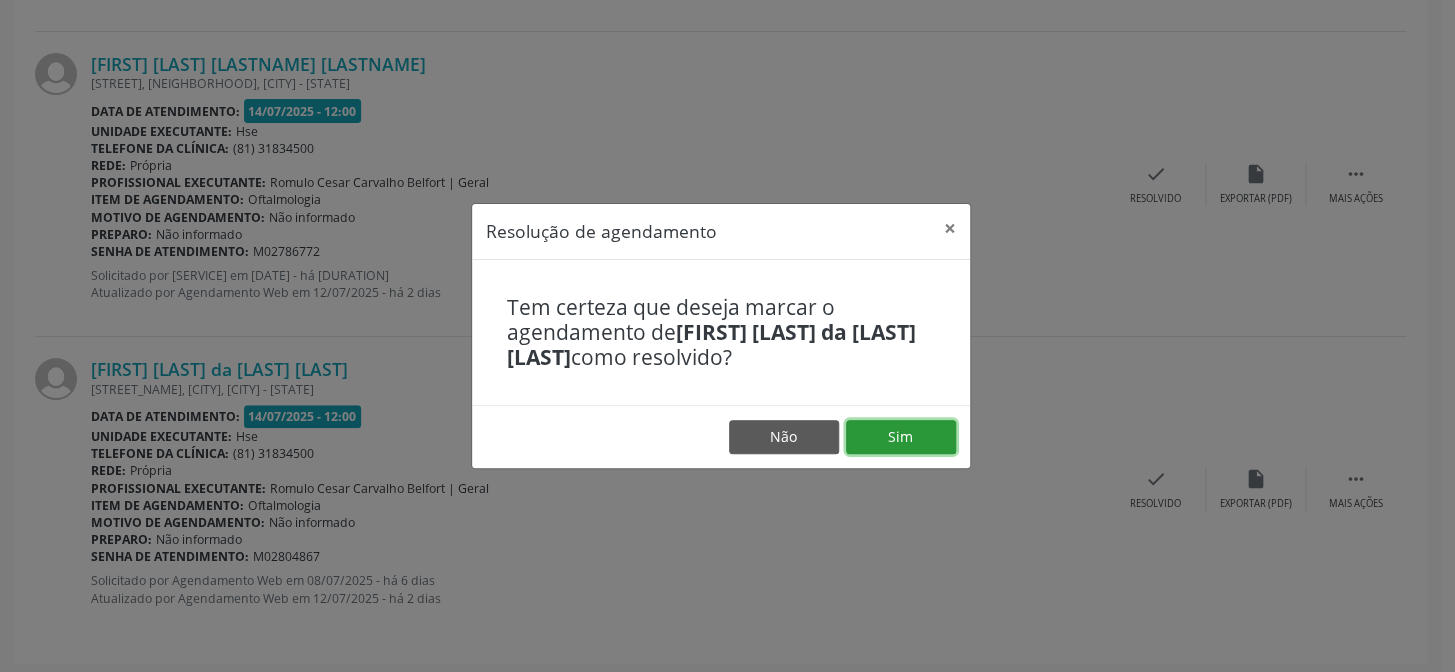 click on "Sim" at bounding box center (901, 437) 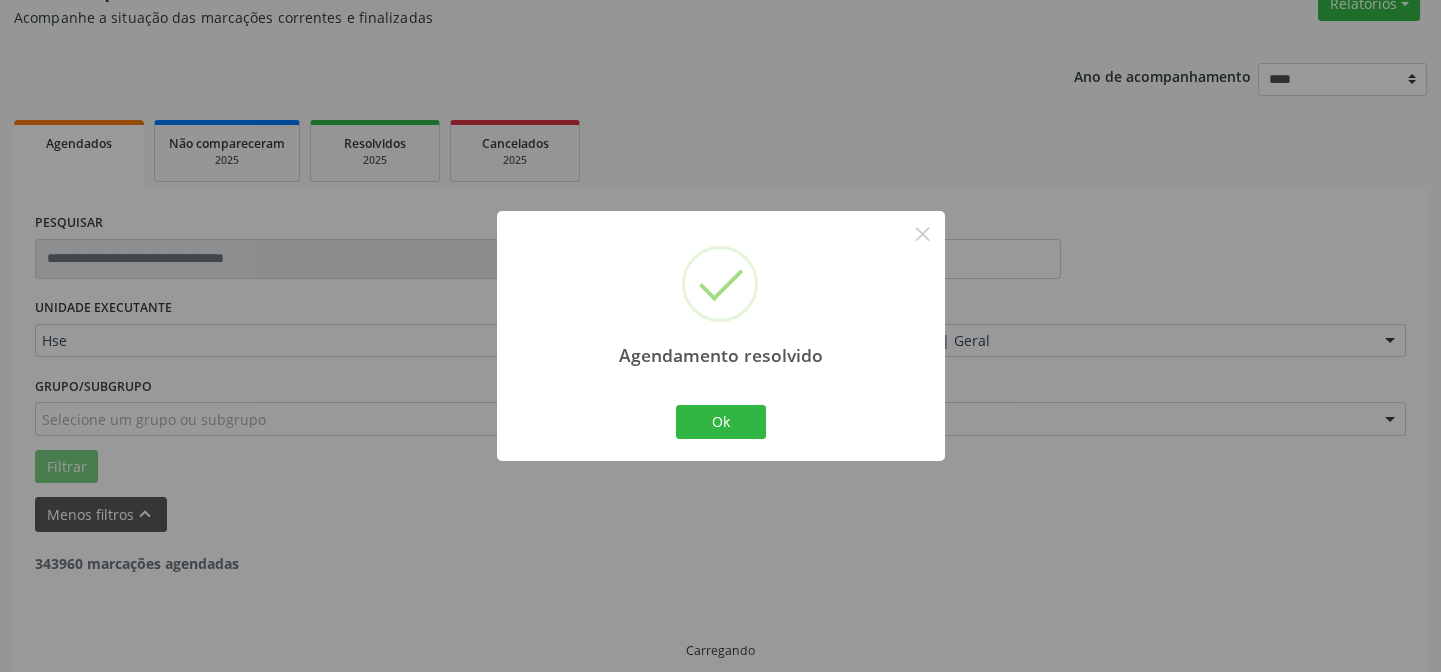 scroll, scrollTop: 200, scrollLeft: 0, axis: vertical 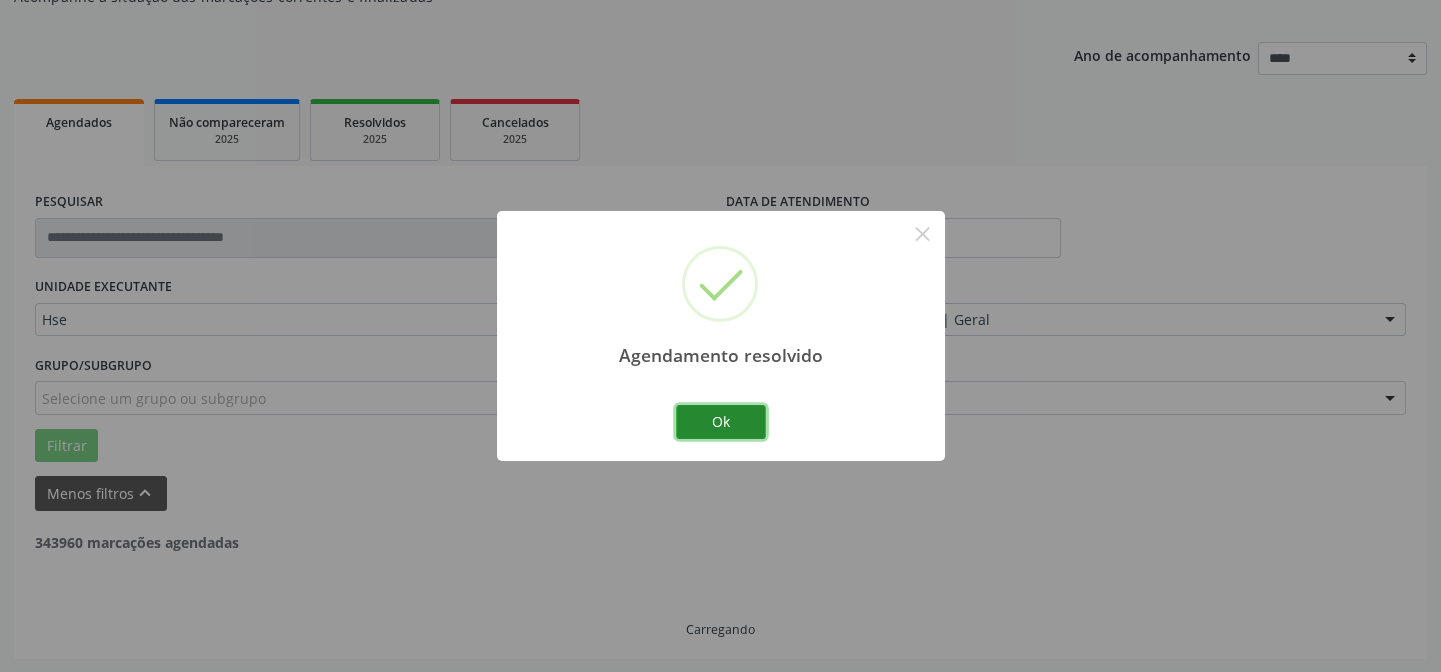 click on "Ok" at bounding box center (721, 422) 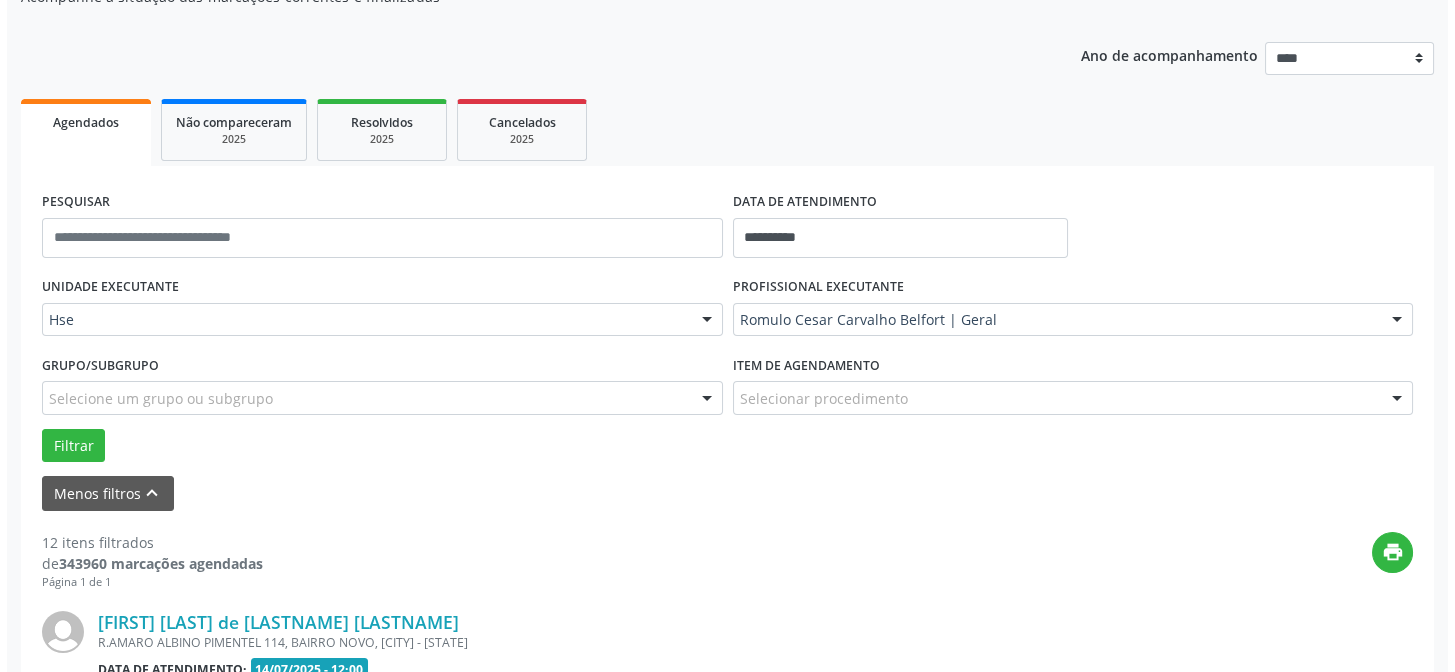 scroll, scrollTop: 2621, scrollLeft: 0, axis: vertical 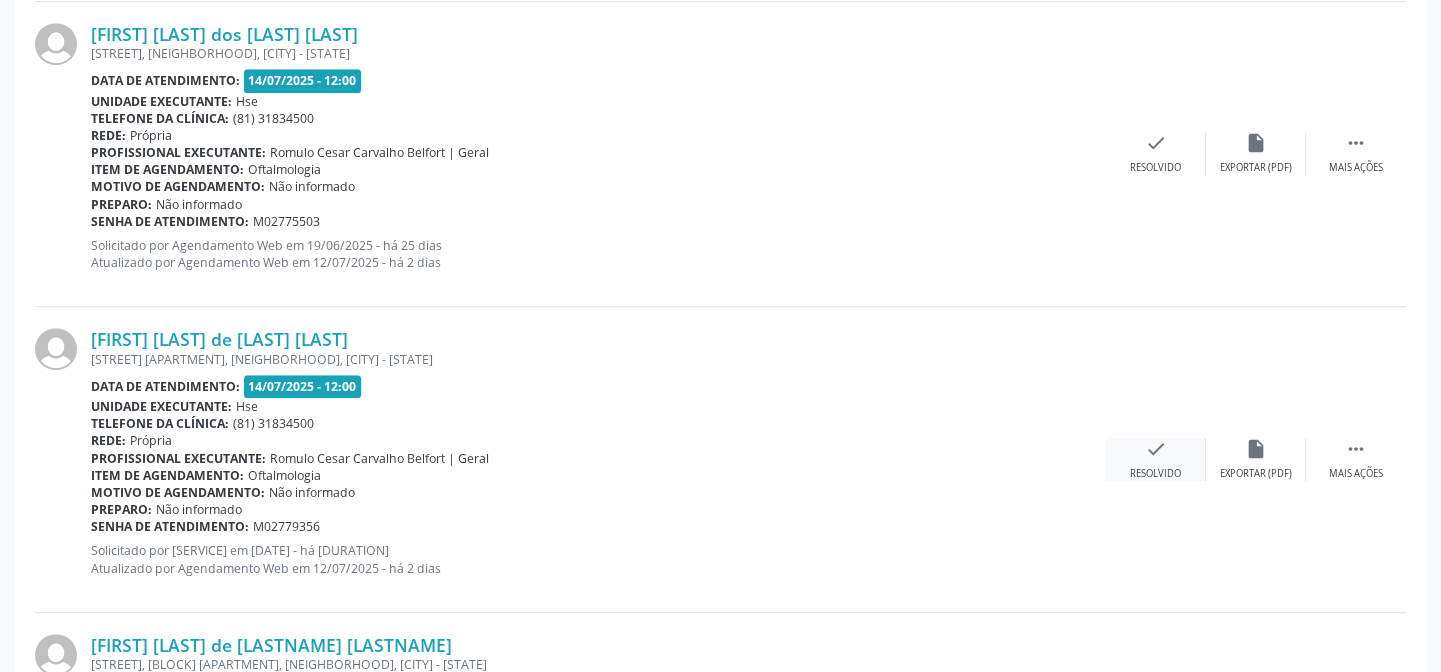 click on "check
Resolvido" at bounding box center [1156, 459] 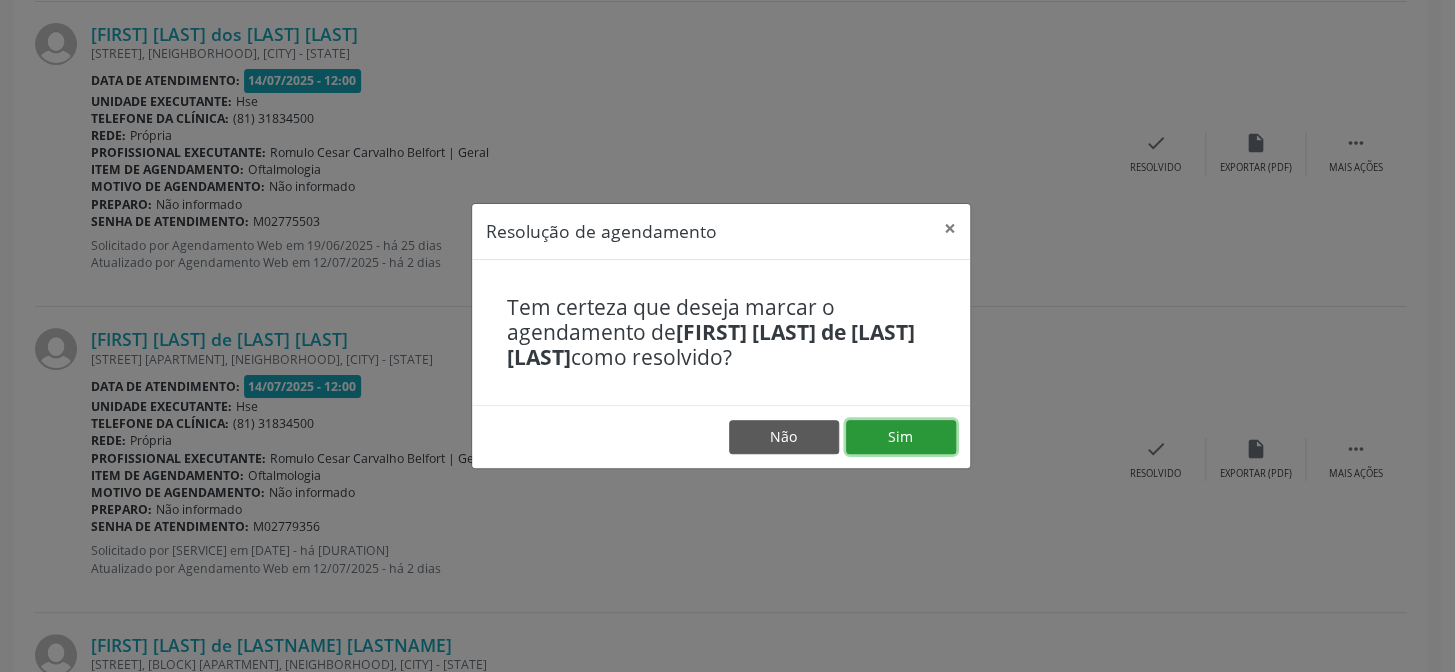 click on "Sim" at bounding box center [901, 437] 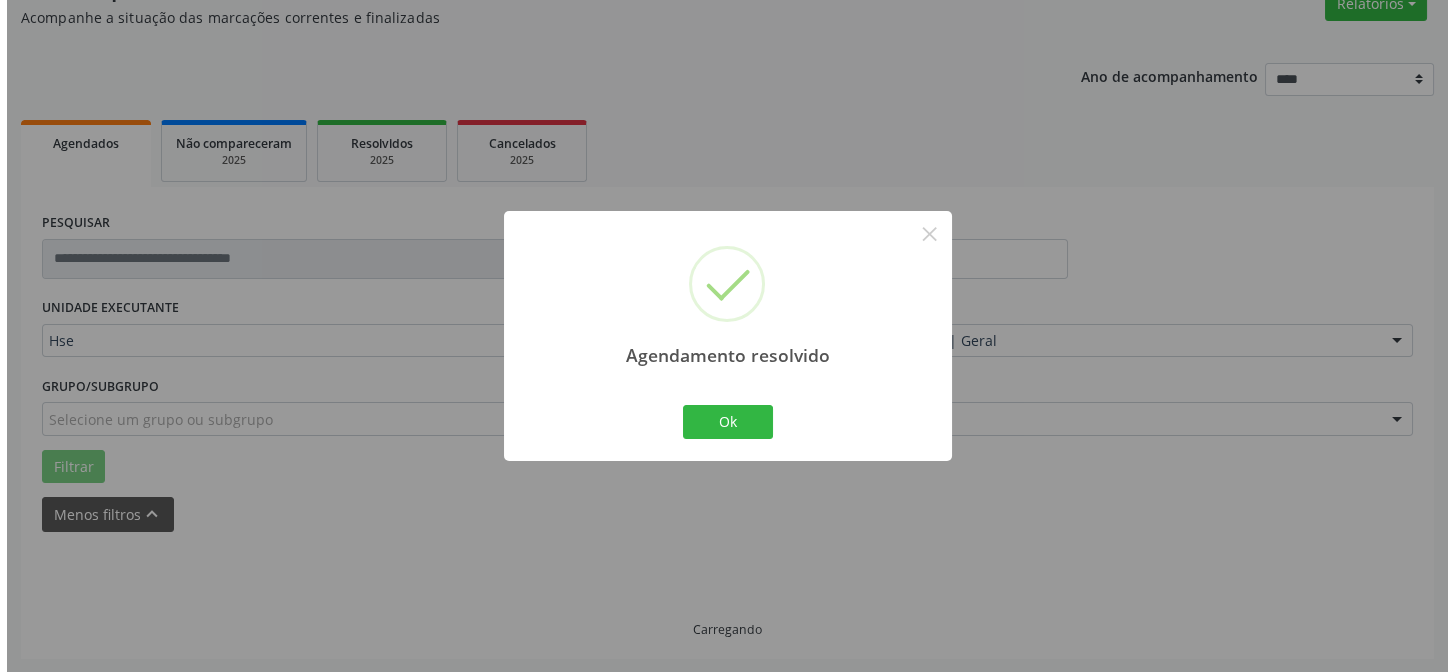 scroll, scrollTop: 2621, scrollLeft: 0, axis: vertical 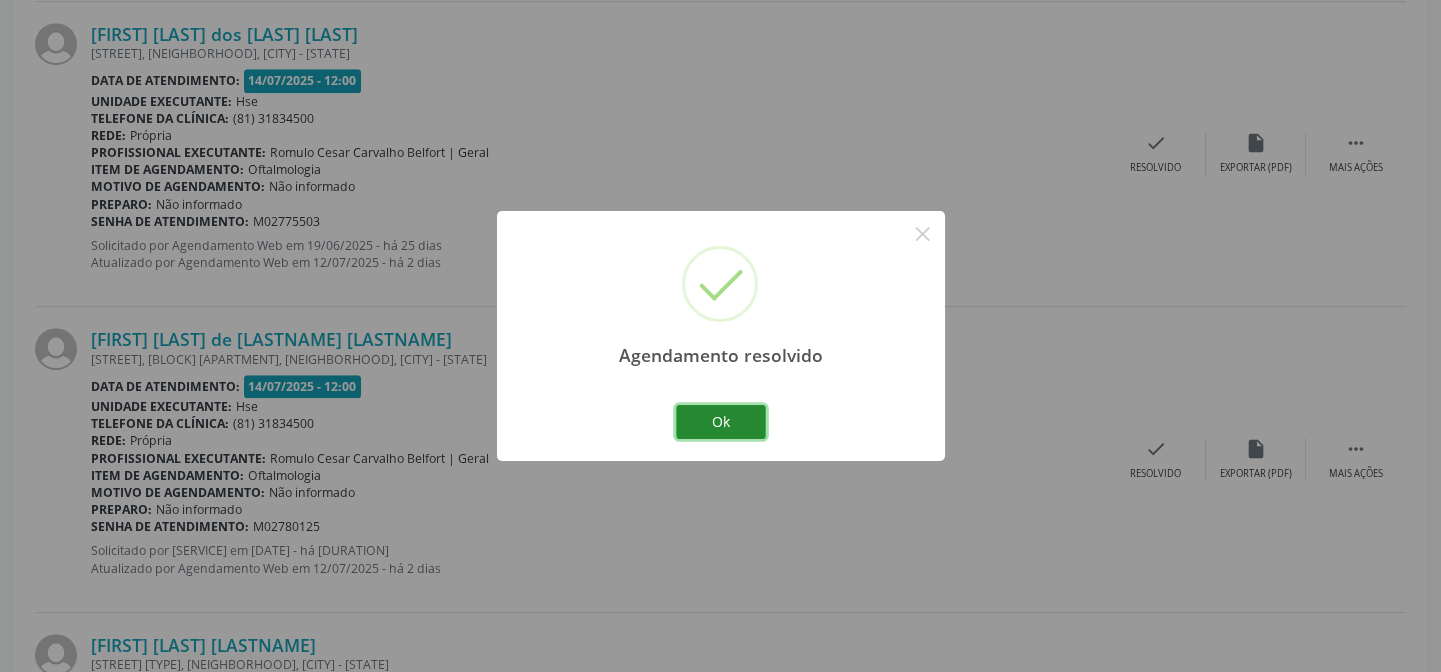 click on "Ok" at bounding box center (721, 422) 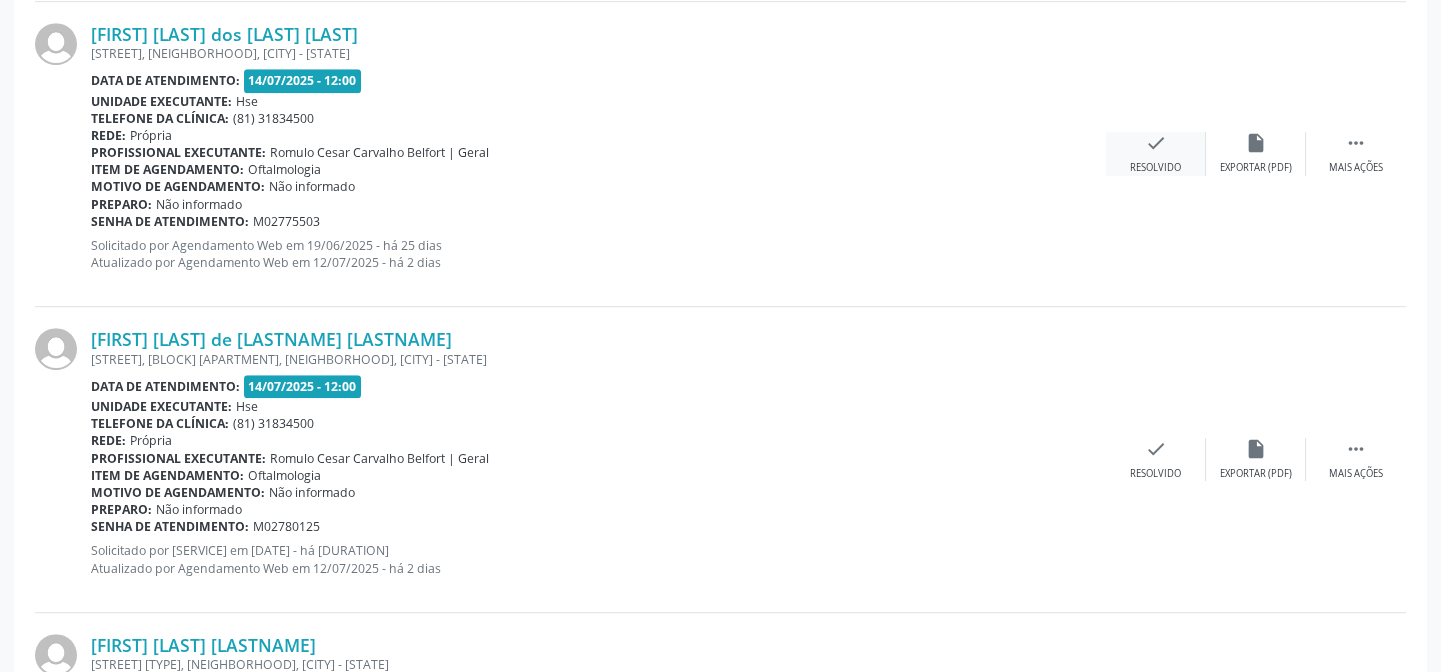 click on "Resolvido" at bounding box center [1155, 168] 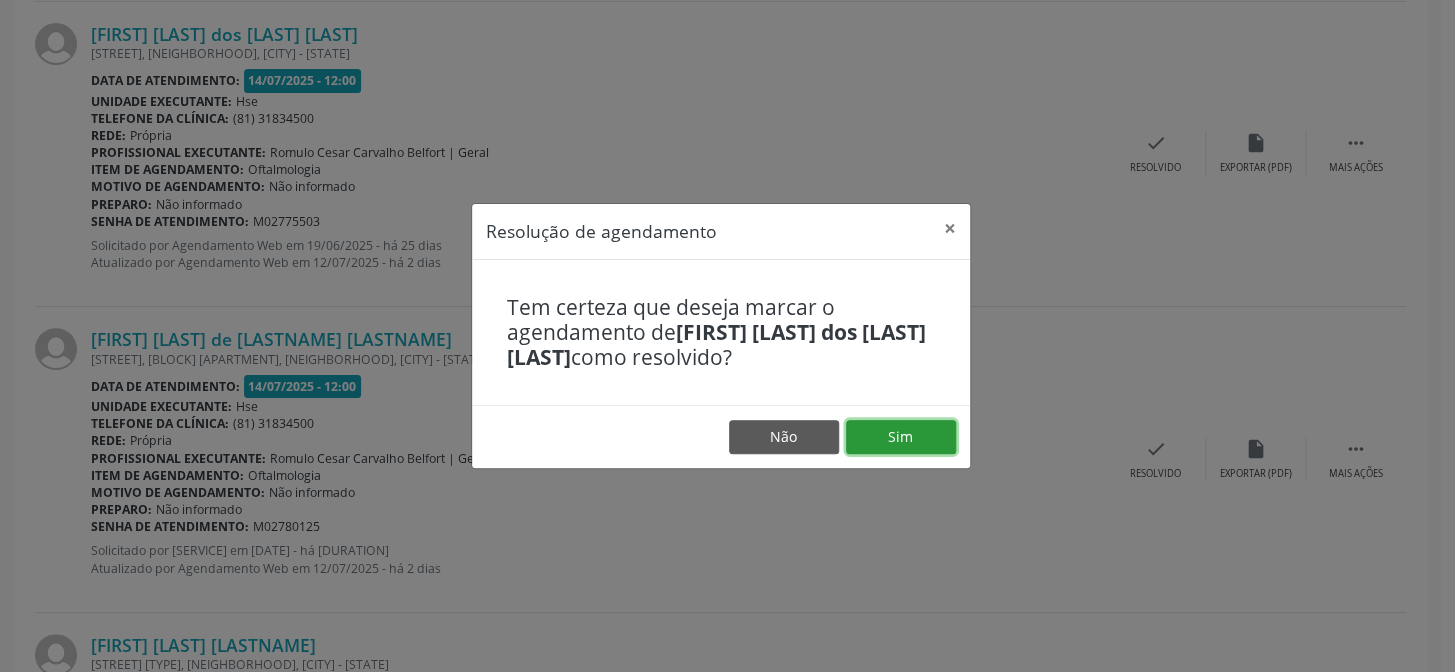 click on "Sim" at bounding box center [901, 437] 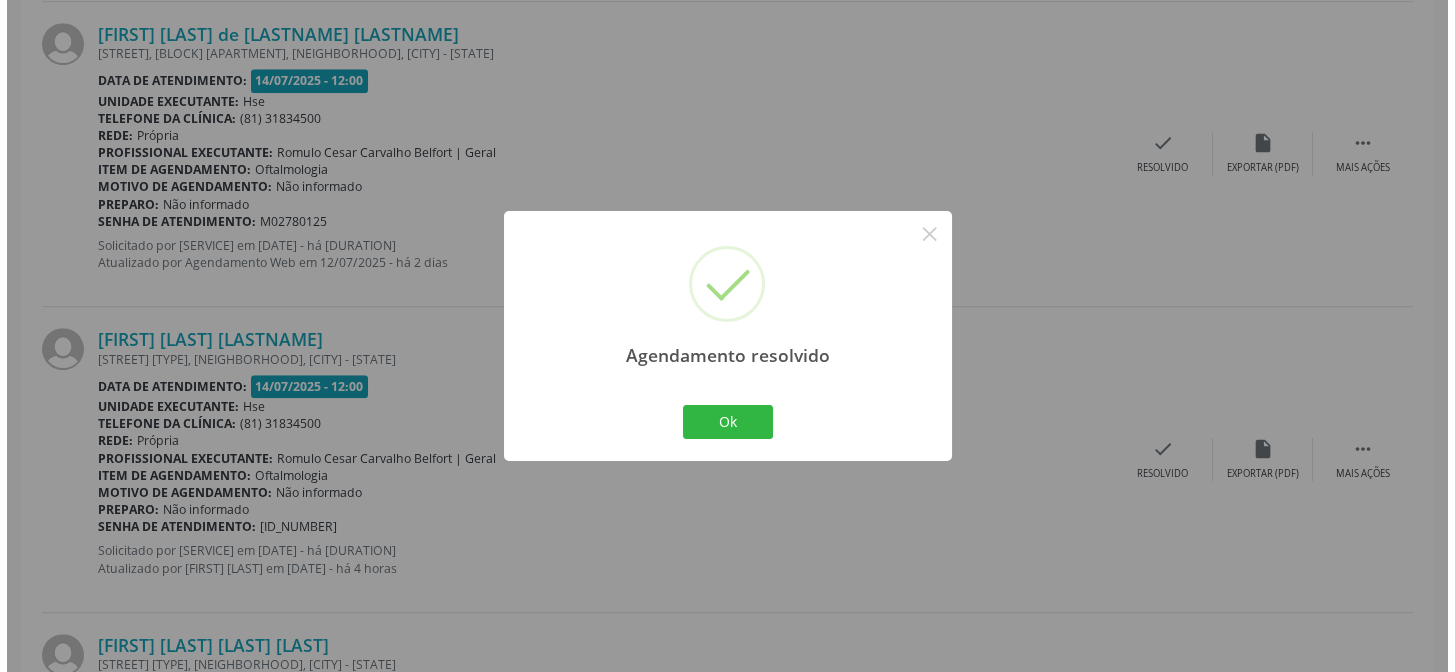 scroll, scrollTop: 1707, scrollLeft: 0, axis: vertical 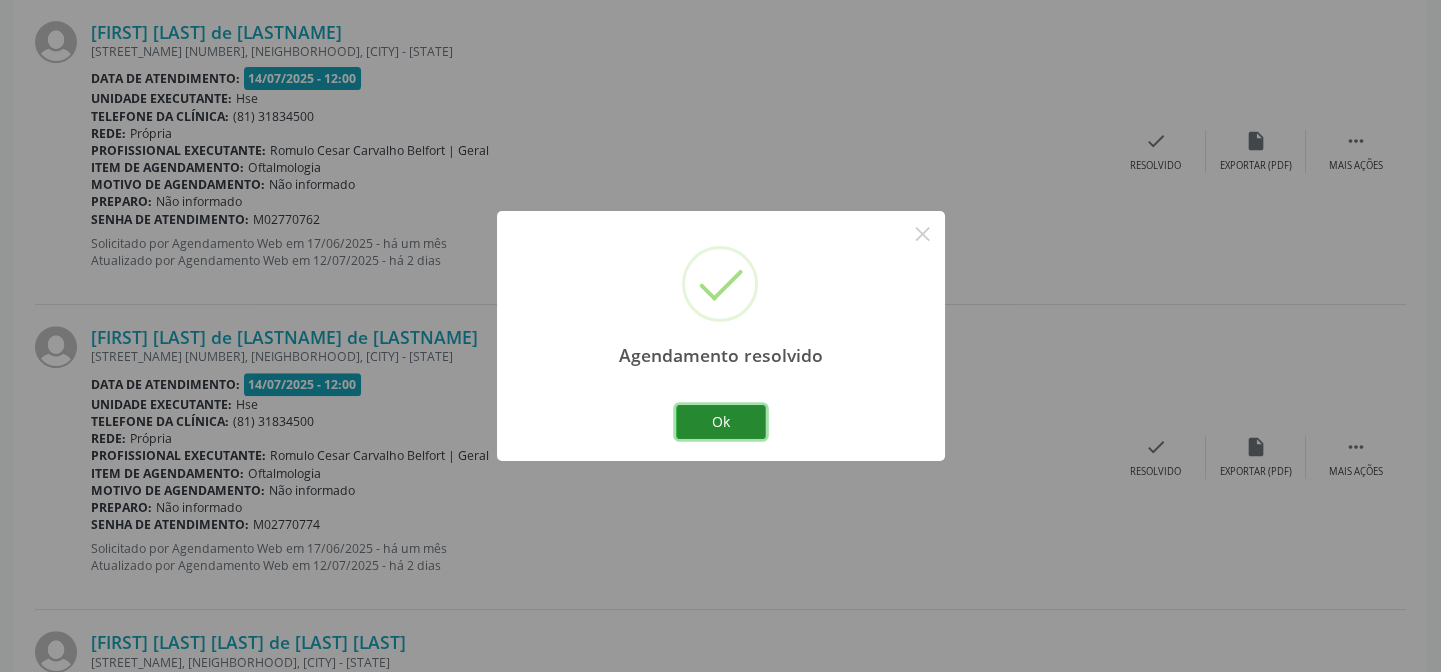 drag, startPoint x: 740, startPoint y: 426, endPoint x: 1049, endPoint y: 462, distance: 311.09003 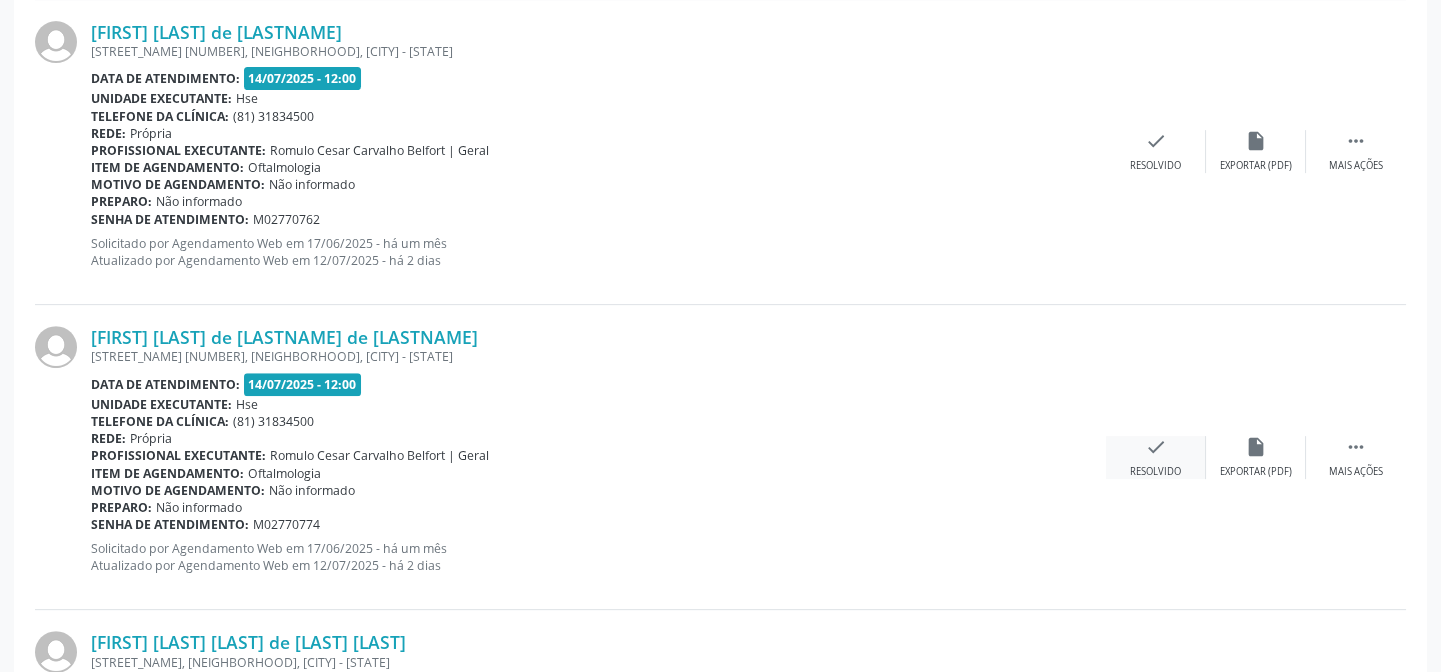 click on "check
Resolvido" at bounding box center [1156, 457] 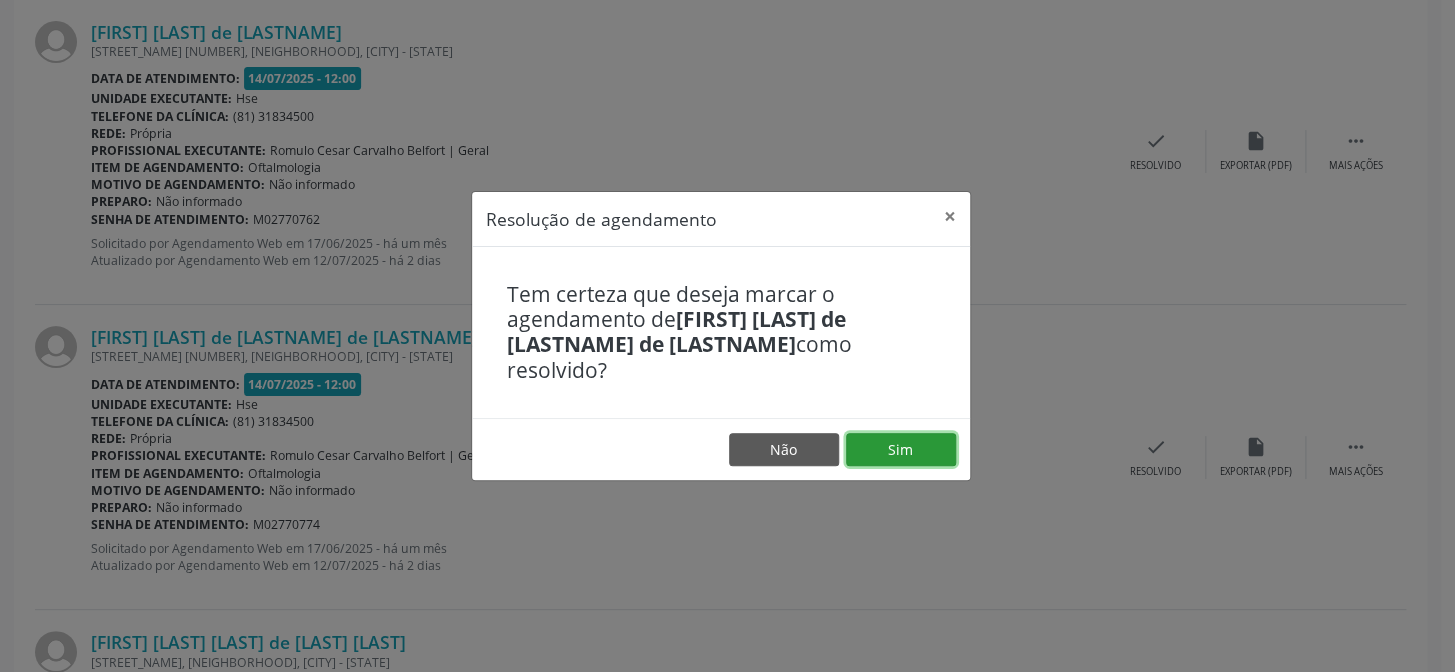 click on "Sim" at bounding box center [901, 450] 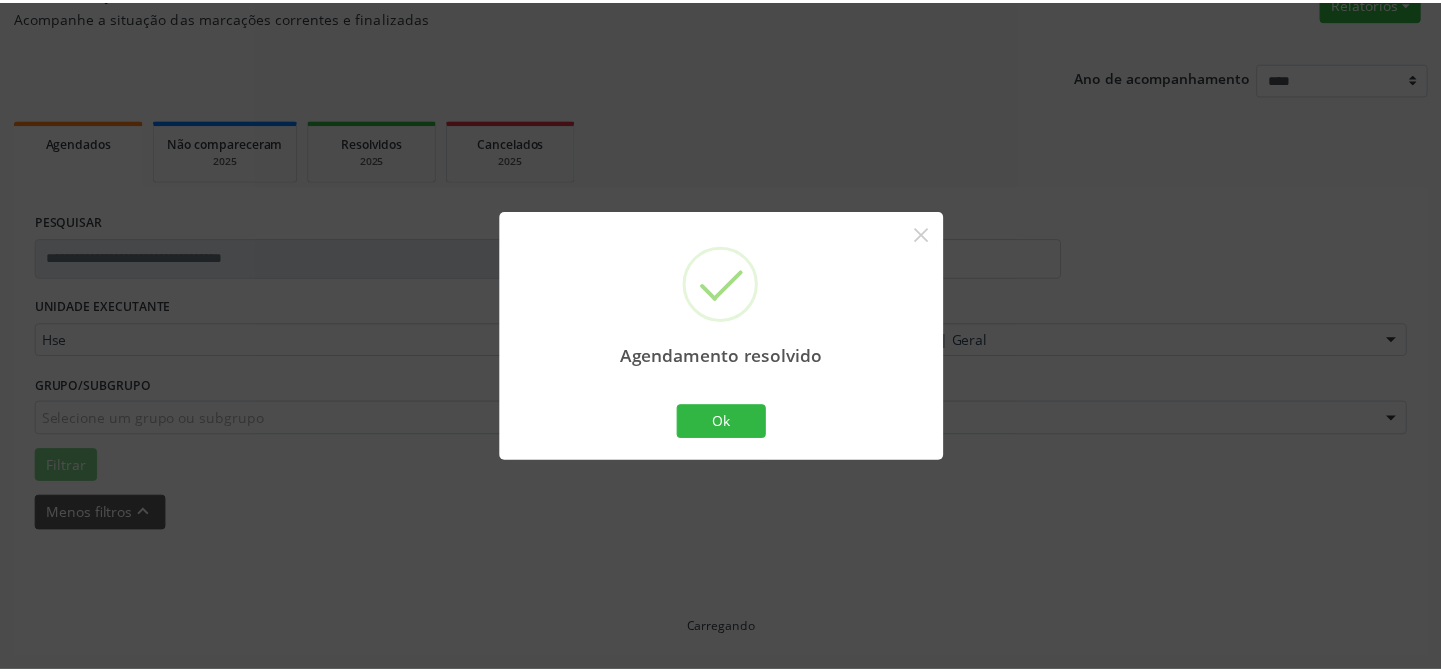 scroll, scrollTop: 179, scrollLeft: 0, axis: vertical 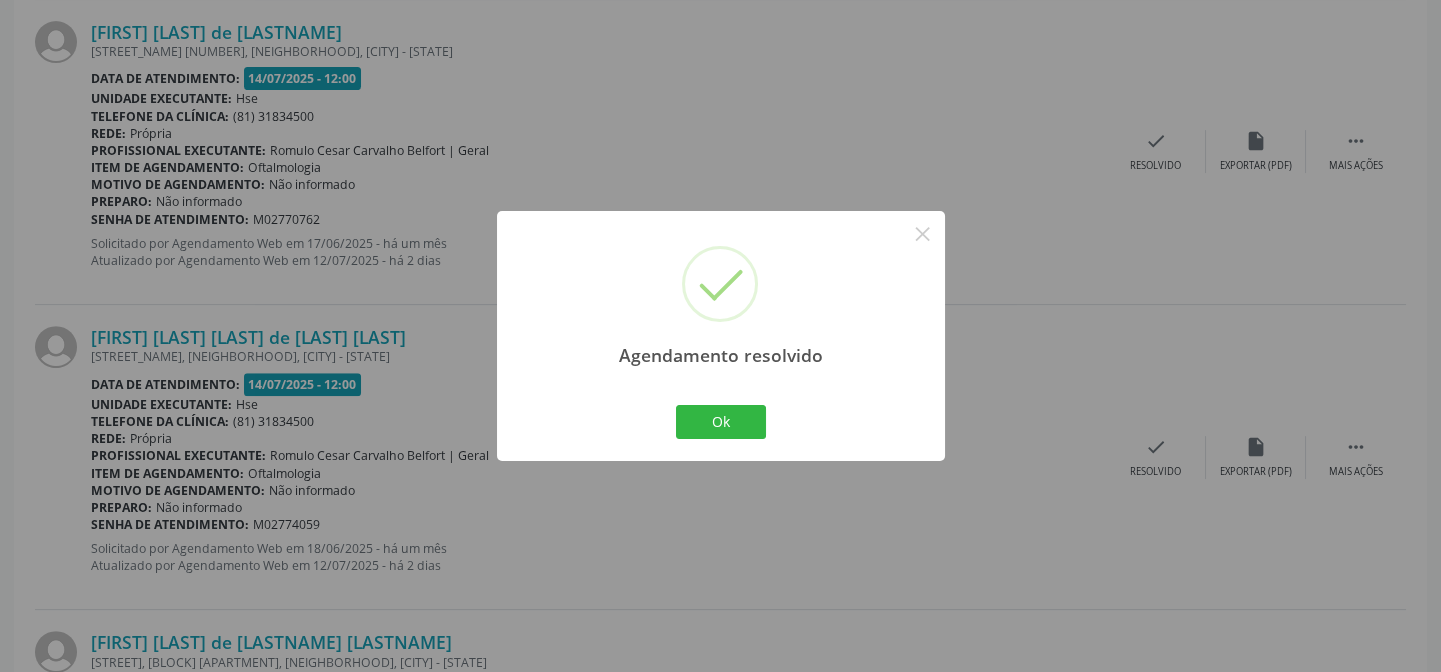 click on "Agendamento resolvido × Ok Cancel" at bounding box center (721, 335) 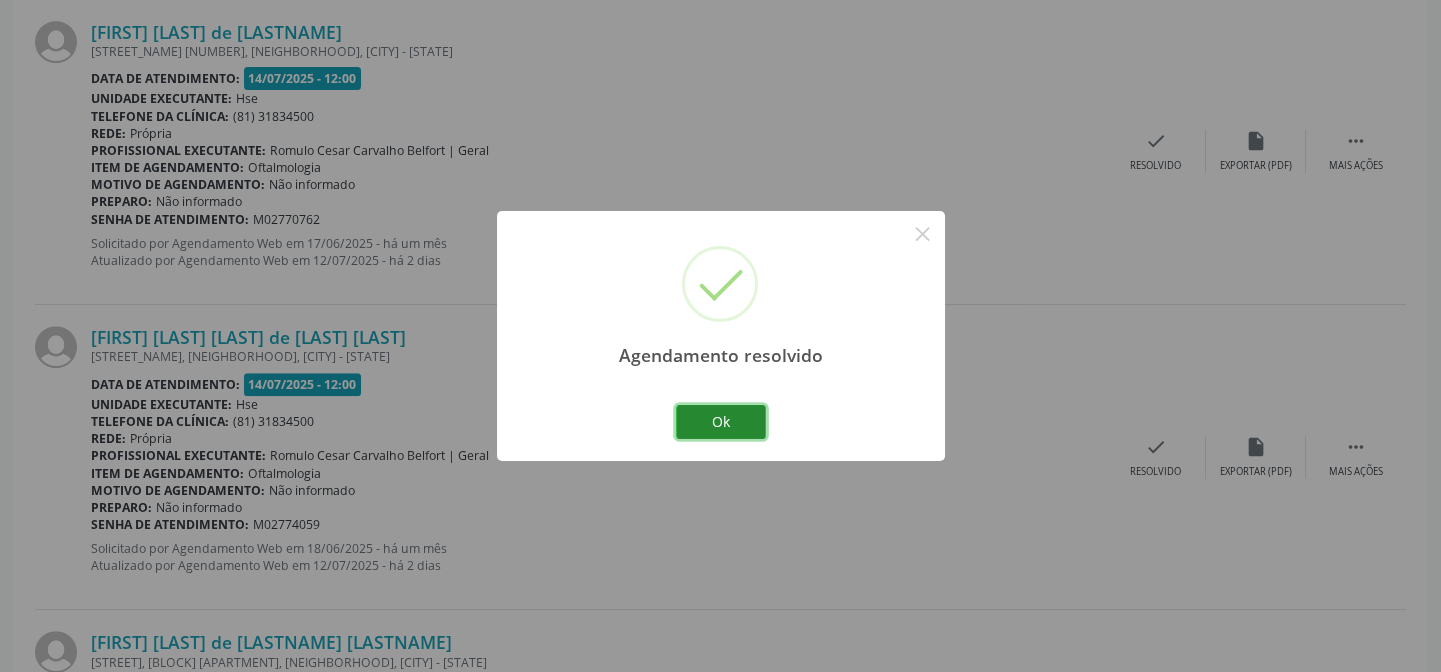 click on "Ok" at bounding box center [721, 422] 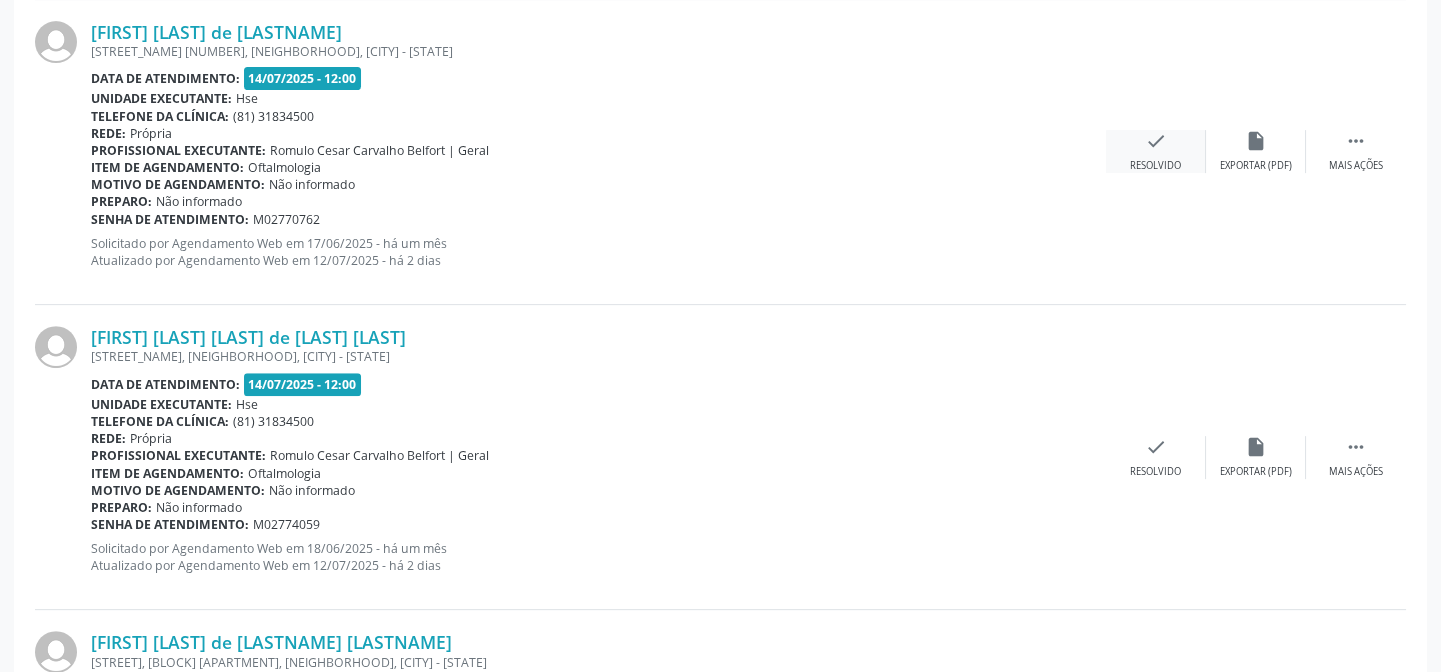 click on "check" at bounding box center (1156, 141) 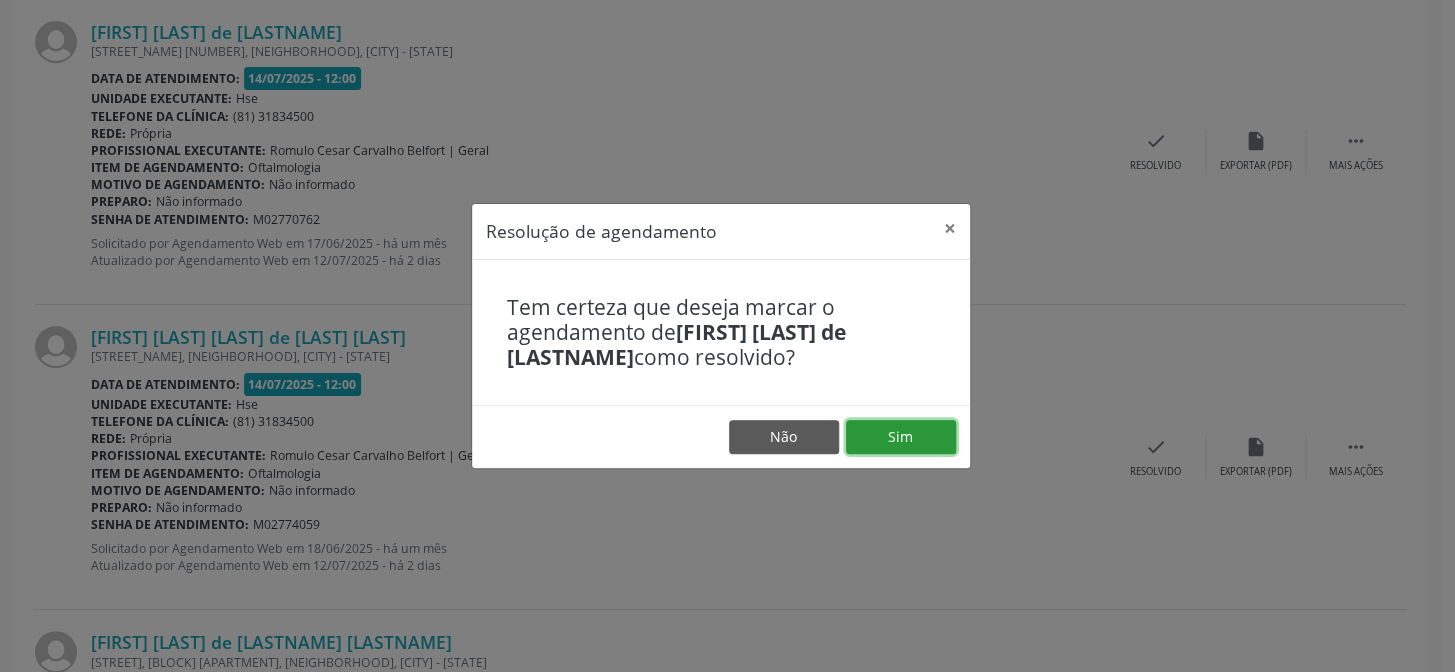click on "Sim" at bounding box center (901, 437) 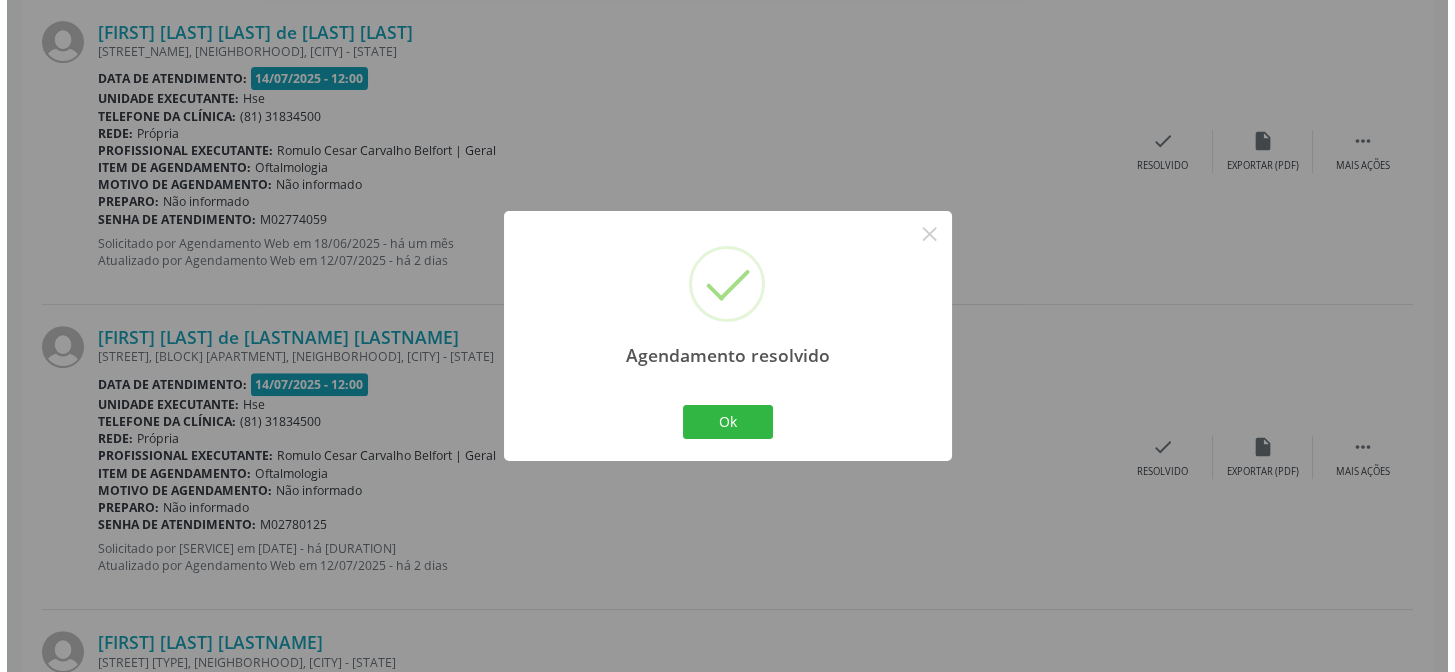 scroll, scrollTop: 1096, scrollLeft: 0, axis: vertical 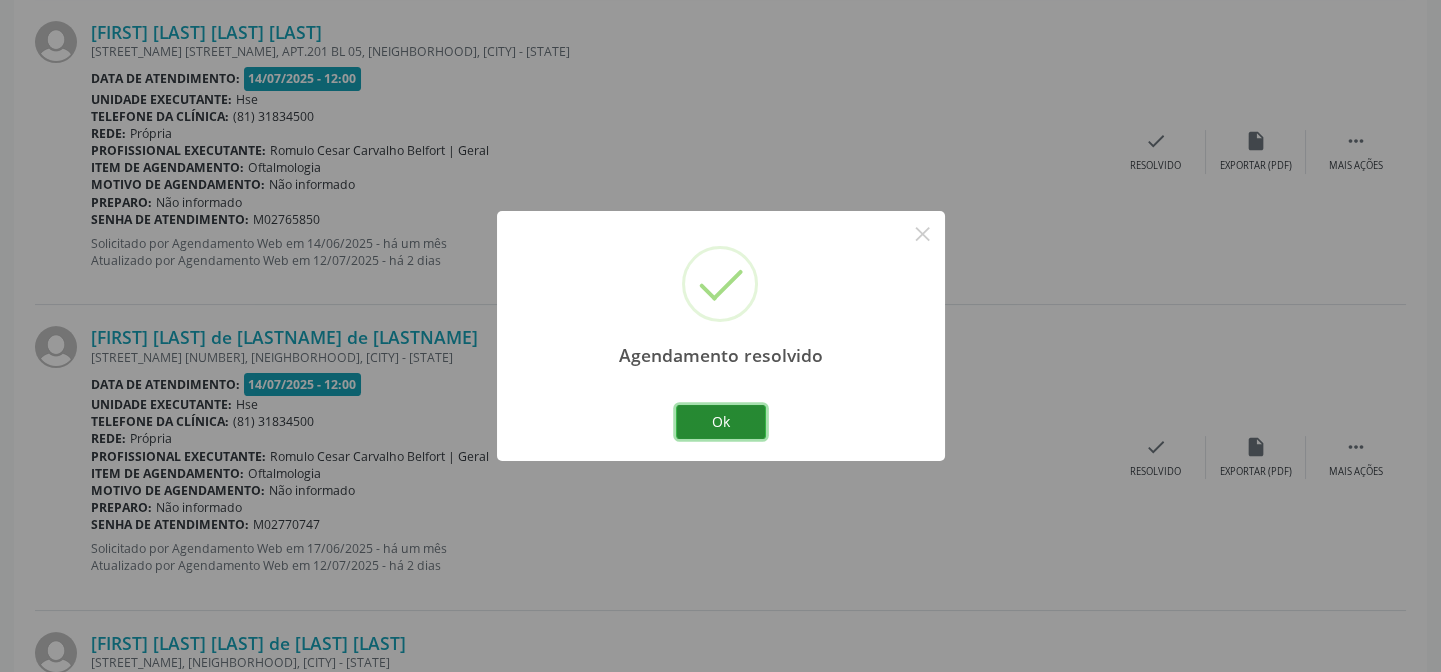 click on "Ok" at bounding box center (721, 422) 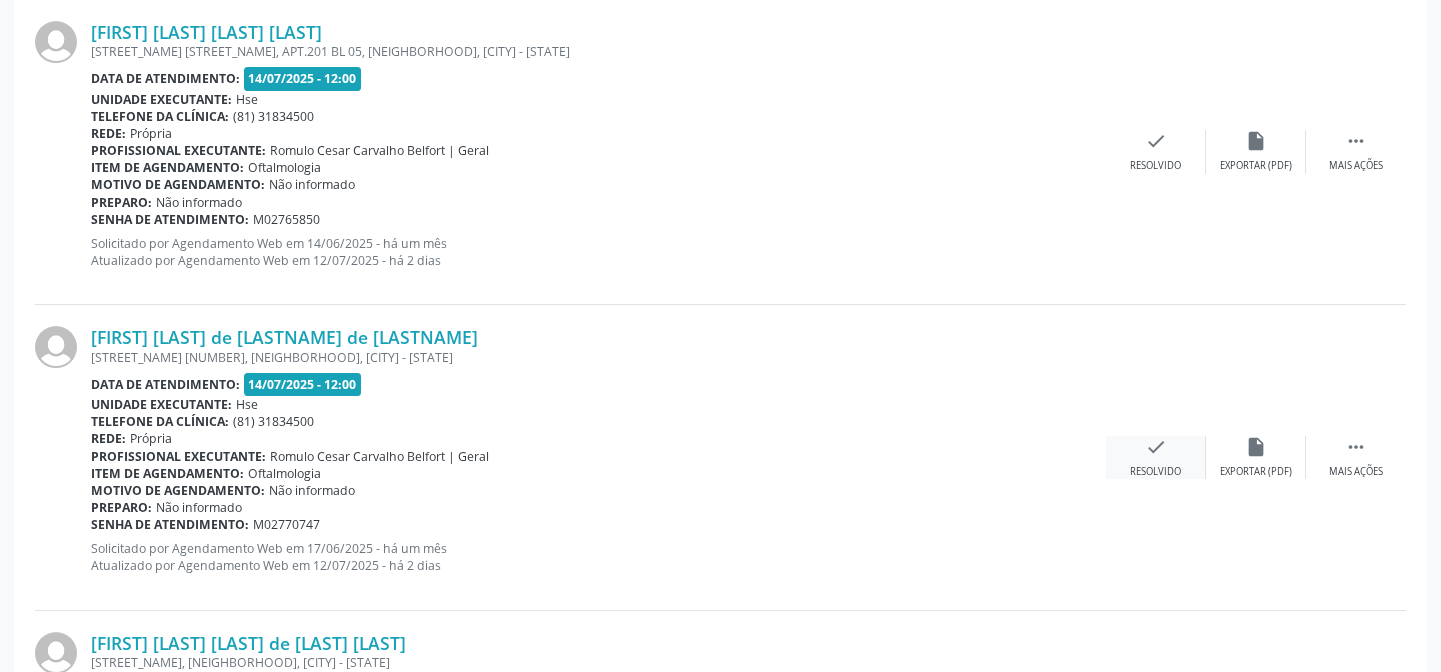 click on "check
Resolvido" at bounding box center [1156, 457] 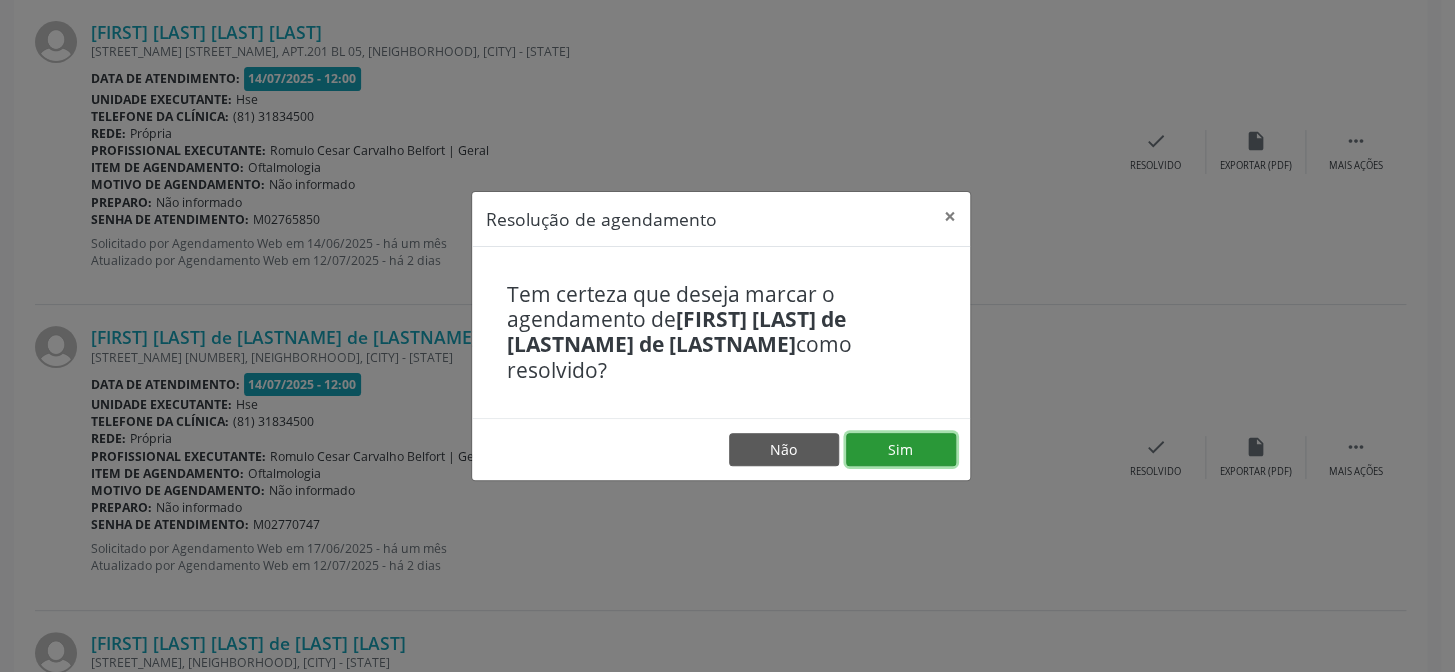 click on "Sim" at bounding box center [901, 450] 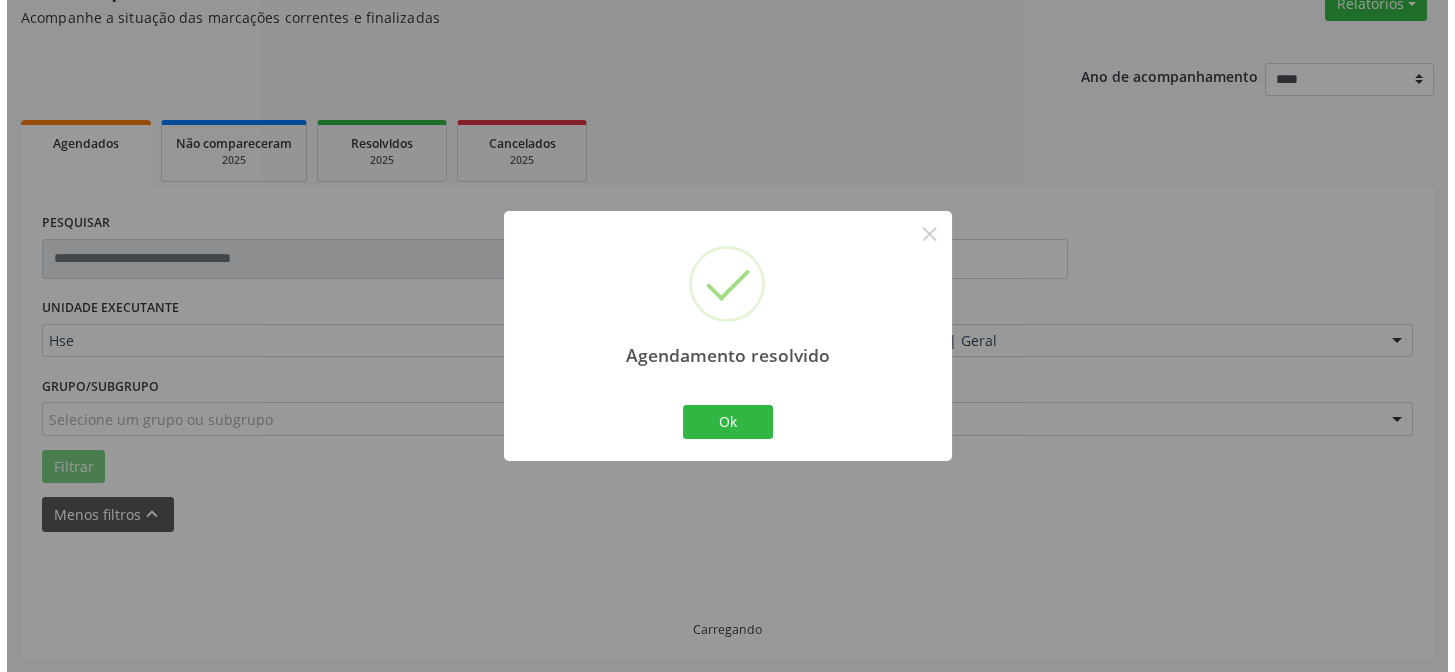 scroll, scrollTop: 1096, scrollLeft: 0, axis: vertical 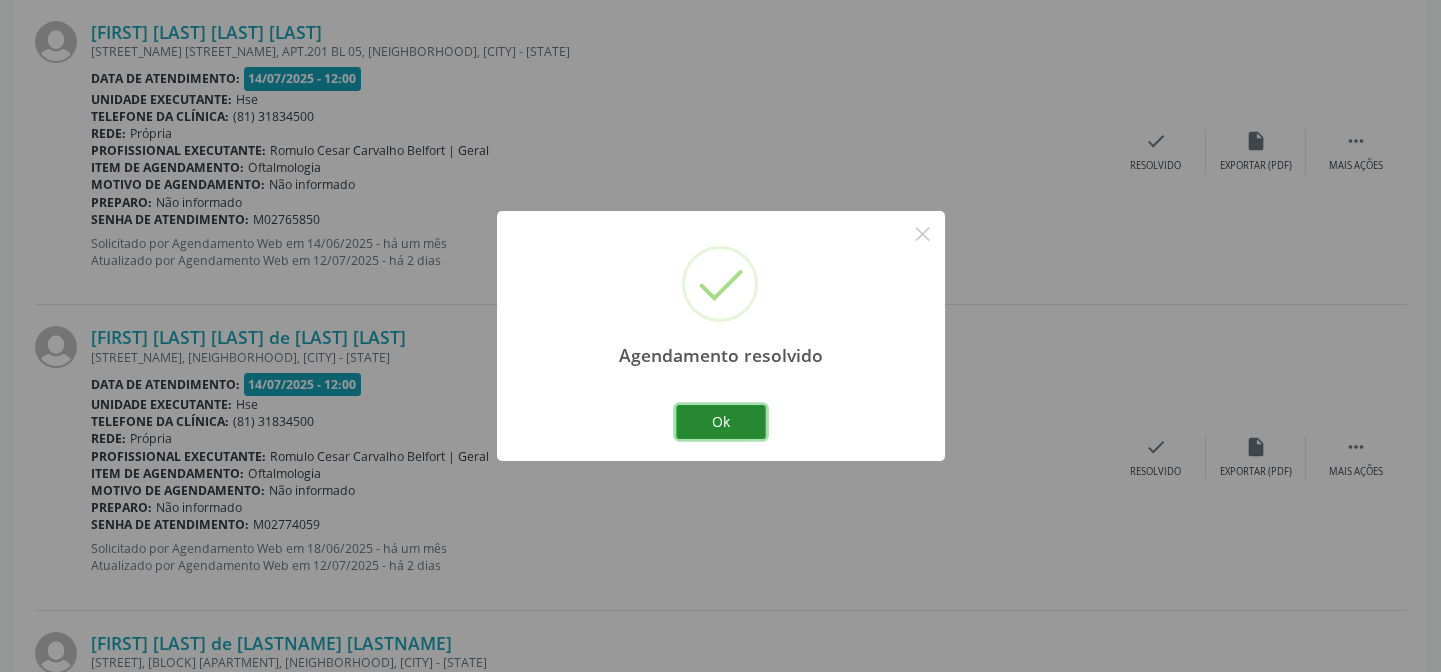 click on "Ok" at bounding box center [721, 422] 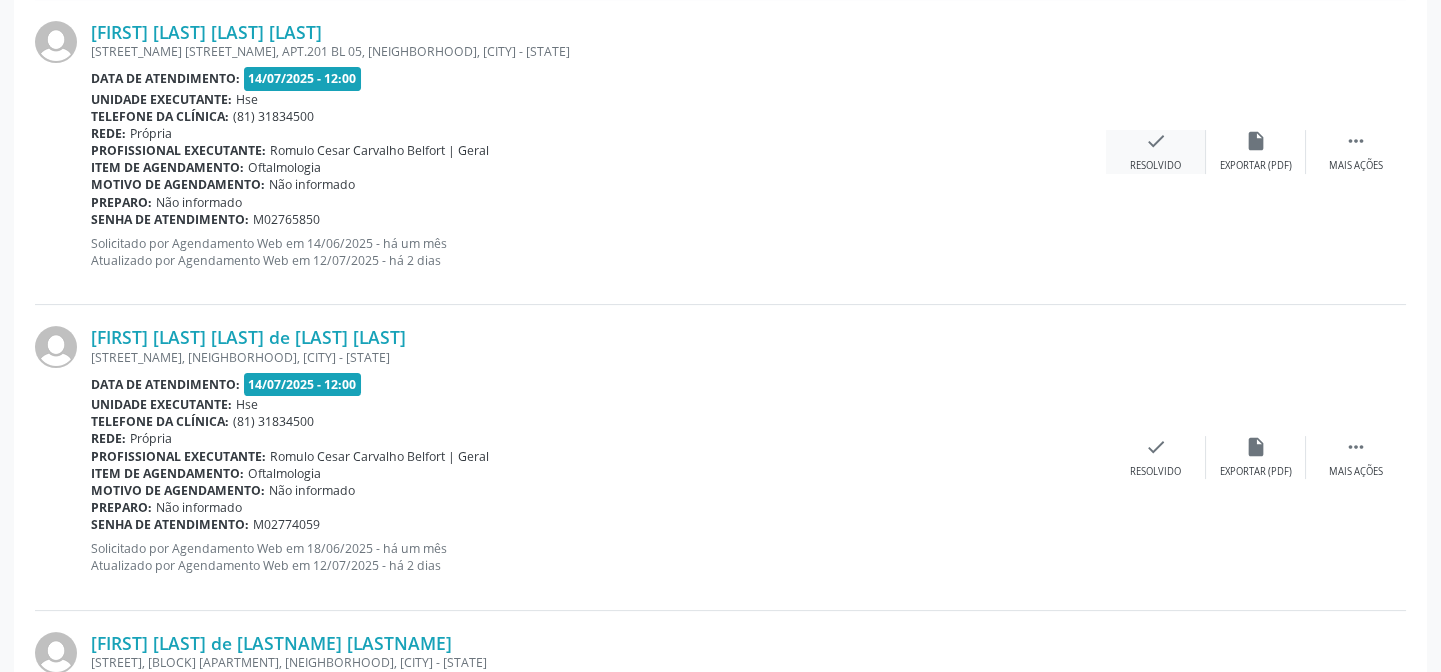 click on "check
Resolvido" at bounding box center (1156, 151) 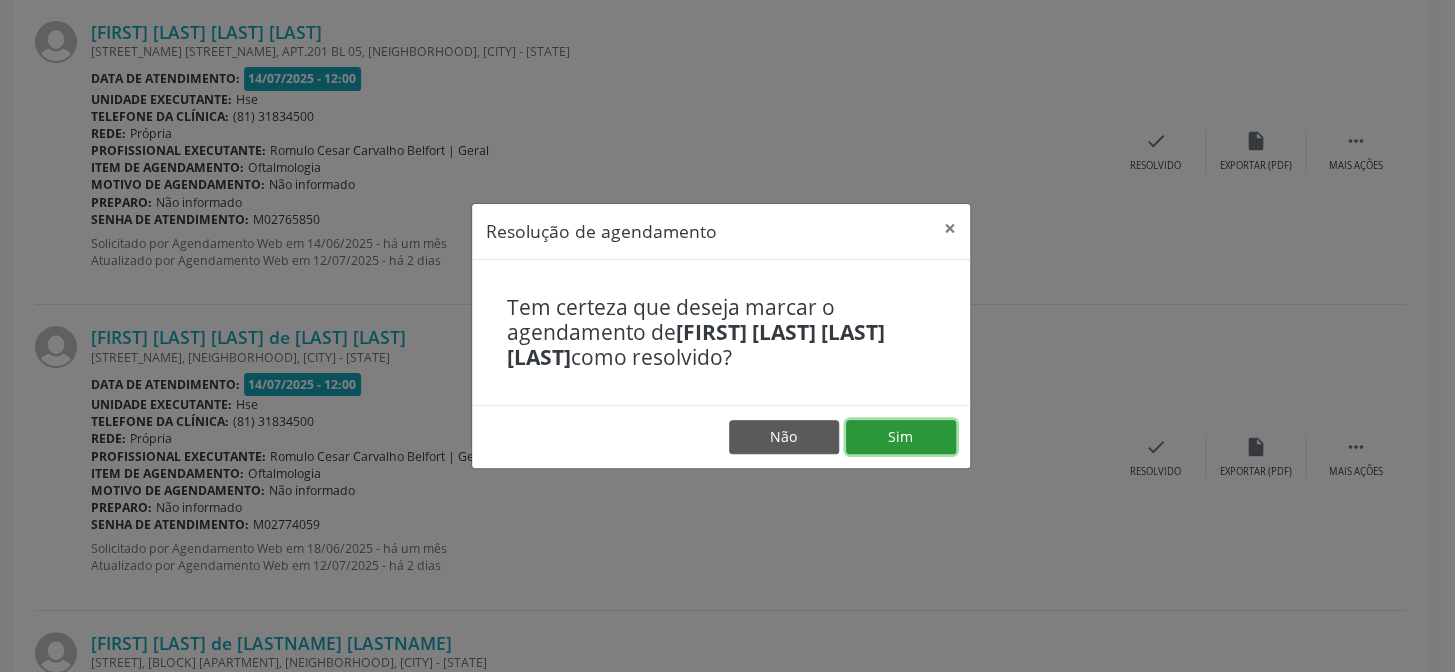 click on "Sim" at bounding box center (901, 437) 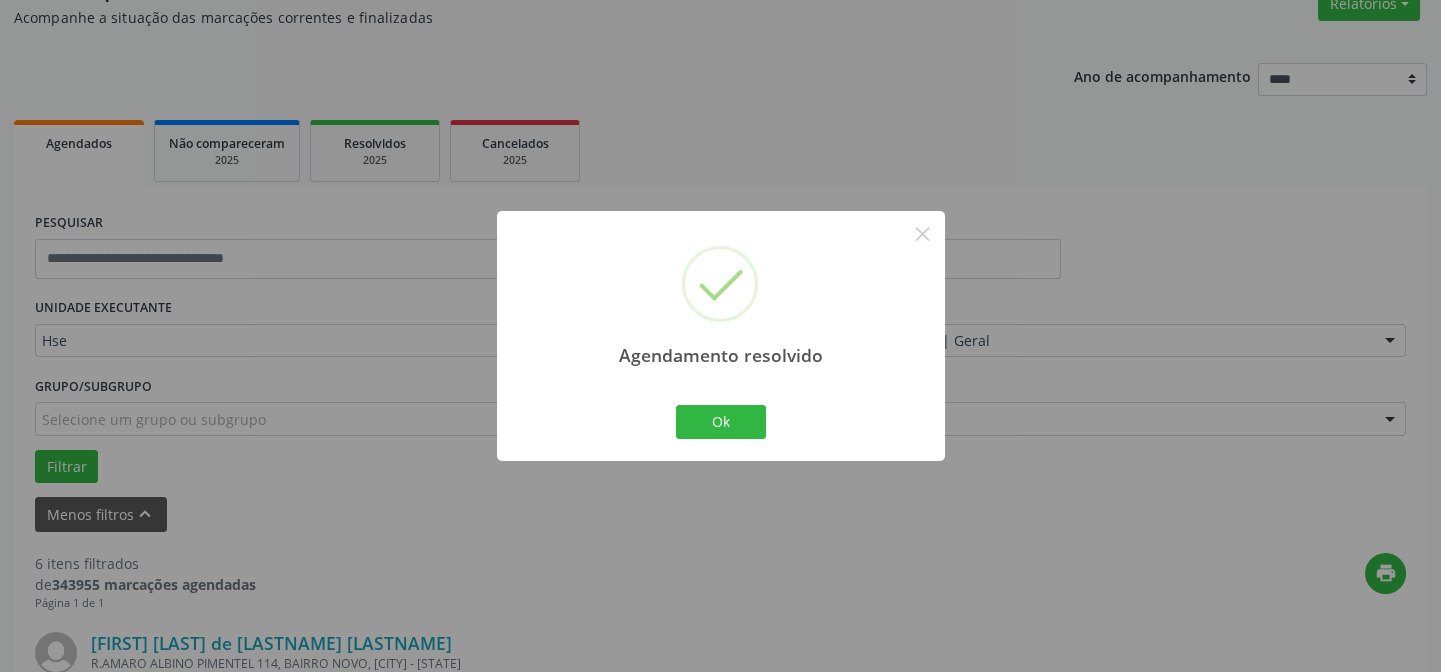 scroll, scrollTop: 1096, scrollLeft: 0, axis: vertical 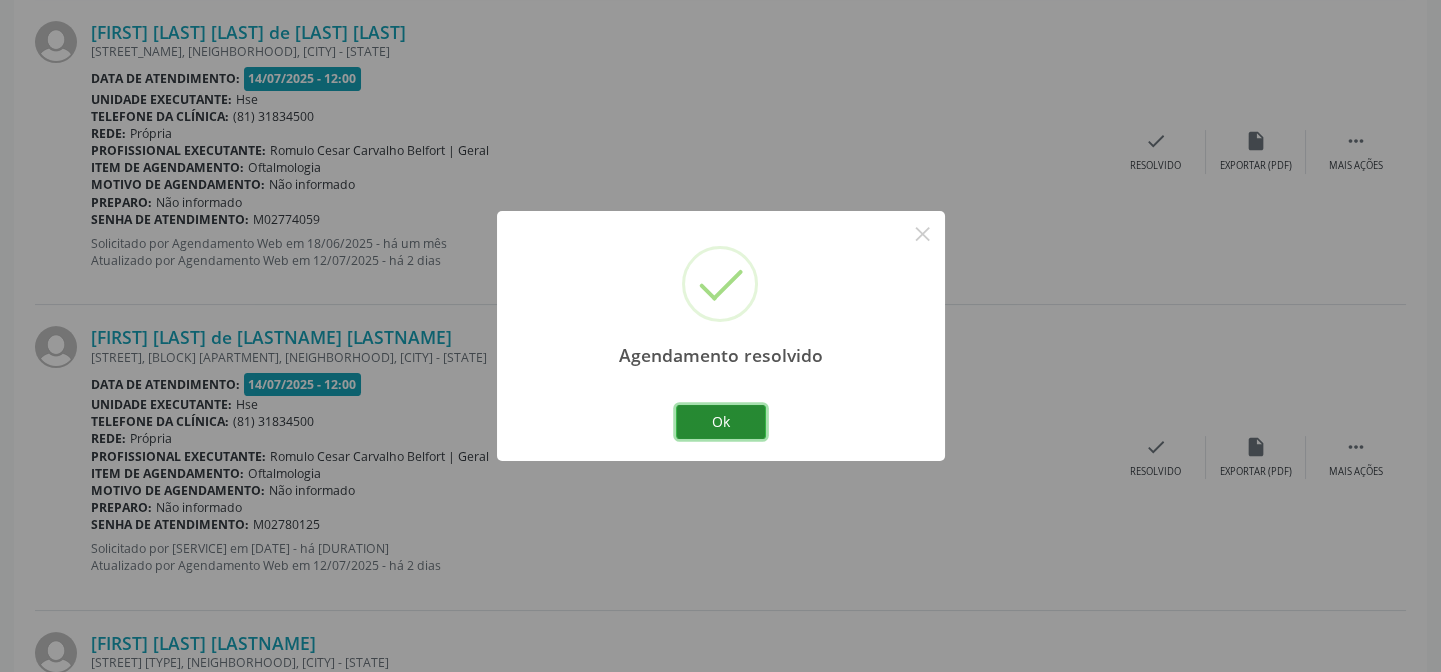 click on "Ok" at bounding box center [721, 422] 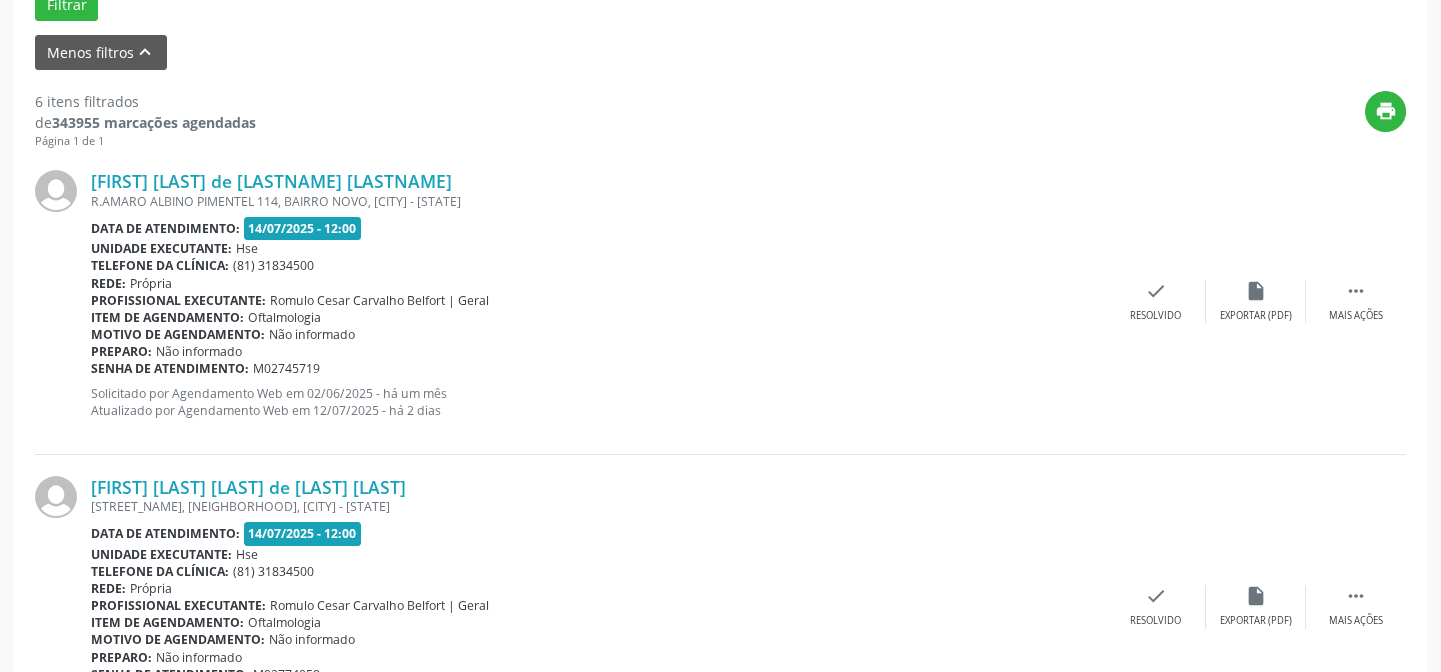 scroll, scrollTop: 1707, scrollLeft: 0, axis: vertical 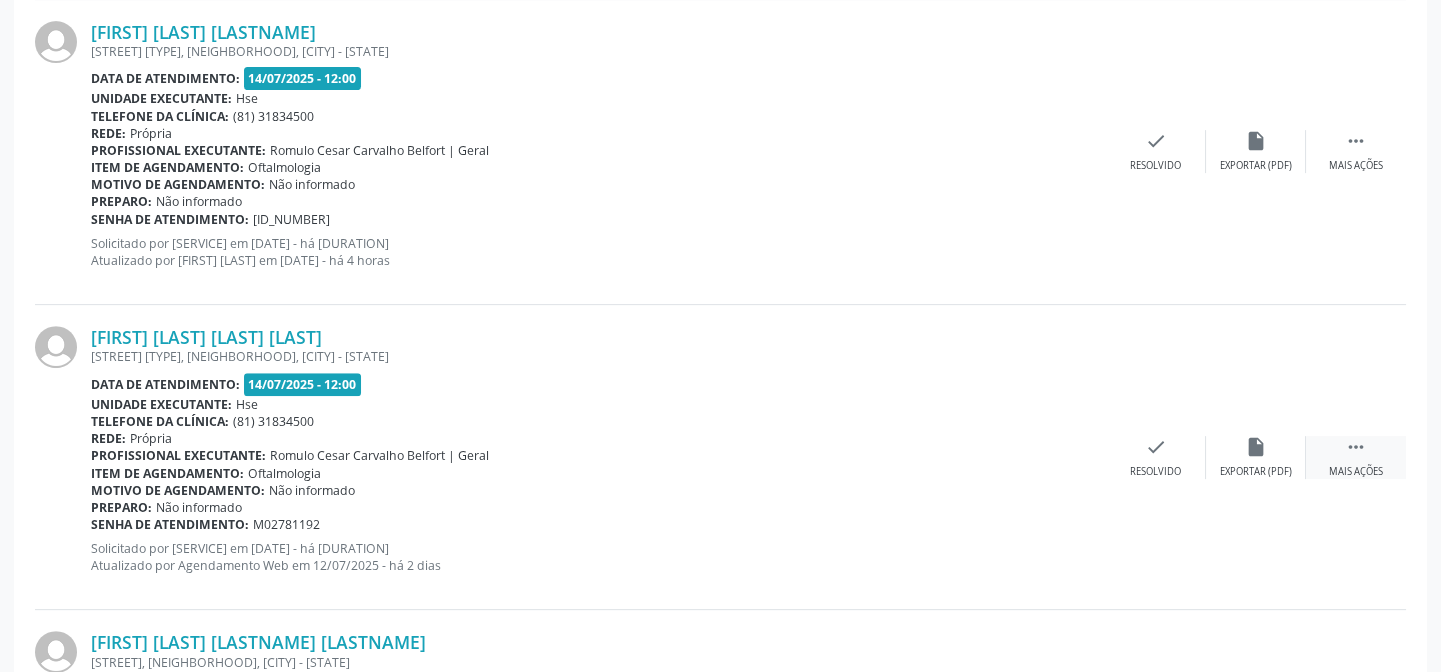 click on "Mais ações" at bounding box center (1356, 472) 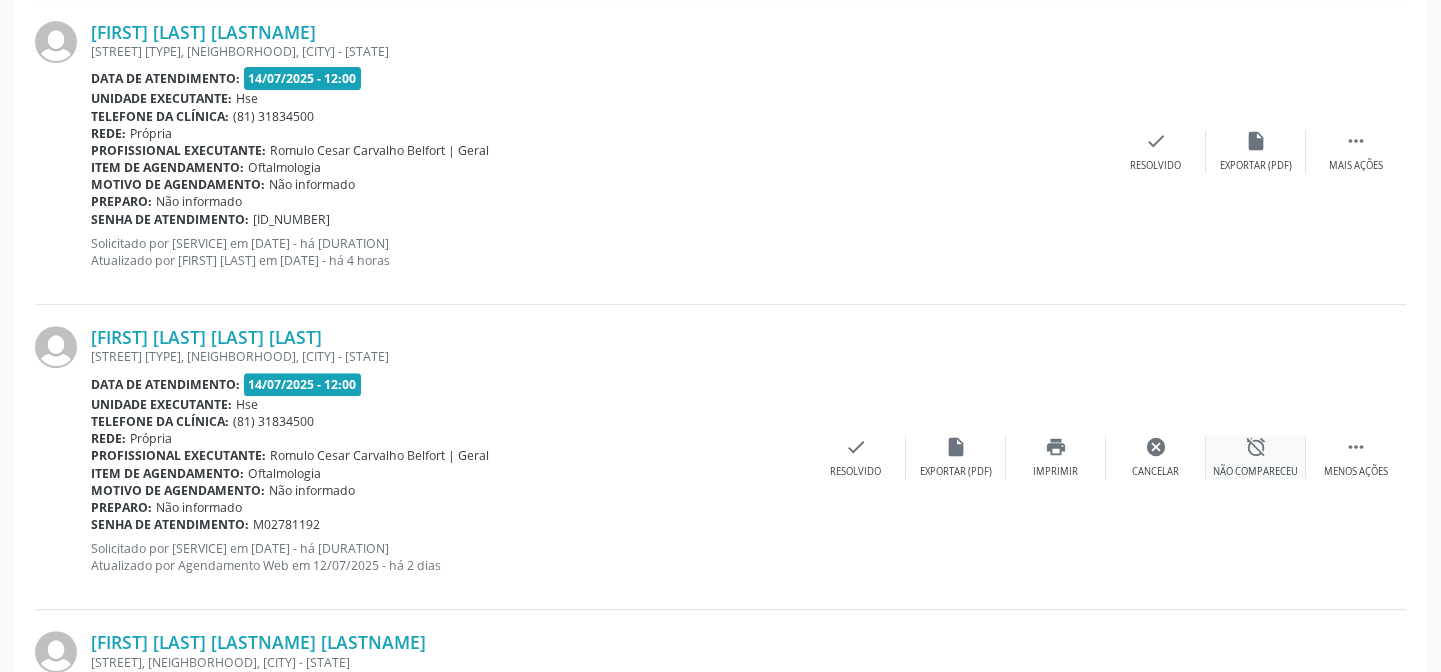 click on "alarm_off" at bounding box center (1256, 447) 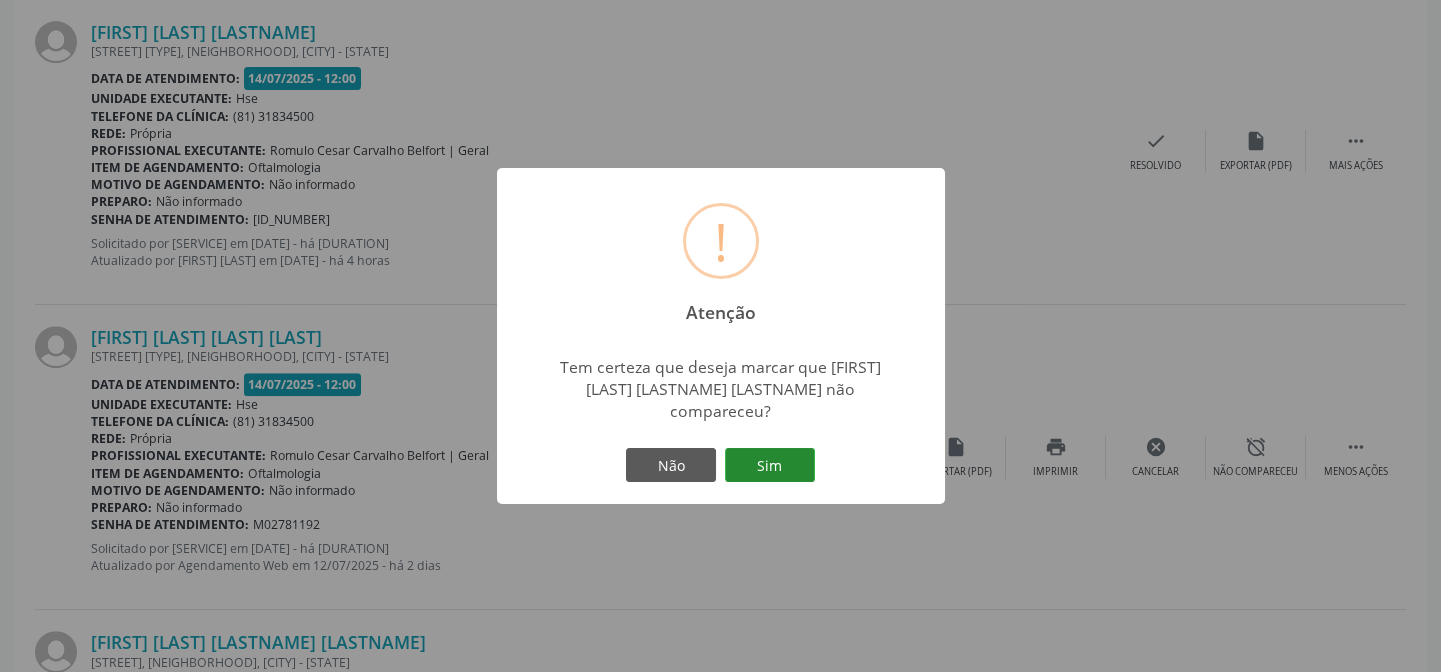 click on "Sim" at bounding box center [770, 465] 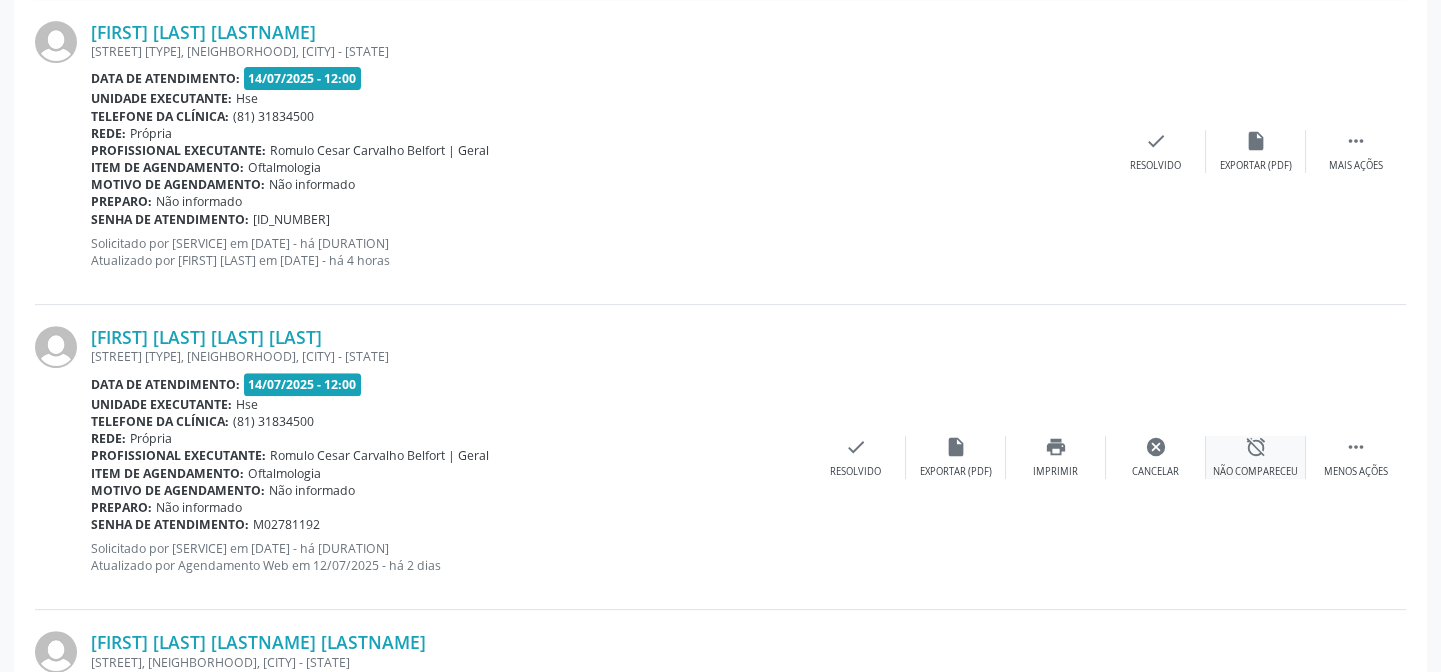 click on "alarm_off
Não compareceu" at bounding box center (1256, 457) 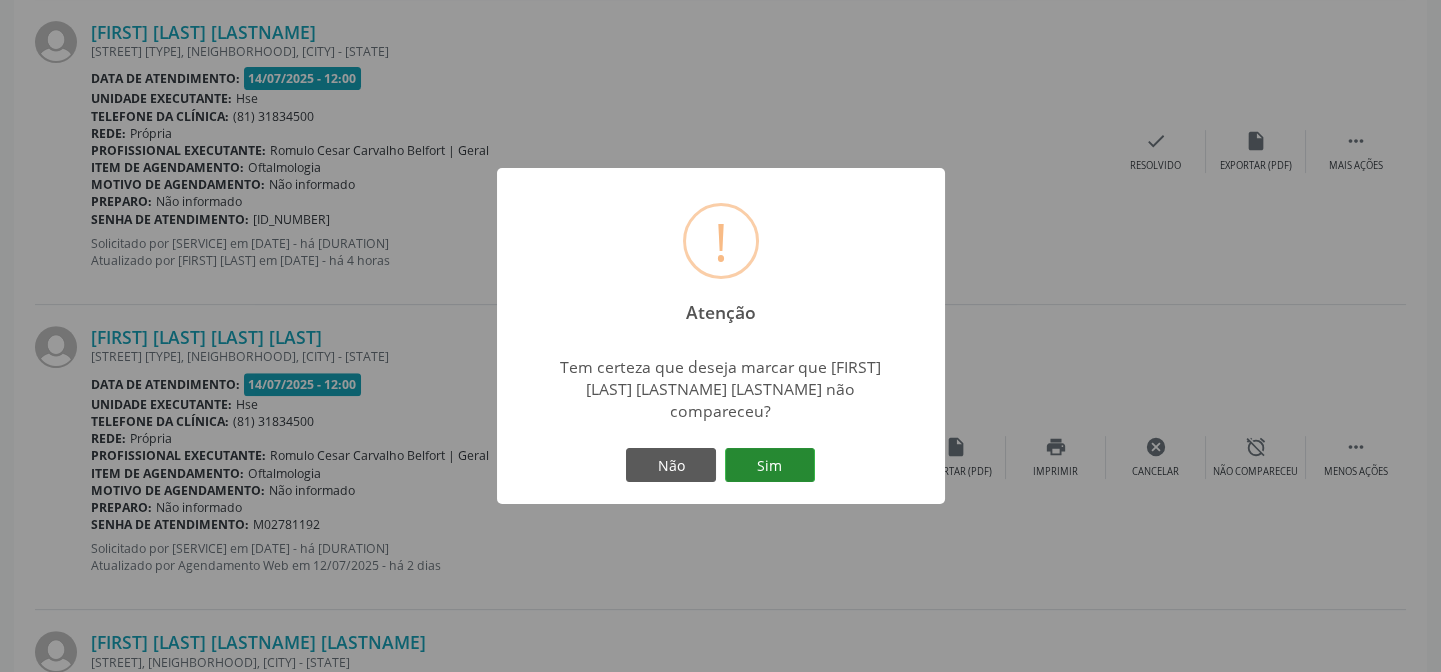 scroll, scrollTop: 200, scrollLeft: 0, axis: vertical 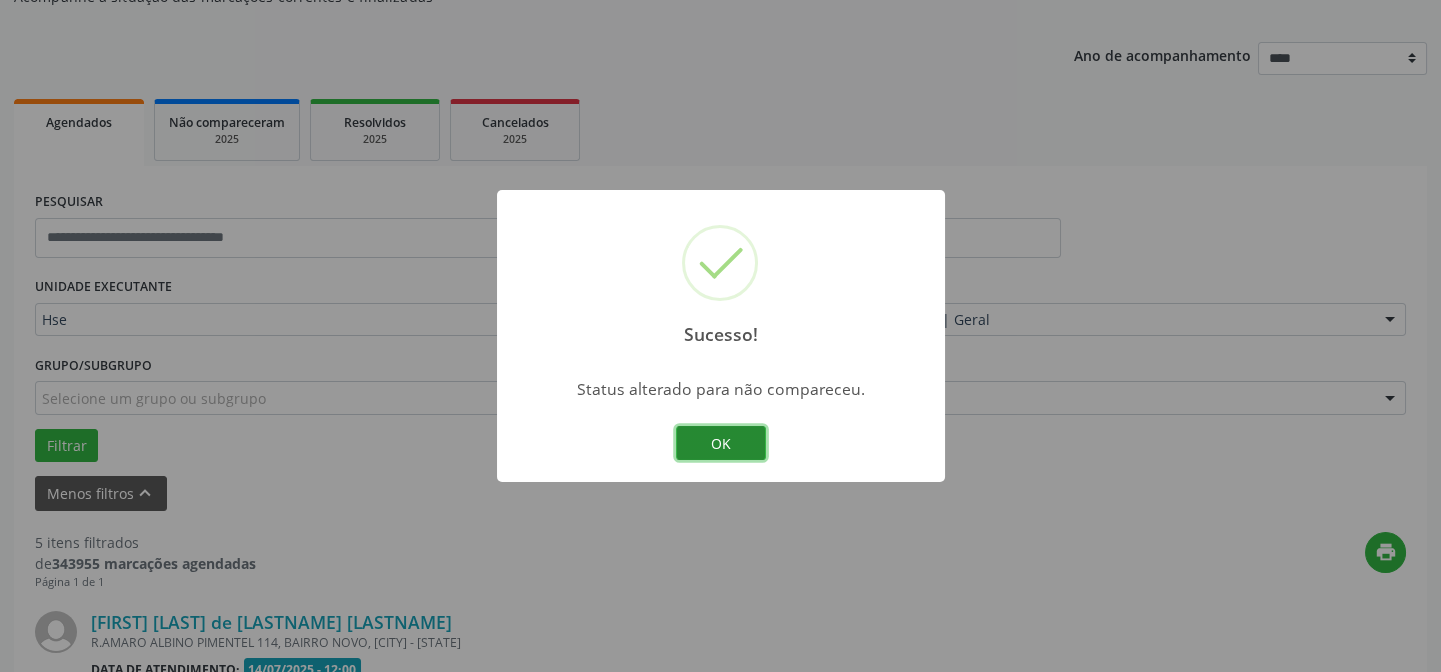 click on "OK" at bounding box center (721, 443) 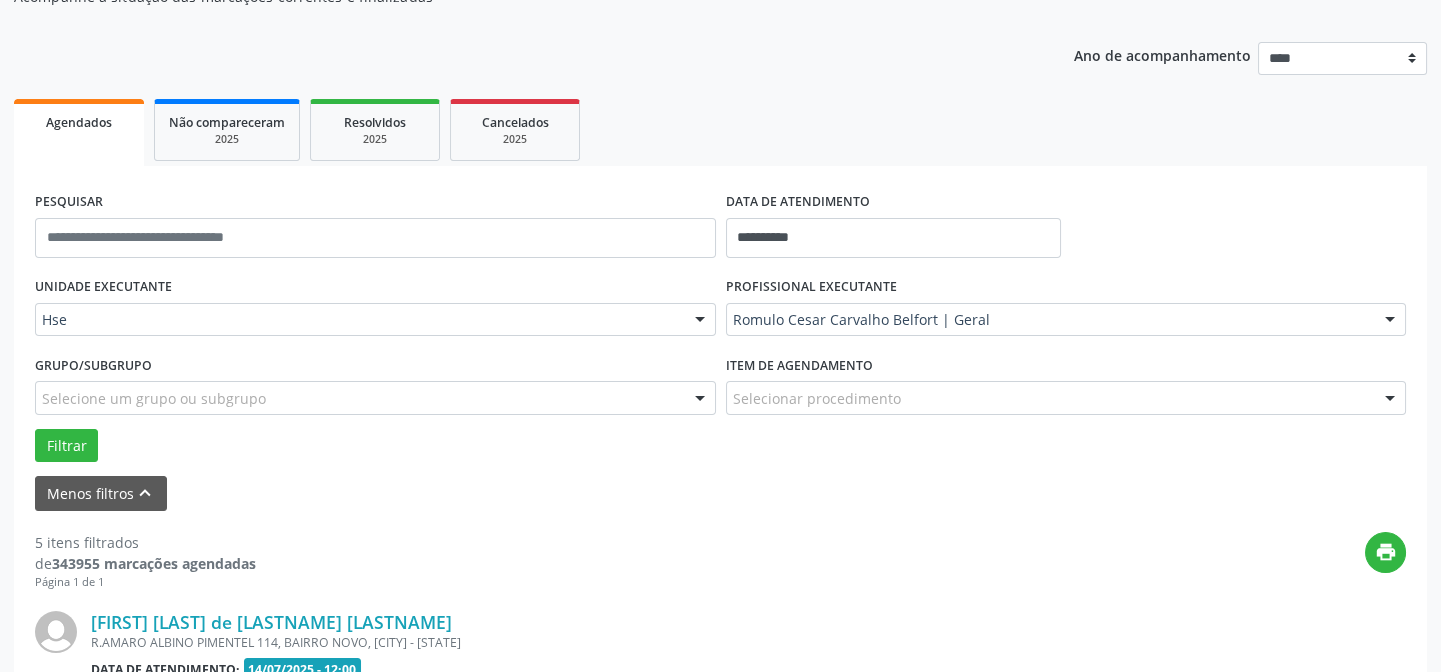 scroll, scrollTop: 1401, scrollLeft: 0, axis: vertical 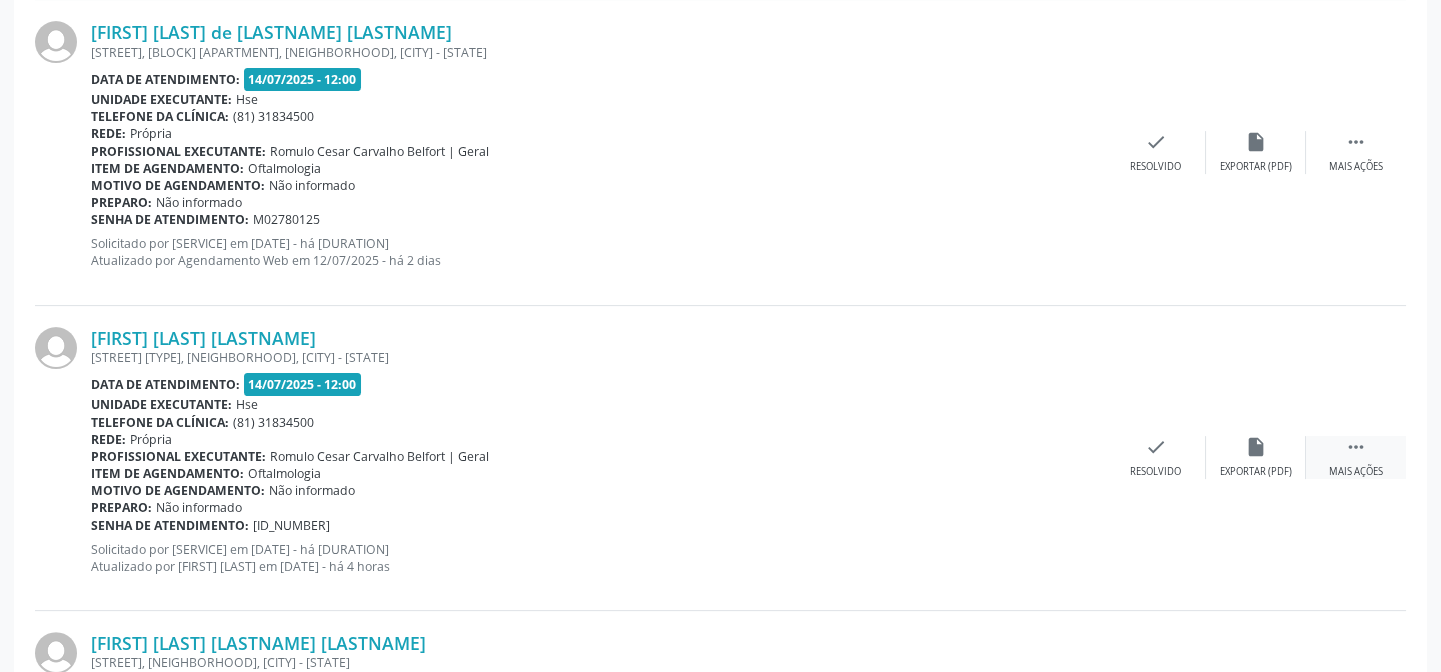 click on "
Mais ações" at bounding box center (1356, 457) 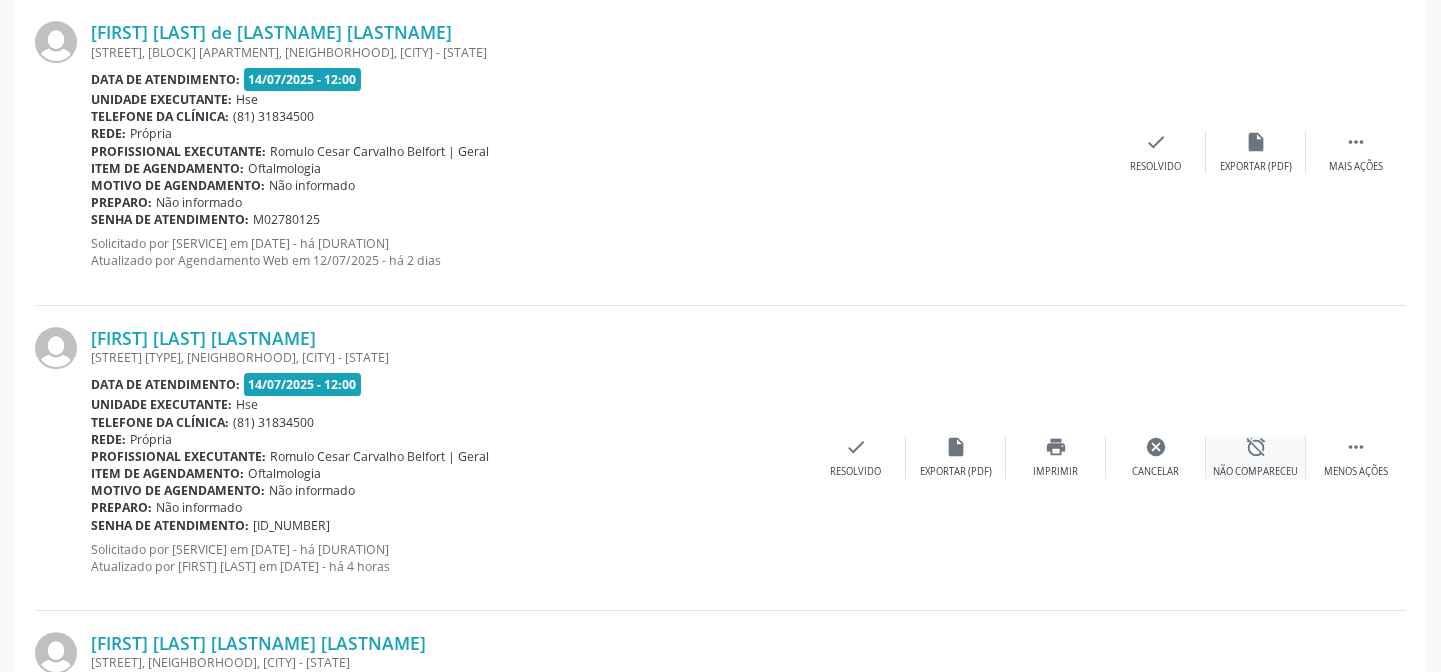 click on "alarm_off
Não compareceu" at bounding box center (1256, 457) 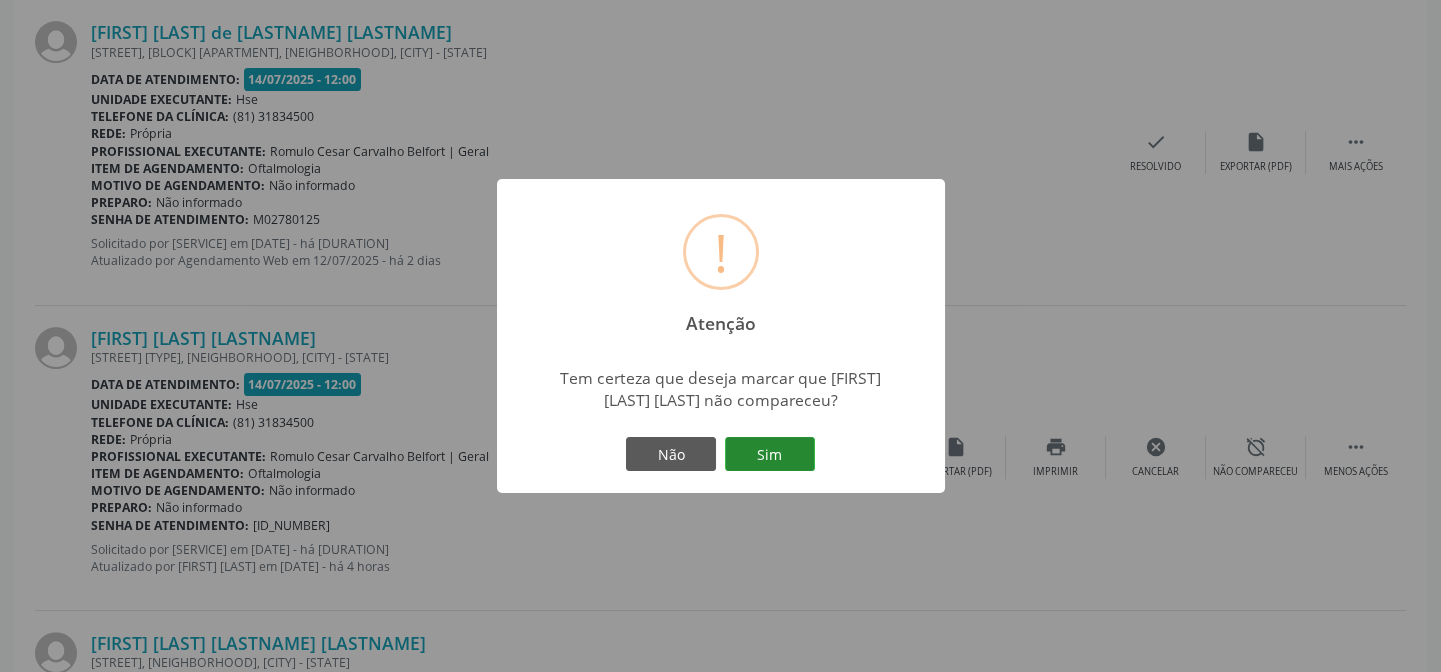 click on "Sim" at bounding box center (770, 454) 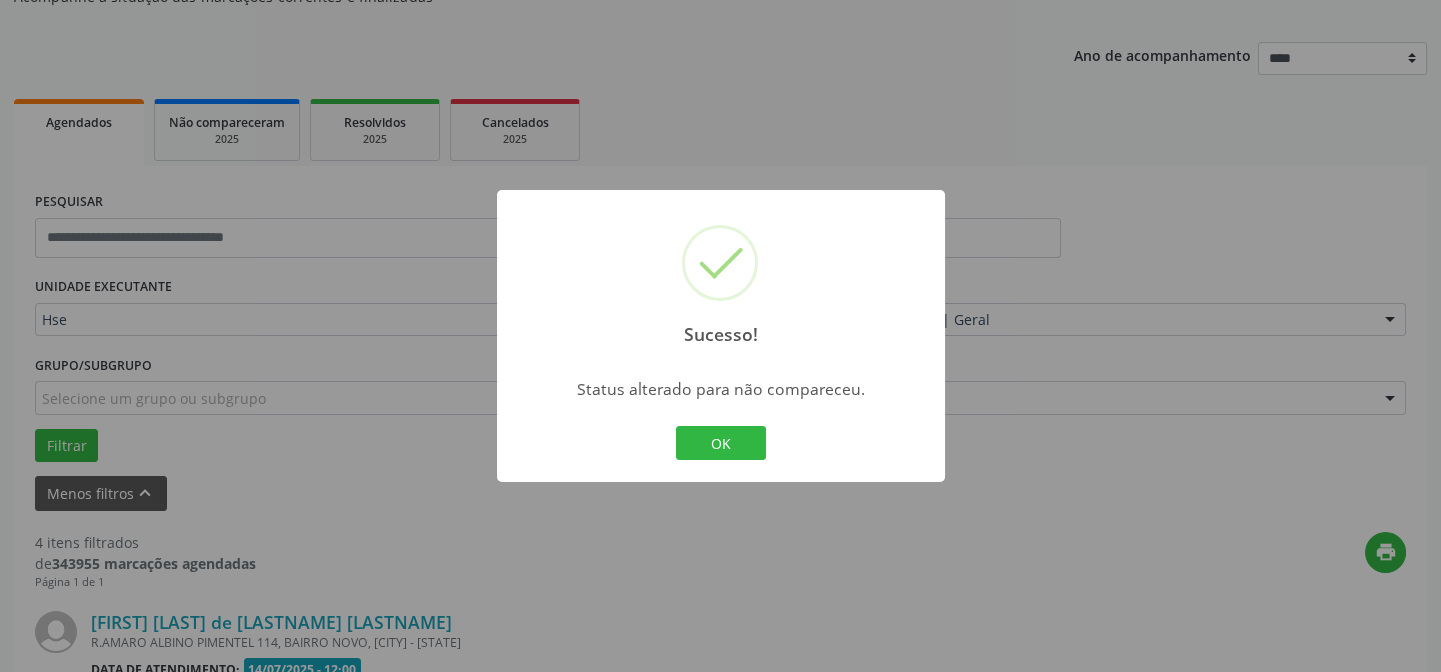 scroll, scrollTop: 1371, scrollLeft: 0, axis: vertical 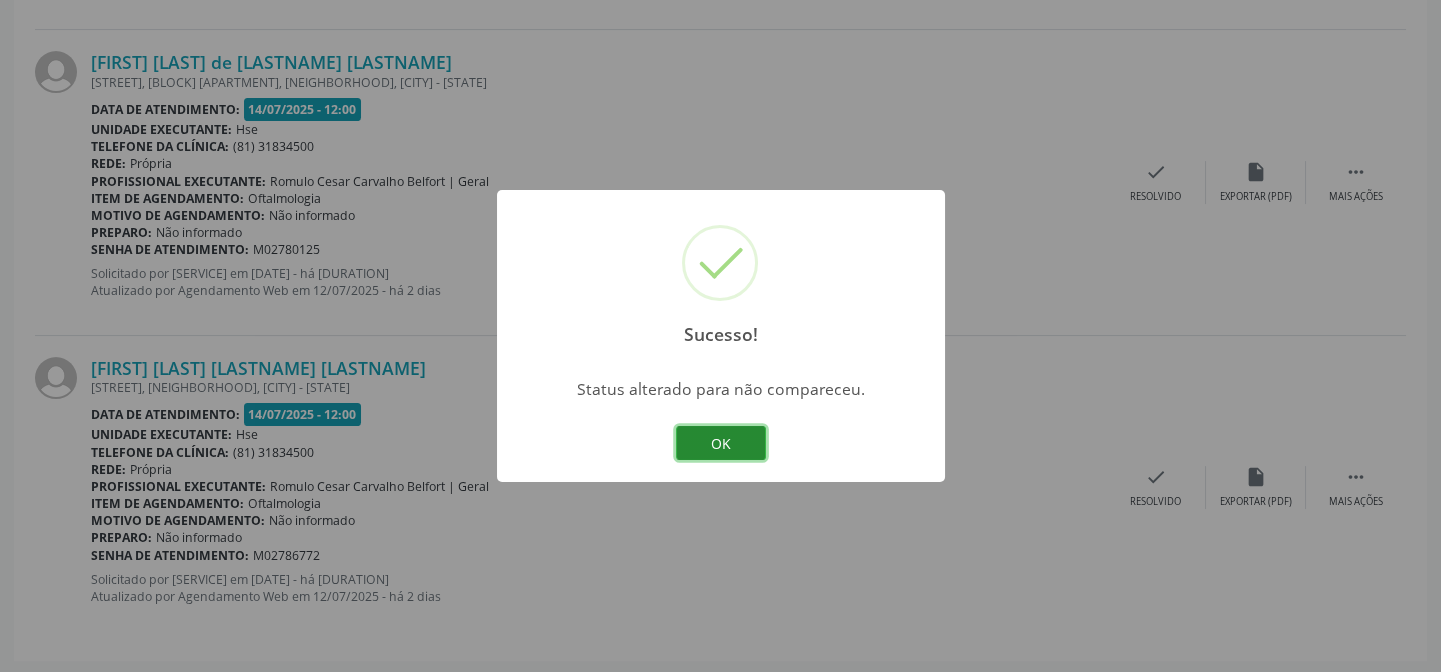 drag, startPoint x: 746, startPoint y: 443, endPoint x: 776, endPoint y: 419, distance: 38.418747 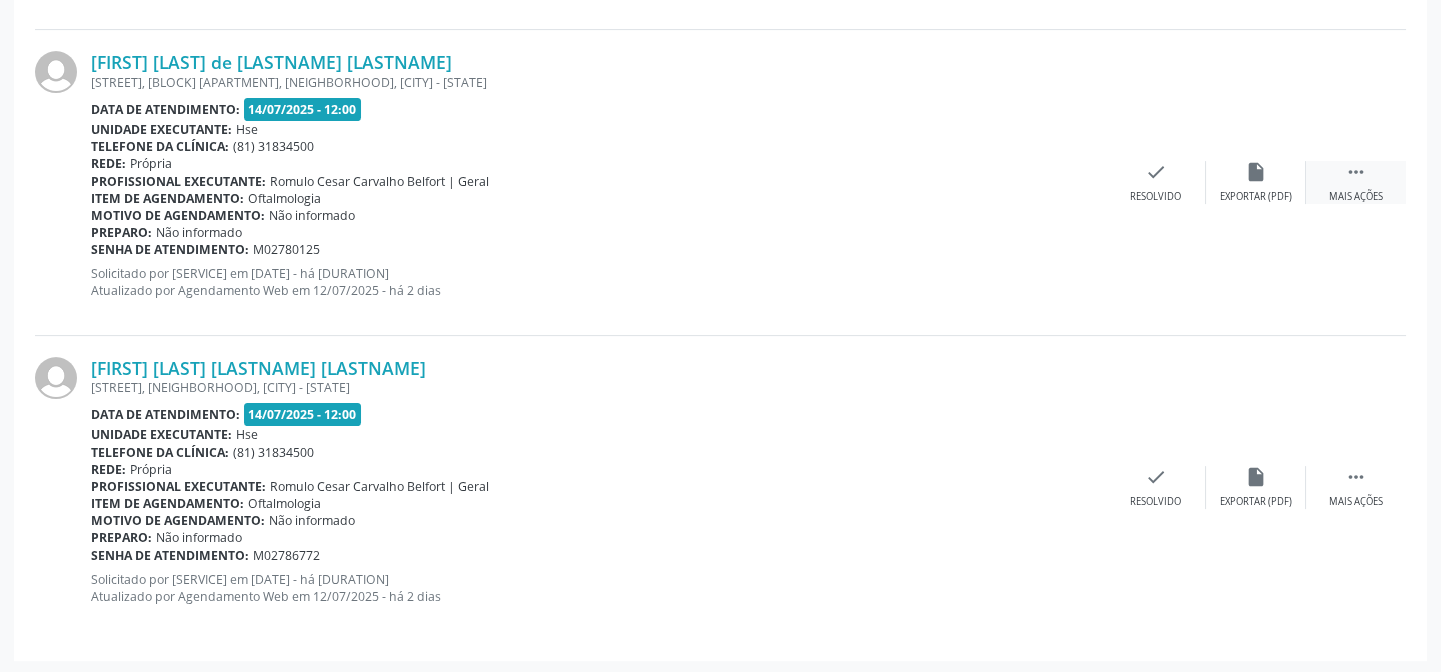click on "
Mais ações" at bounding box center [1356, 182] 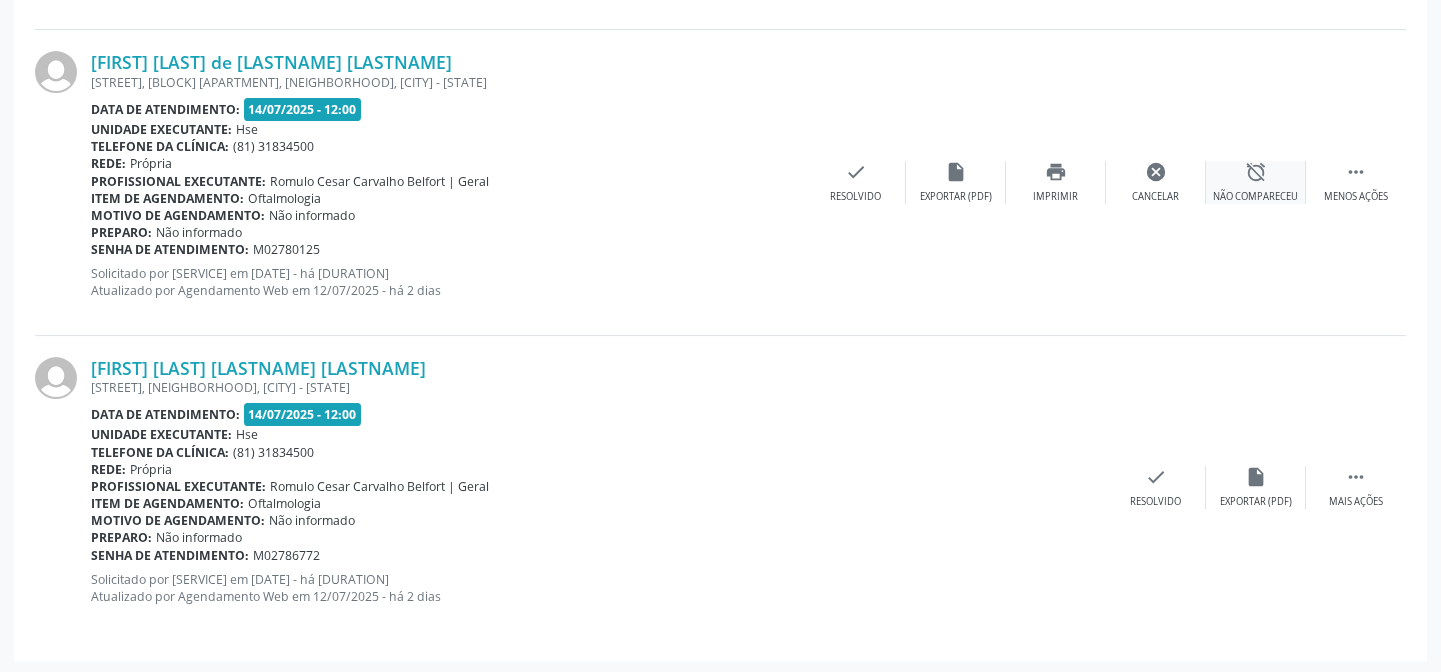 click on "alarm_off
Não compareceu" at bounding box center (1256, 182) 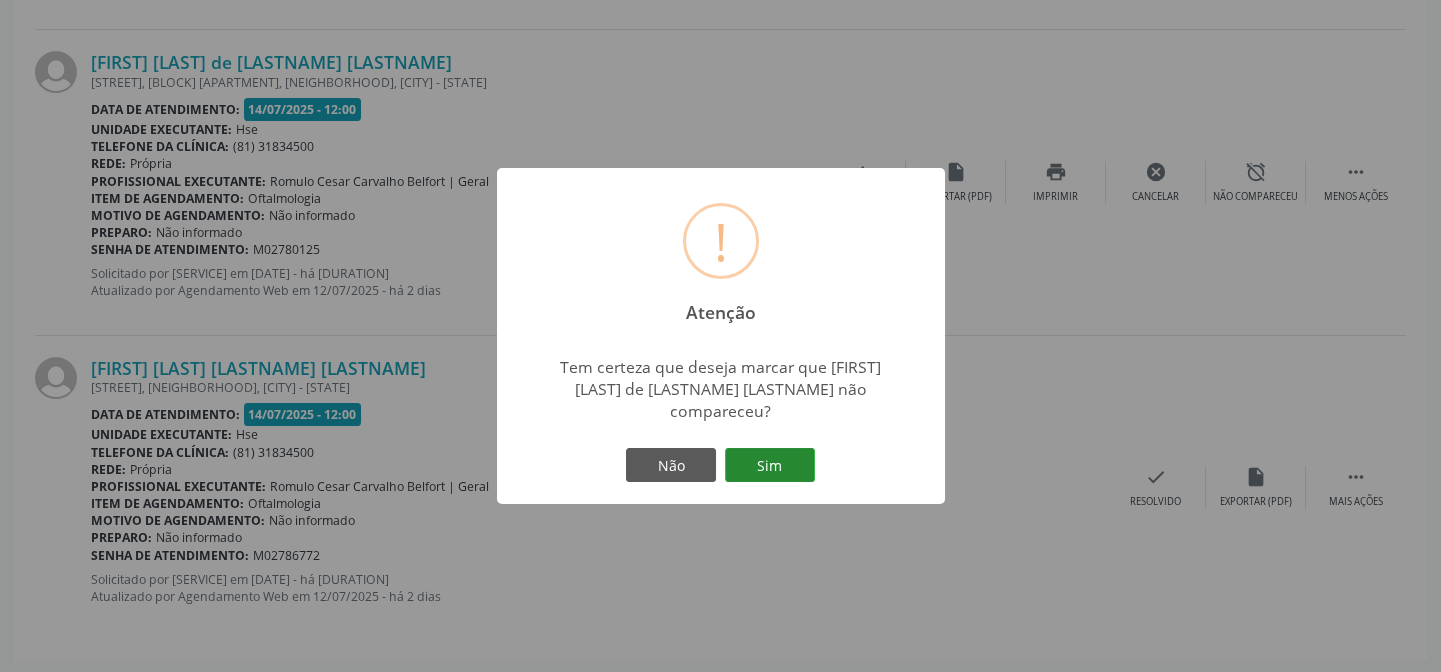 click on "Sim" at bounding box center [770, 465] 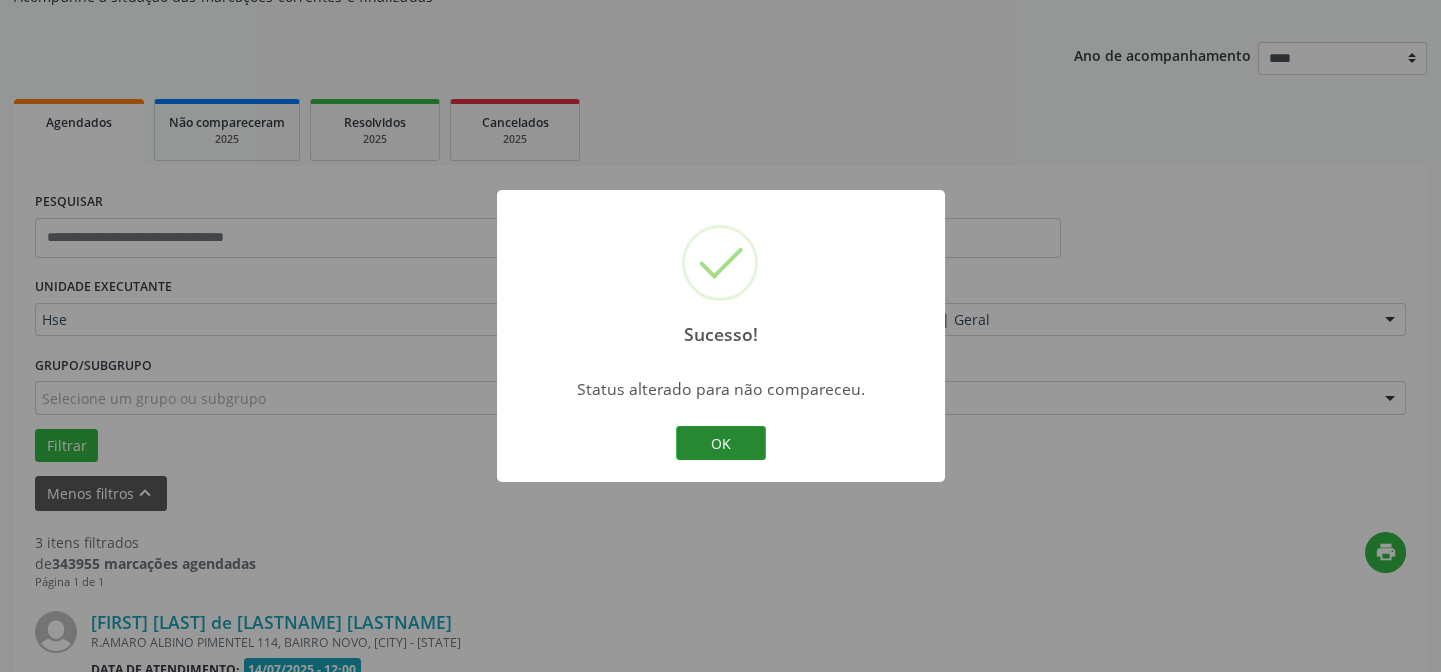 scroll, scrollTop: 1067, scrollLeft: 0, axis: vertical 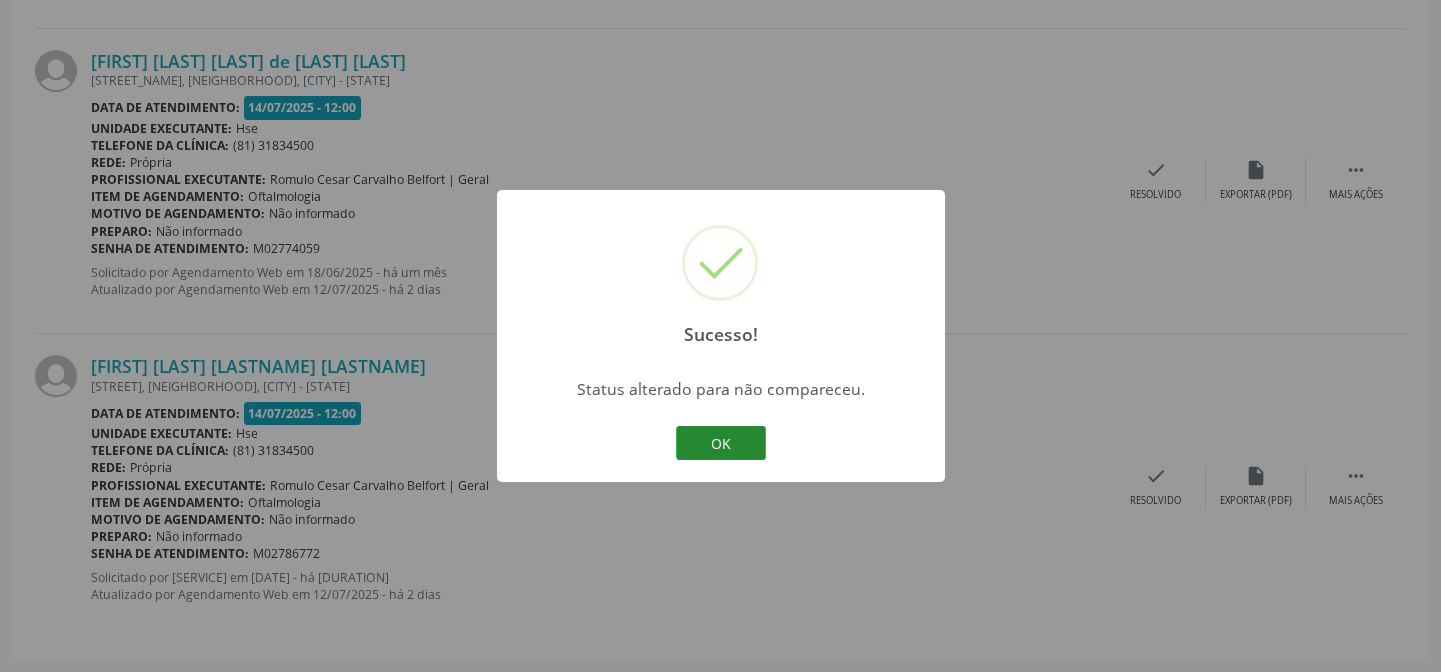 click on "OK" at bounding box center [721, 443] 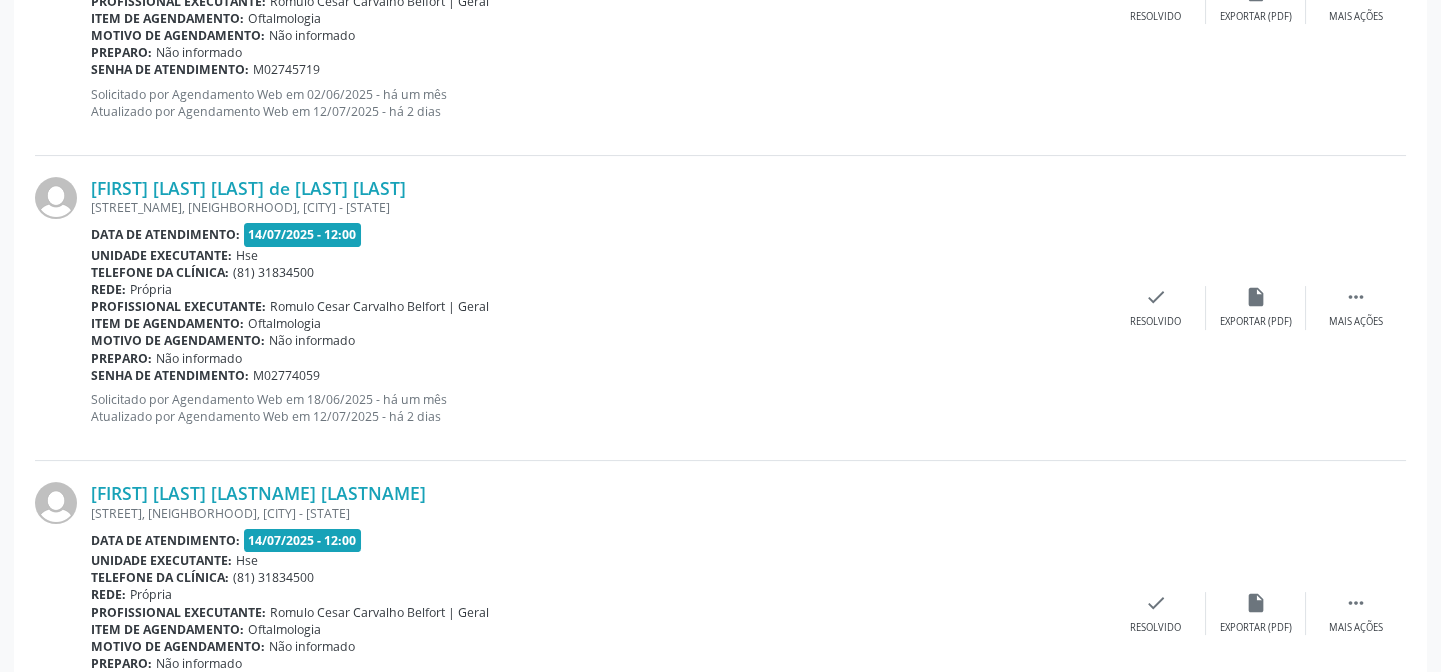 scroll, scrollTop: 1067, scrollLeft: 0, axis: vertical 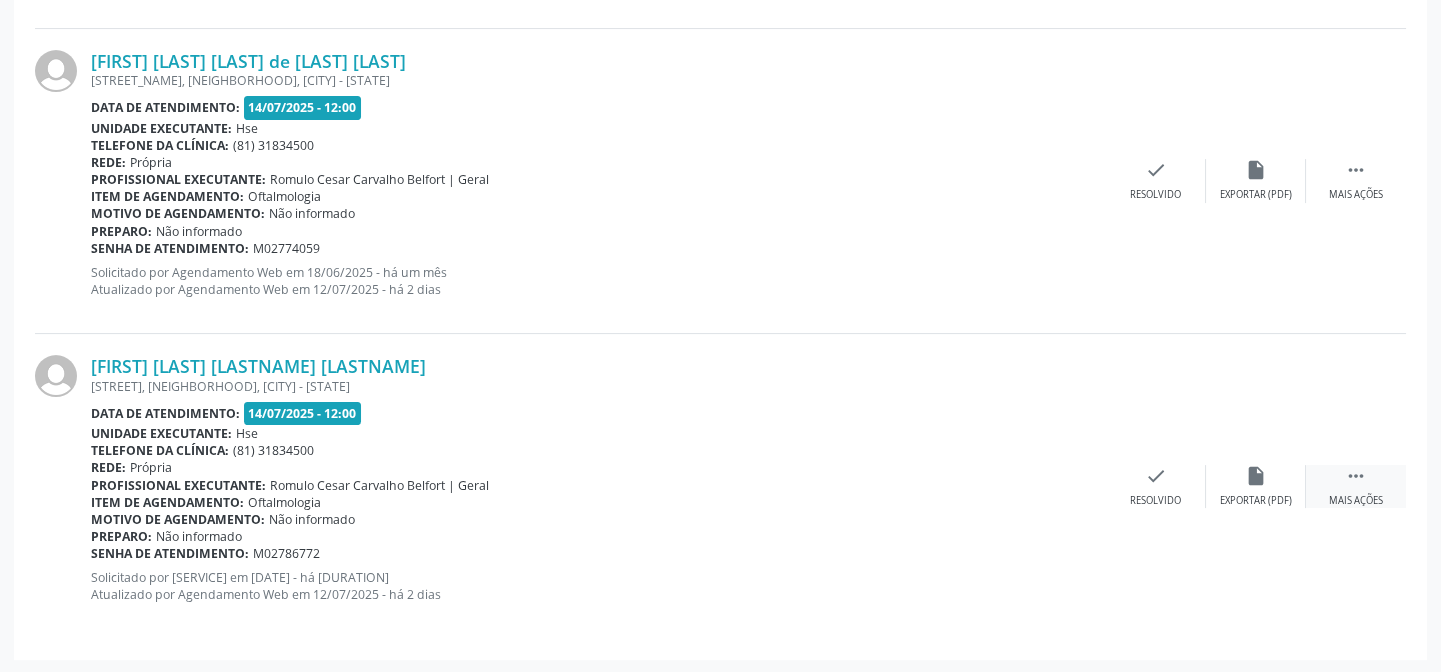 click on "
Mais ações" at bounding box center (1356, 486) 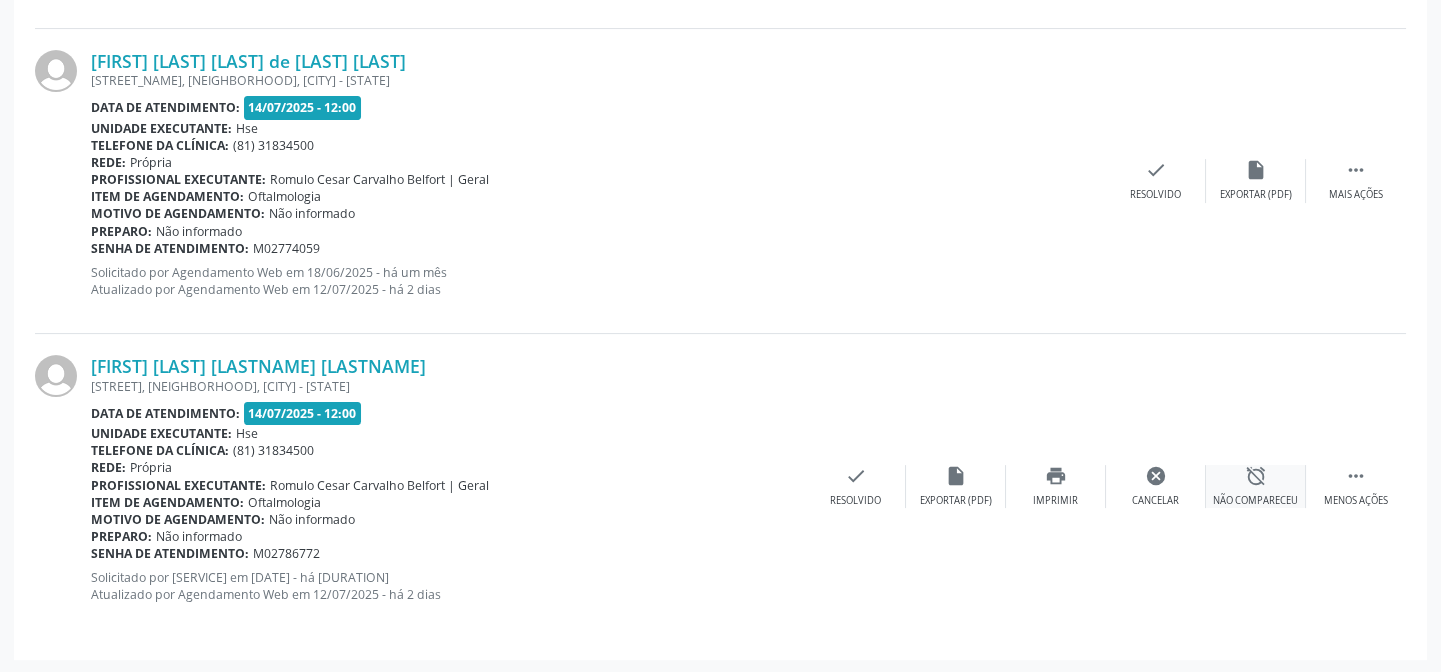 click on "alarm_off
Não compareceu" at bounding box center (1256, 486) 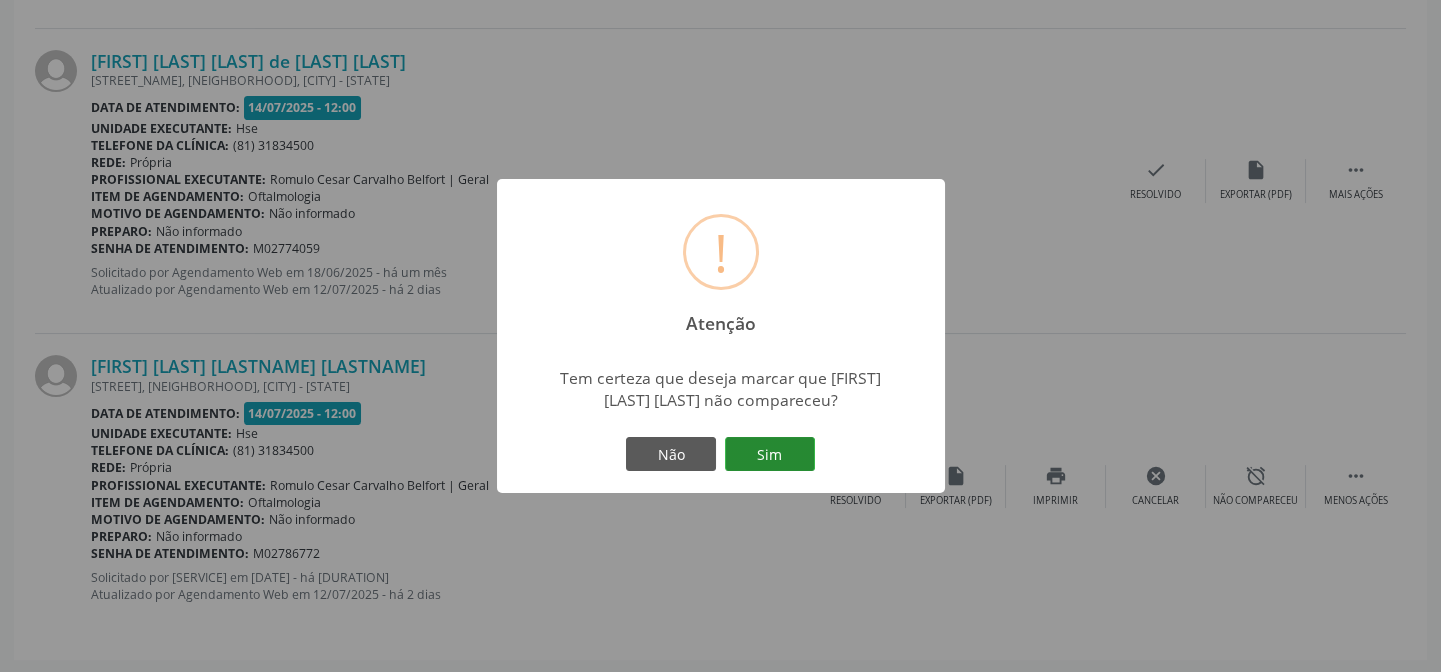 click on "Sim" at bounding box center [770, 454] 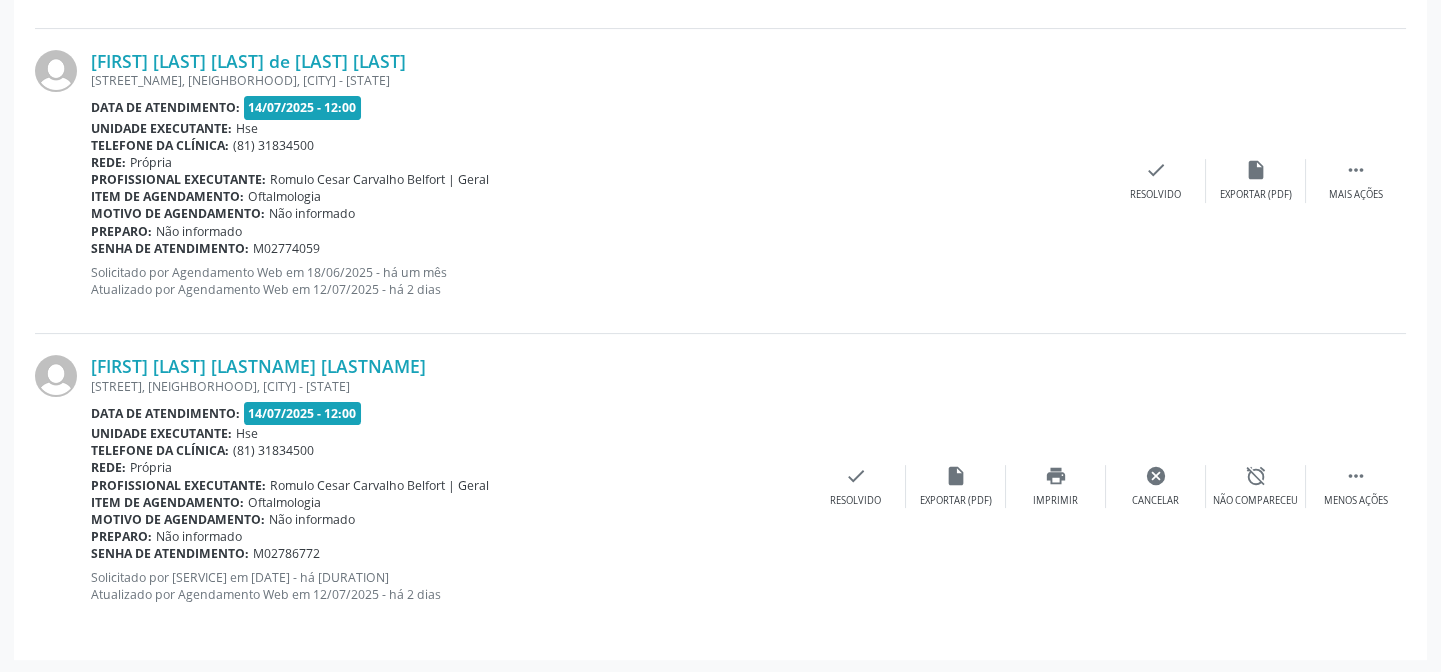 click on "[FIRST] [LAST] [LAST]
[NEIGHBORHOOD], [NEIGHBORHOOD] [NEIGHBORHOOD], [CITY] - [STATE]
Data de atendimento:
[DATE] - 12:00
Unidade executante:
Hse
Telefone da clínica:
(81) 31834500
Rede:
Própria
Profissional executante:
[FIRST] [LAST] [LAST] | Geral
Item de agendamento:
Oftalmologia
Motivo de agendamento:
Não informado
Preparo:
Não informado
Senha de atendimento:
[ID_NUMBER]
Solicitado por [FIRST] [LAST] em [DATE] - há 15 dias
Atualizado por [FIRST] [LAST] em [DATE] - há 2 dias

Menos ações
alarm_off
Não compareceu
cancel
Cancelar
print
Imprimir
insert_drive_file
Exportar (PDF)
check
Resolvido" at bounding box center (720, 486) 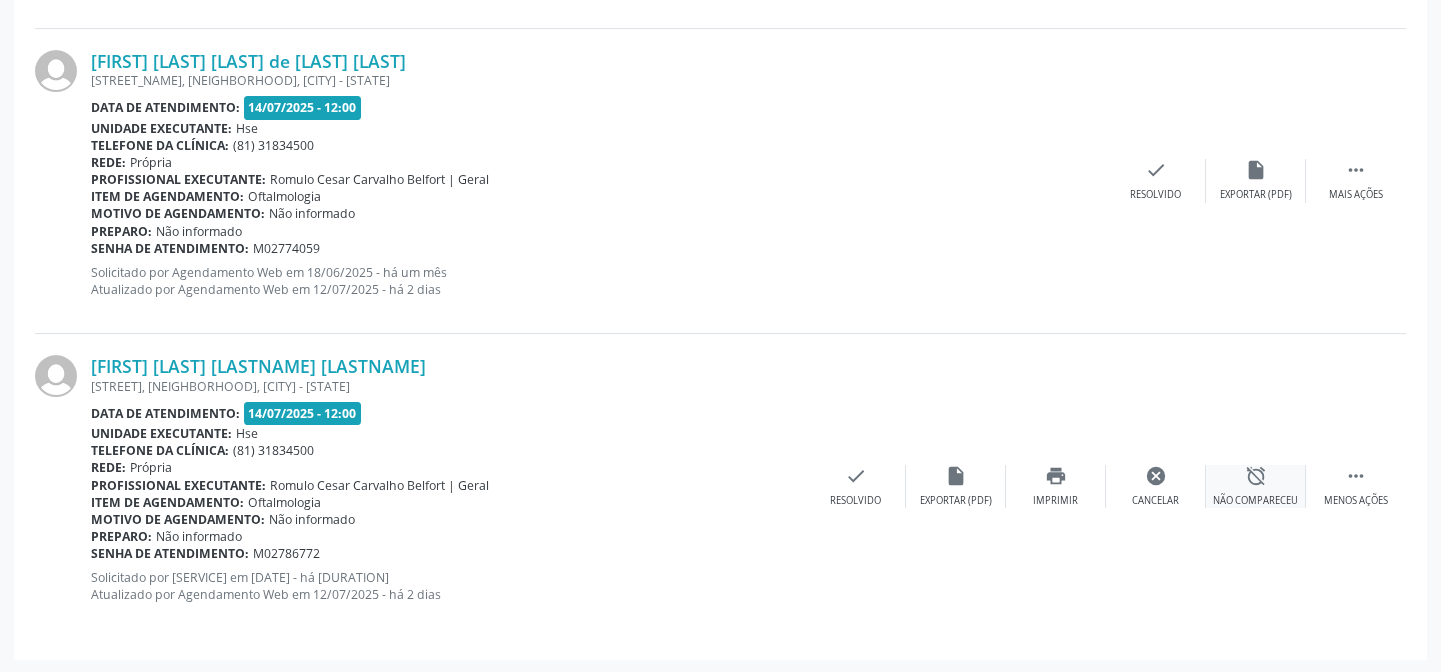 click on "alarm_off" at bounding box center (1256, 476) 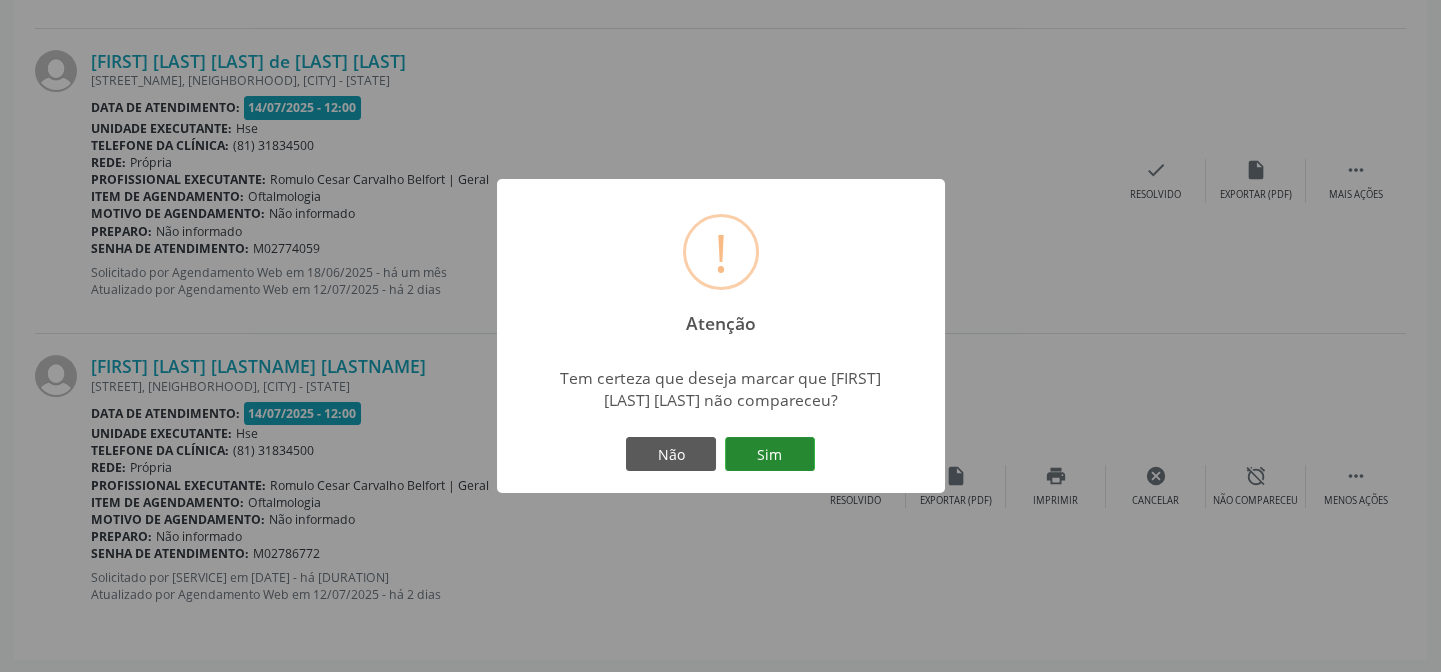 click on "Sim" at bounding box center (770, 454) 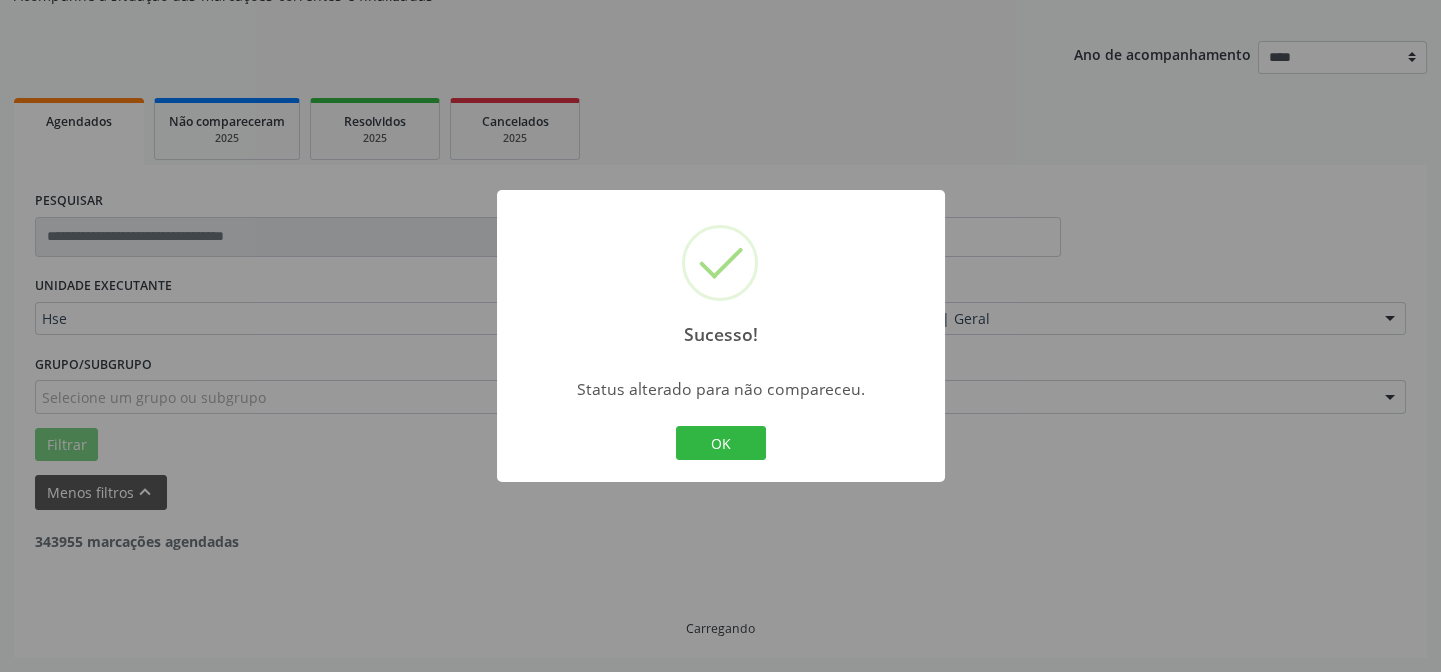 scroll, scrollTop: 200, scrollLeft: 0, axis: vertical 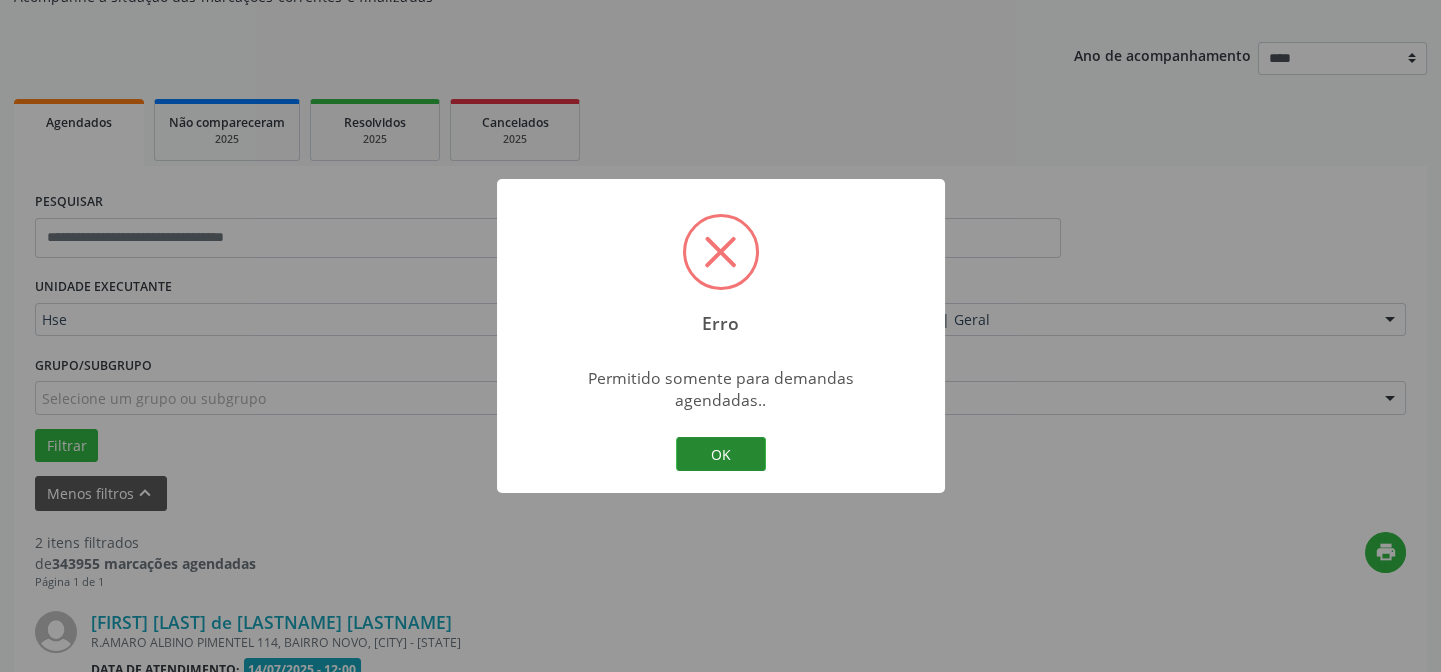 click on "OK" at bounding box center (721, 454) 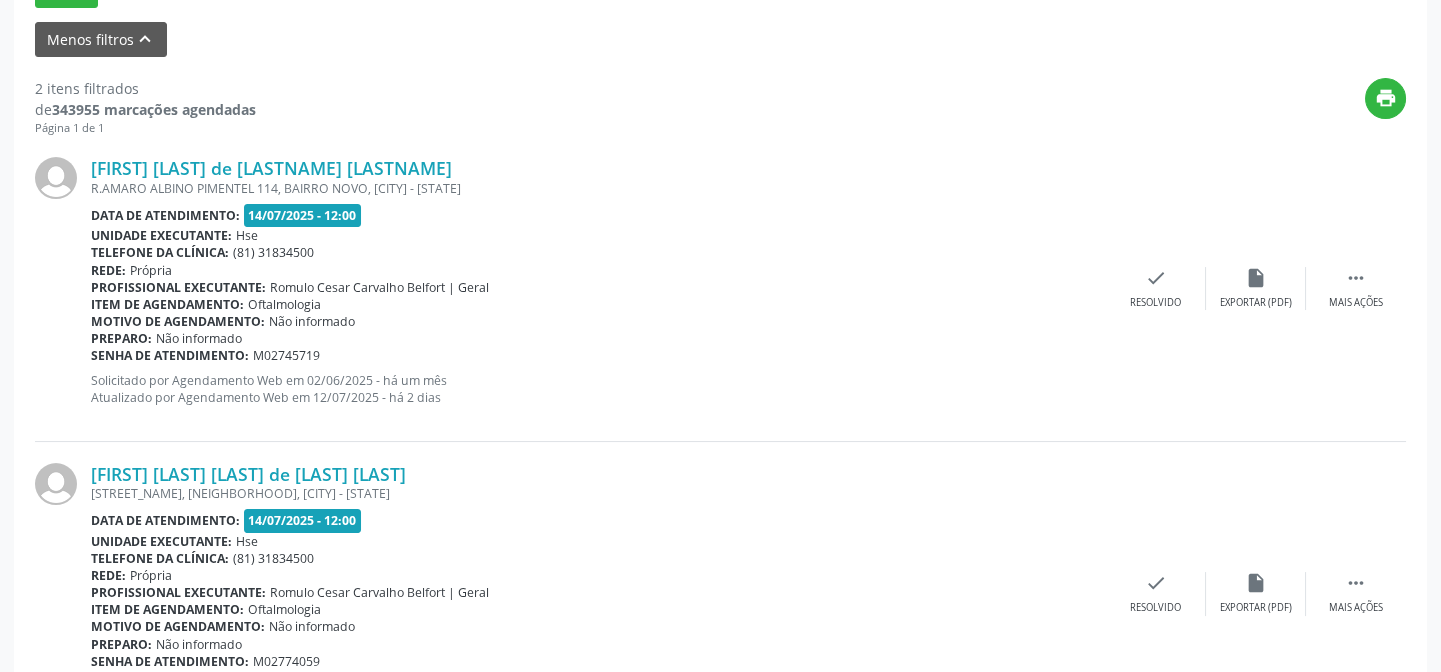 scroll, scrollTop: 761, scrollLeft: 0, axis: vertical 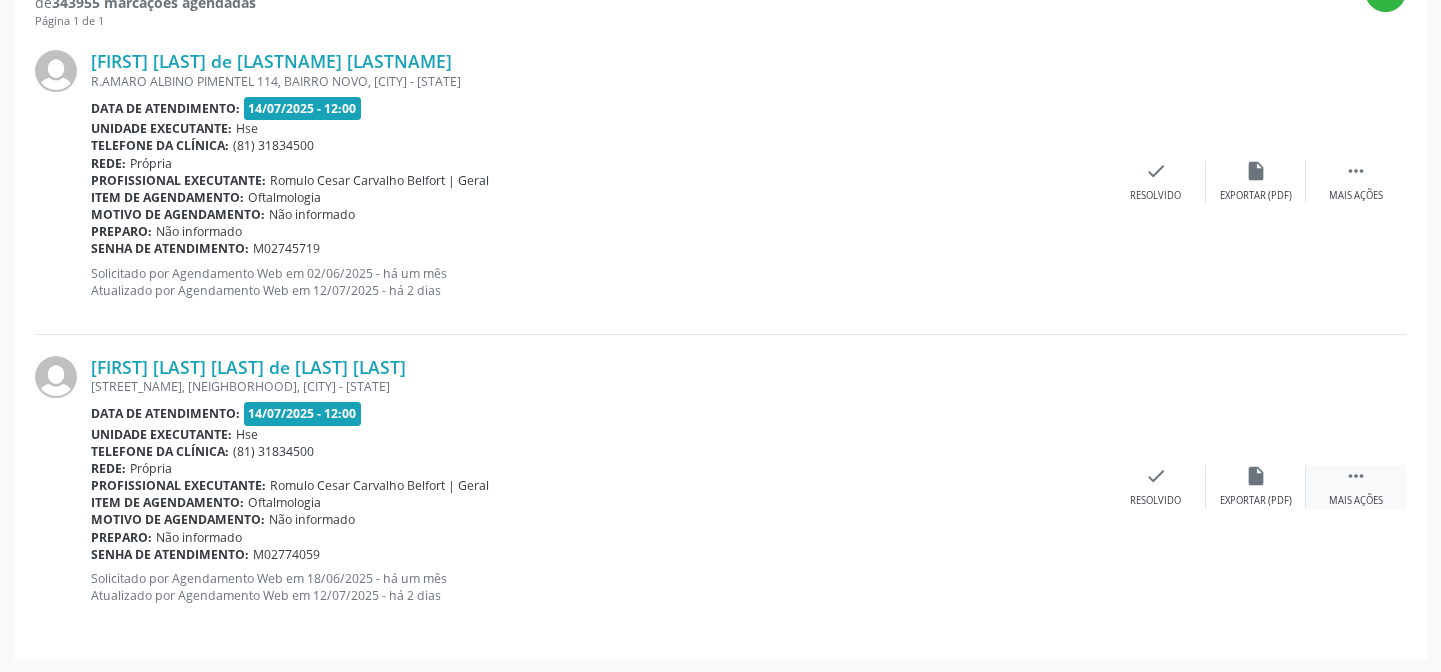 click on "
Mais ações" at bounding box center [1356, 486] 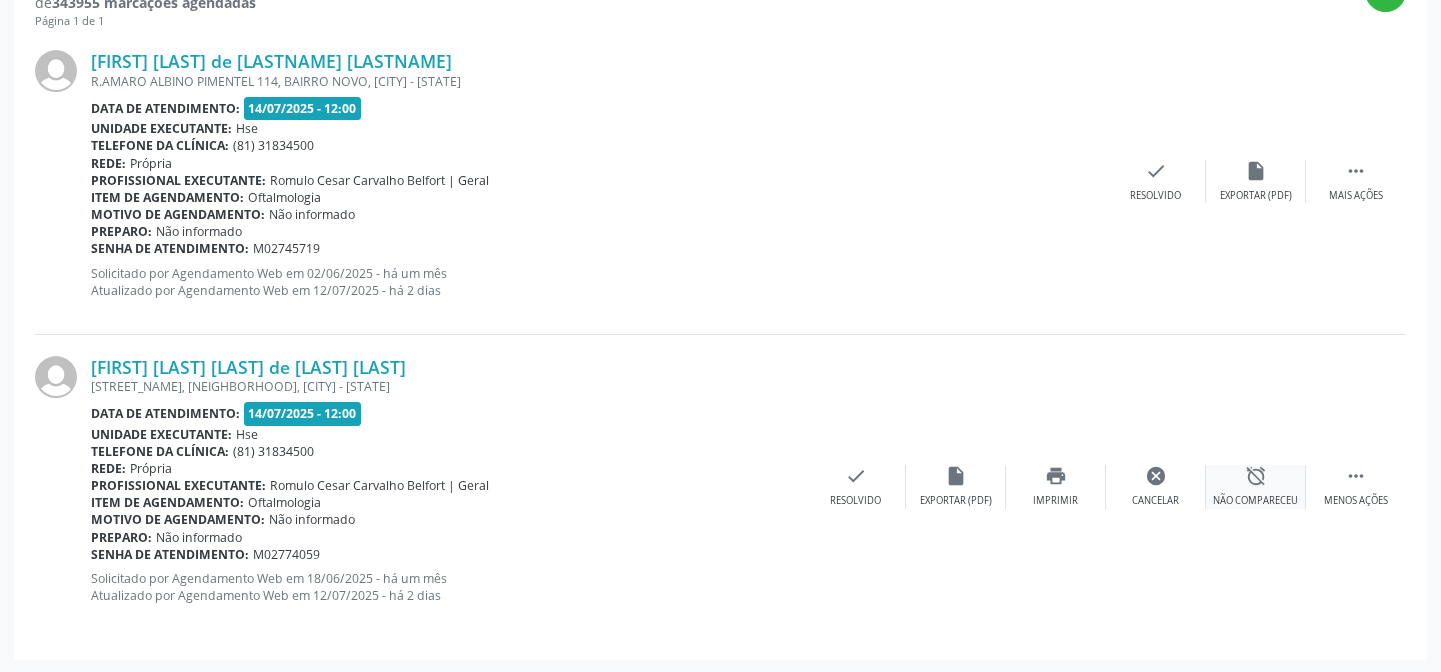 click on "alarm_off
Não compareceu" at bounding box center (1256, 486) 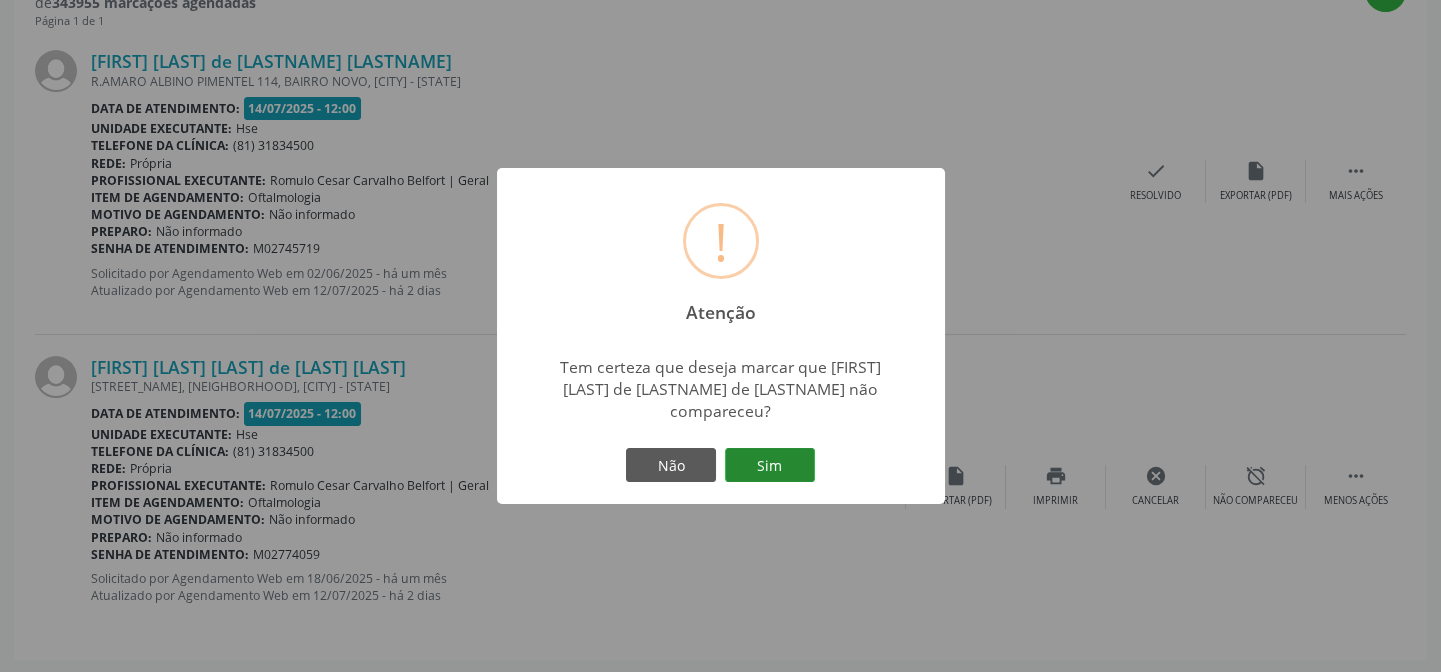 click on "Sim" at bounding box center [770, 465] 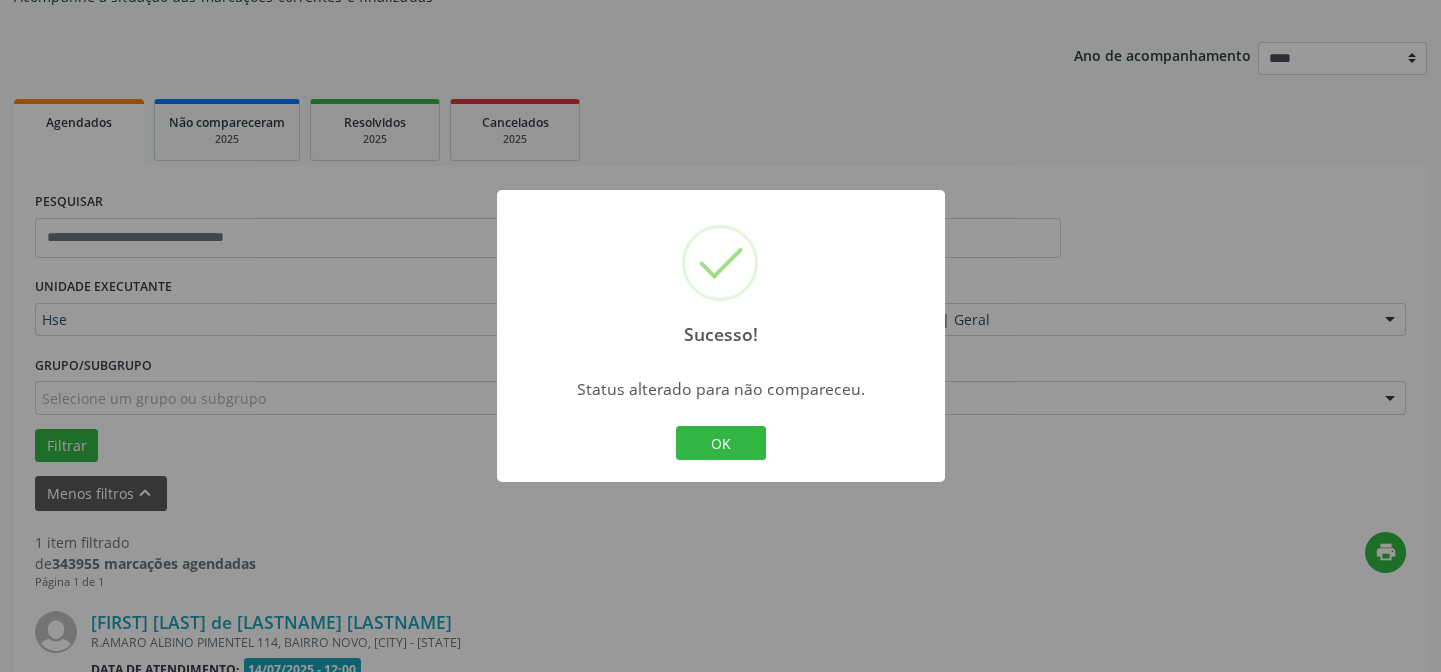 scroll, scrollTop: 457, scrollLeft: 0, axis: vertical 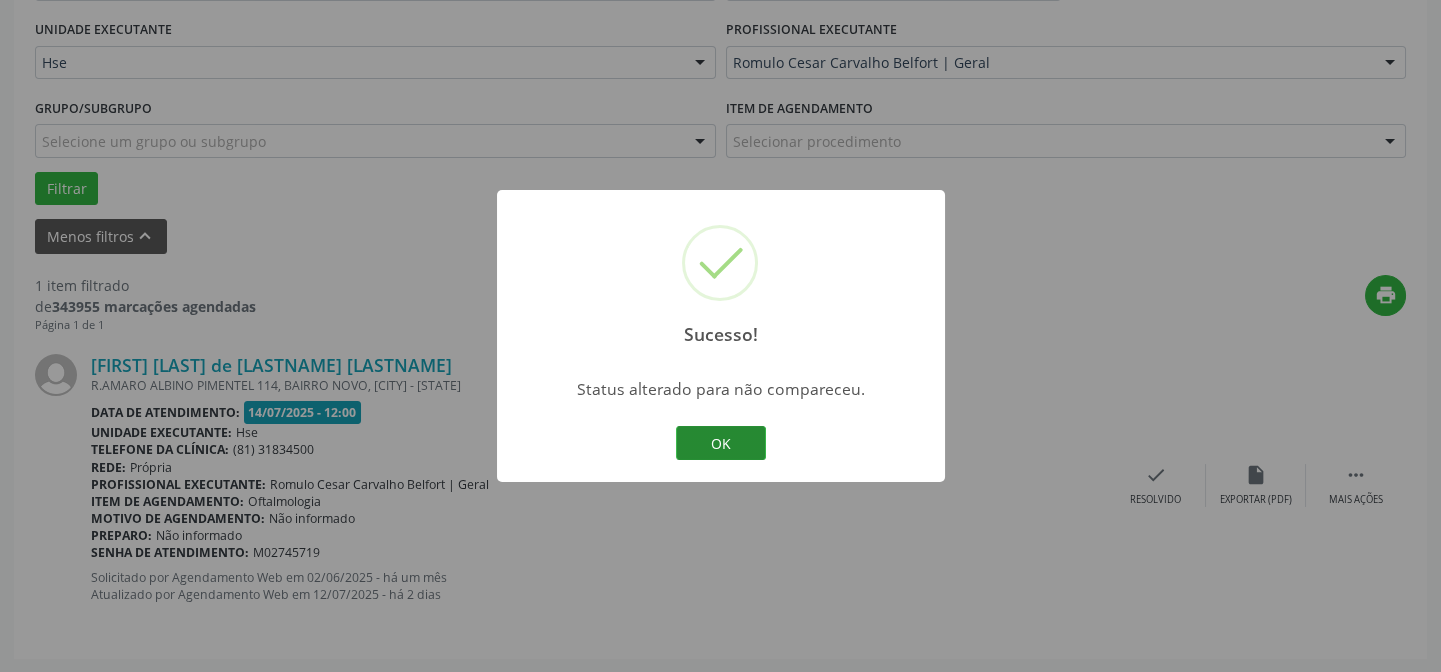 click on "OK" at bounding box center (721, 443) 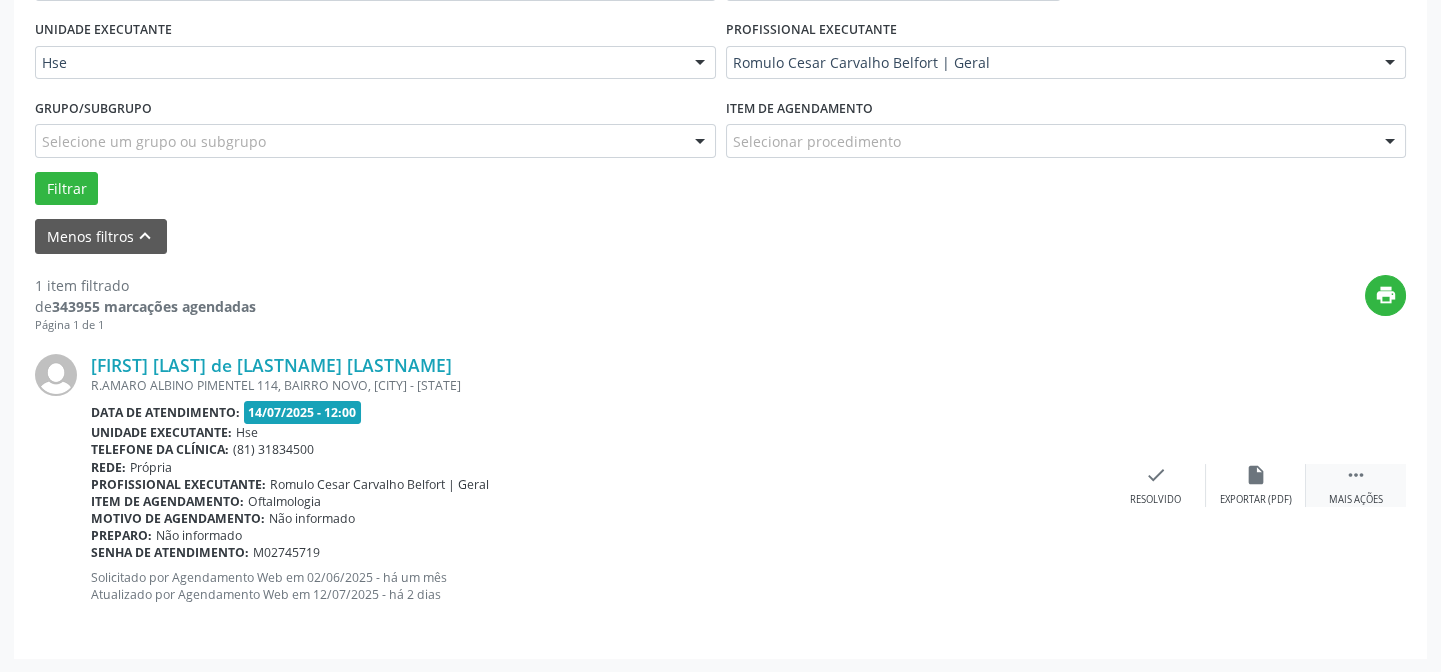click on "" at bounding box center [1356, 475] 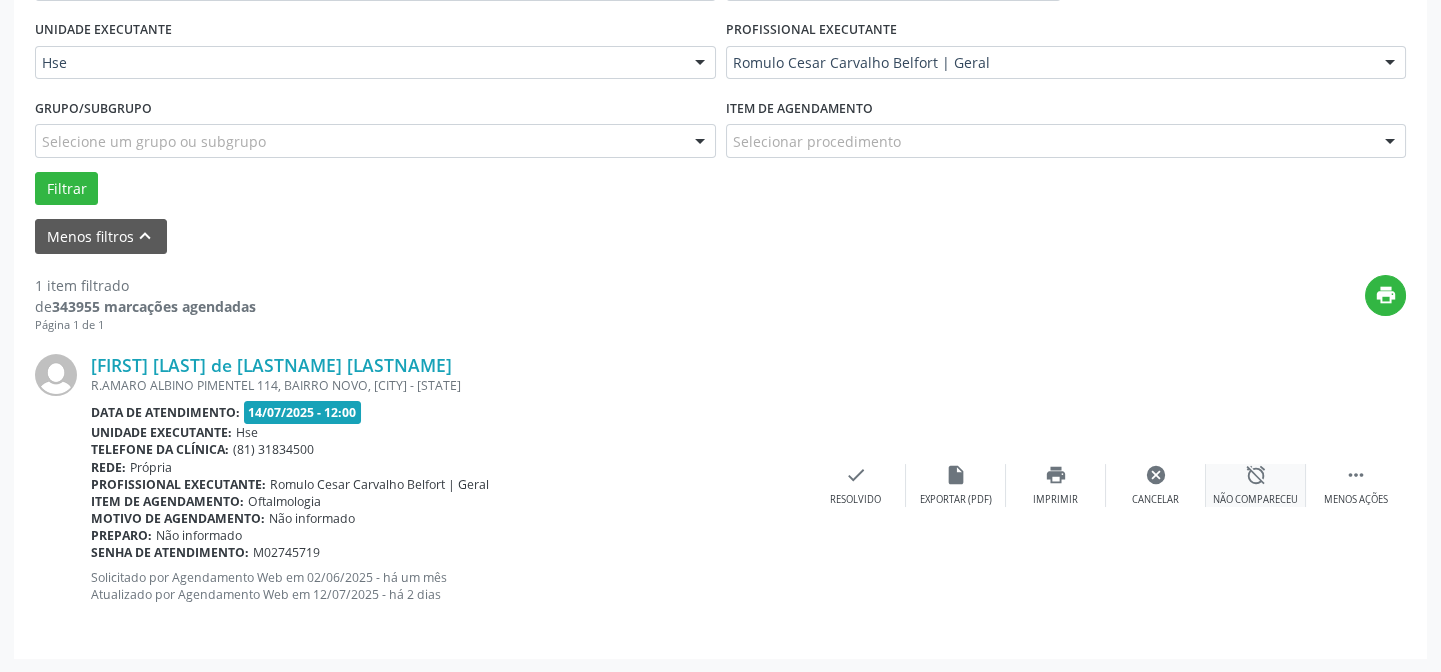 click on "Não compareceu" at bounding box center [1255, 500] 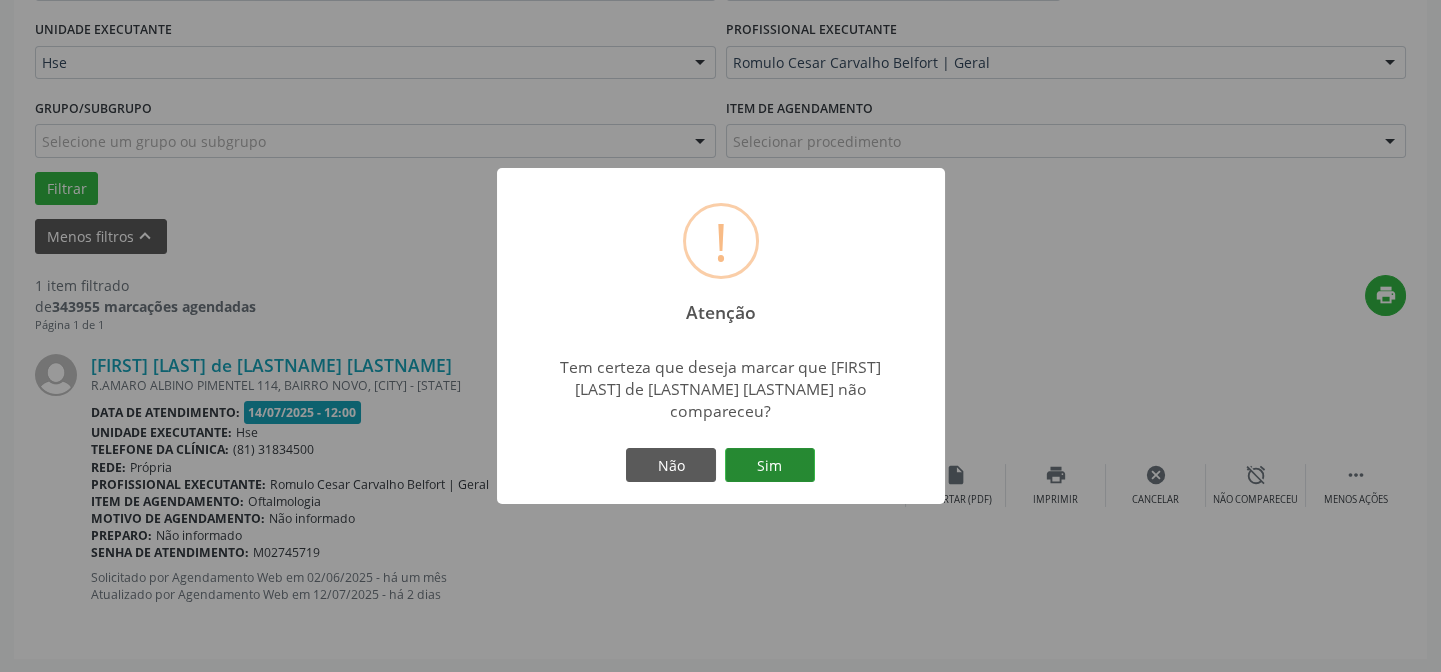 click on "Sim" at bounding box center [770, 465] 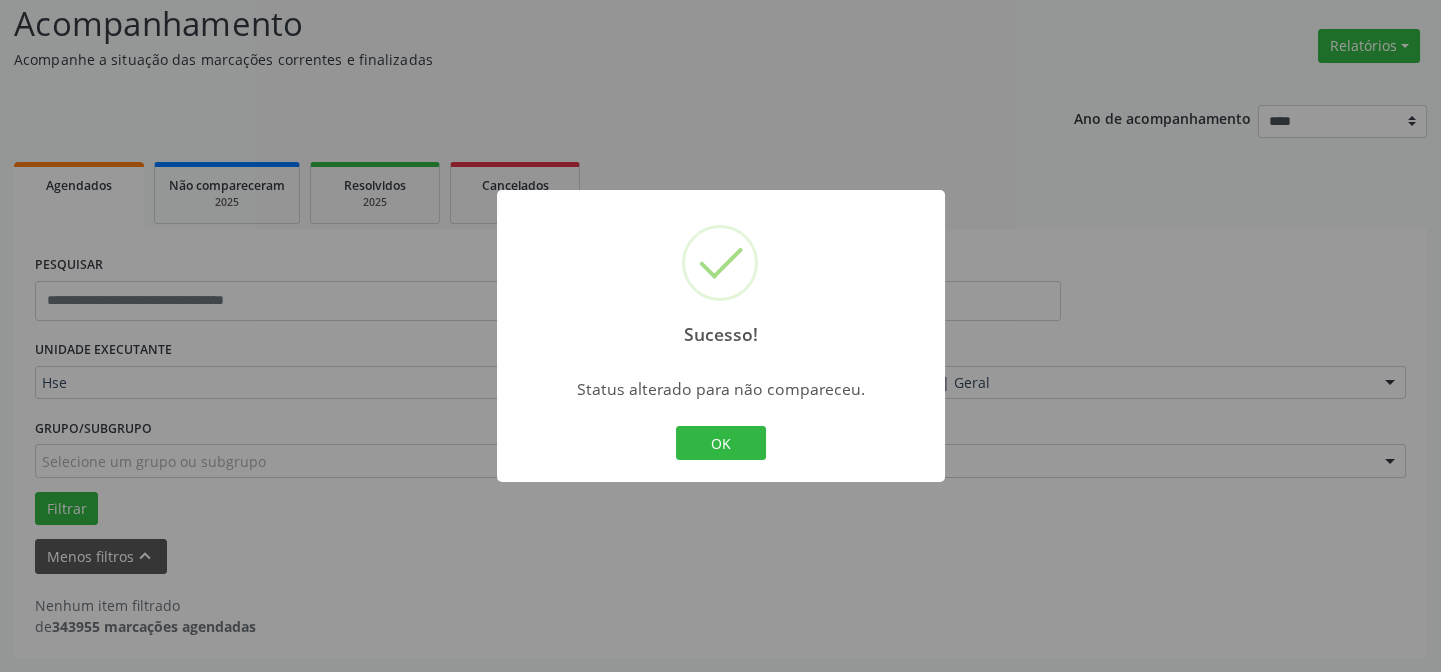 scroll, scrollTop: 135, scrollLeft: 0, axis: vertical 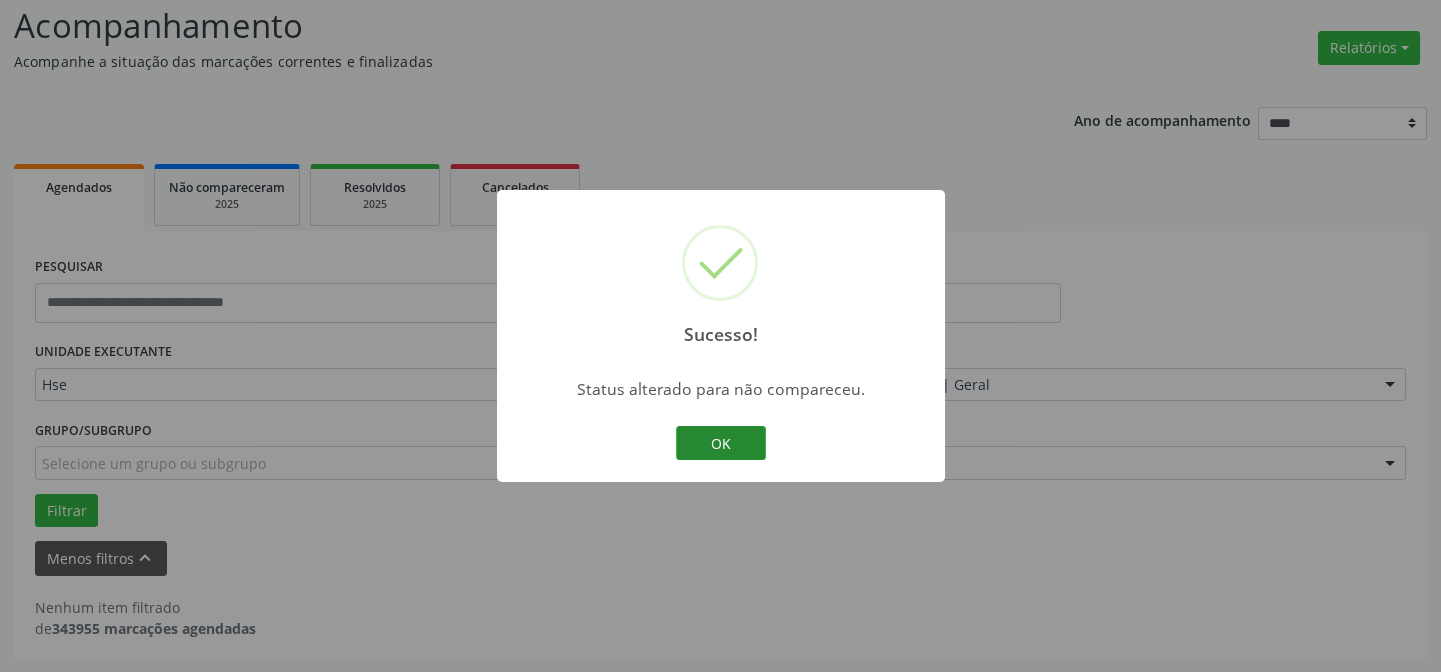 click on "OK" at bounding box center (721, 443) 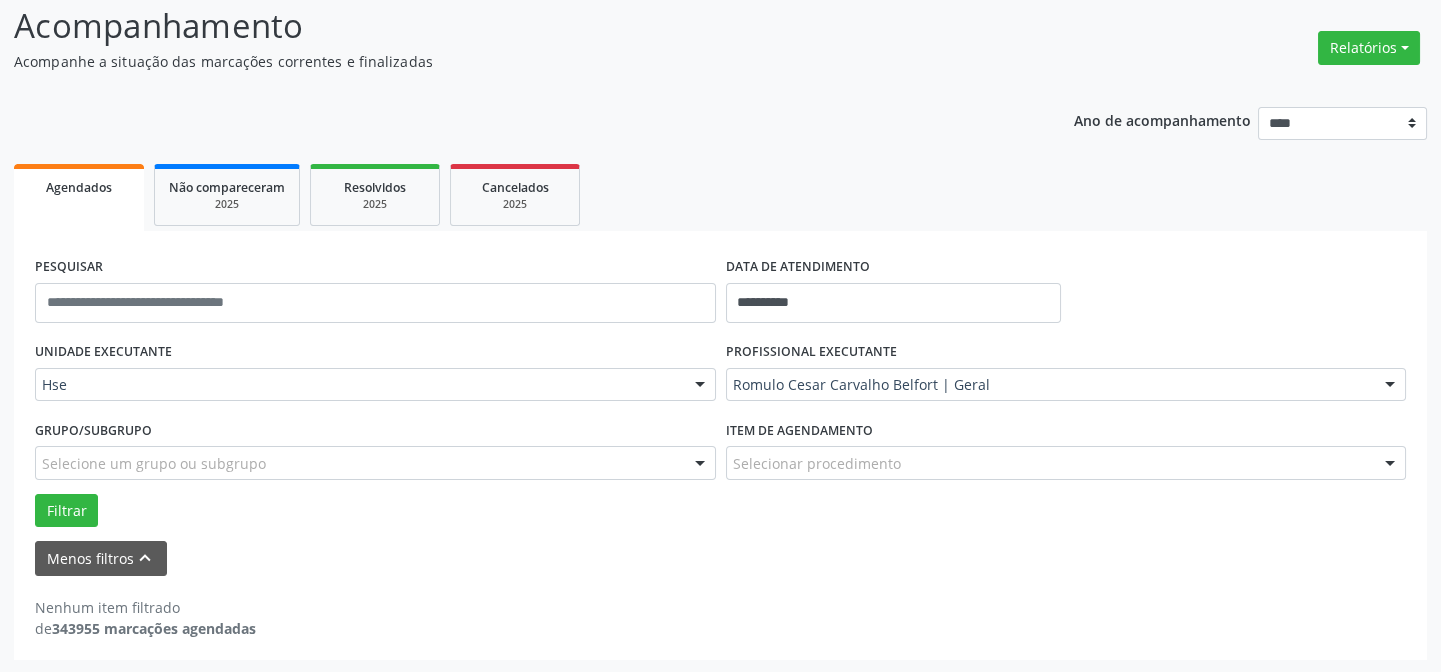click on "PROFISSIONAL EXECUTANTE" at bounding box center (811, 352) 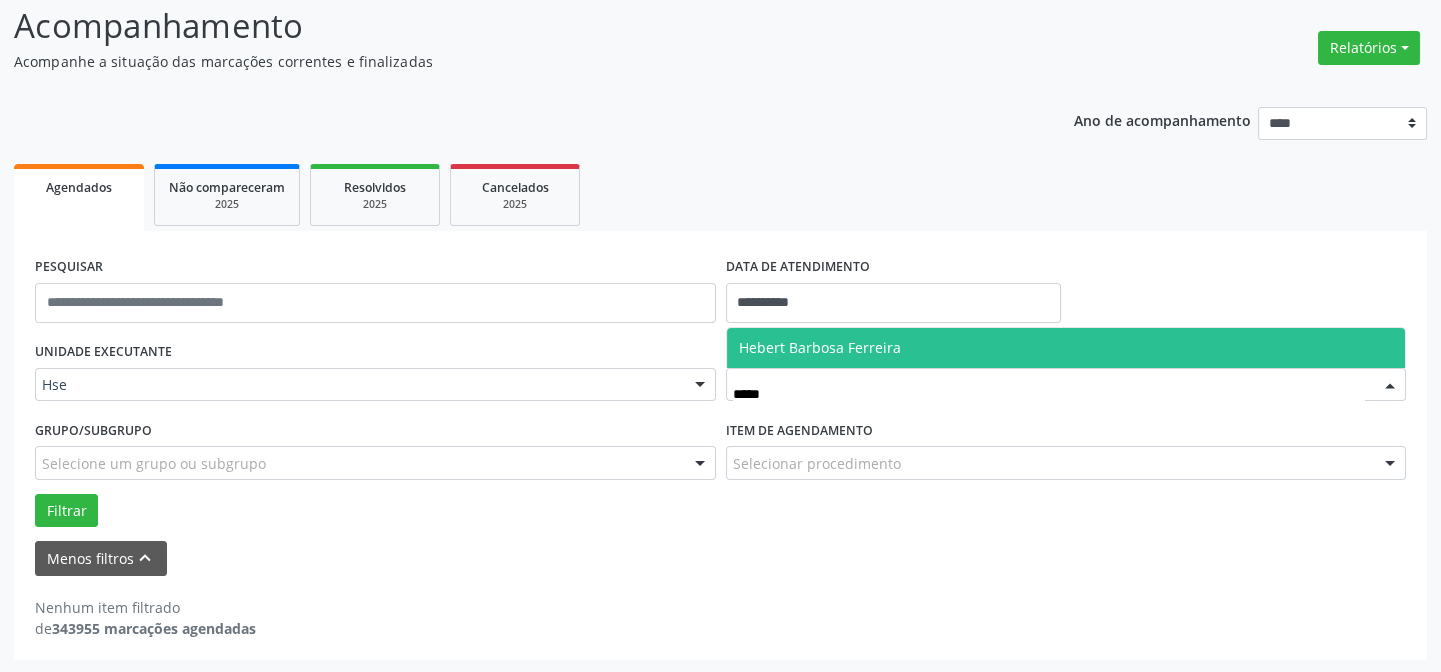type on "******" 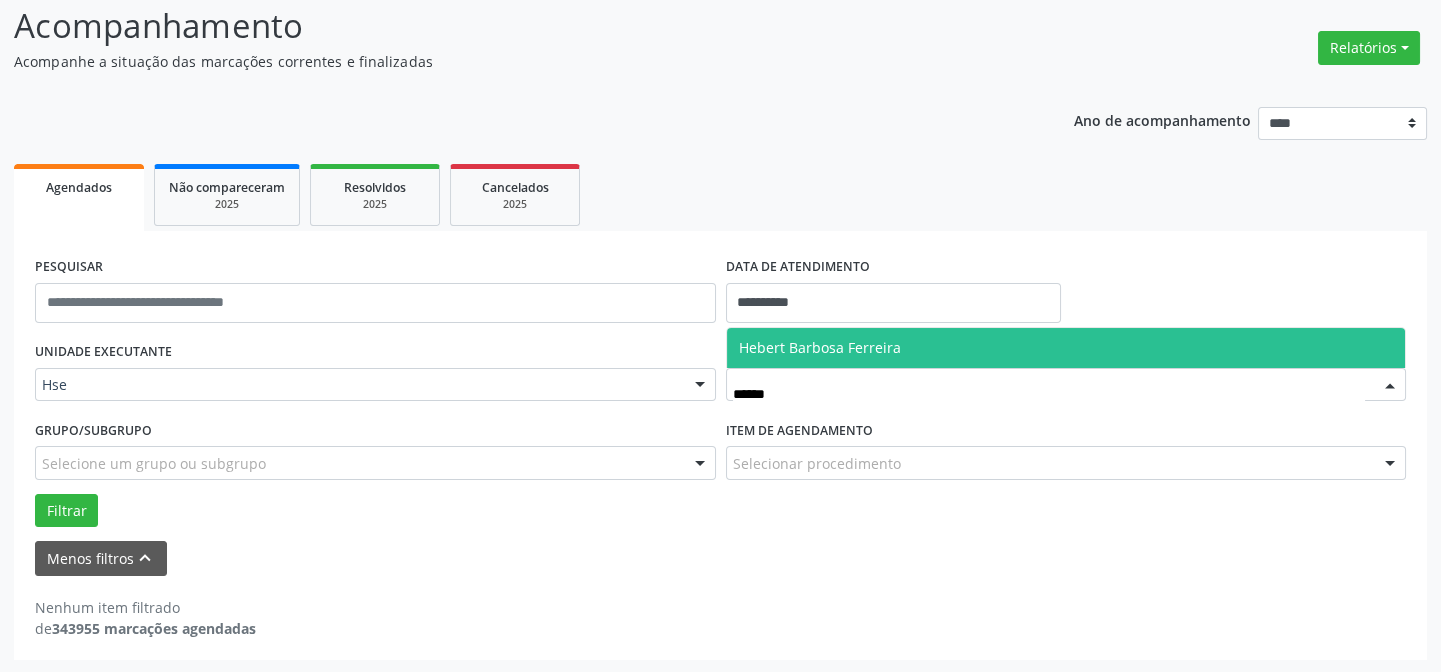 click on "Hebert Barbosa Ferreira" at bounding box center (820, 347) 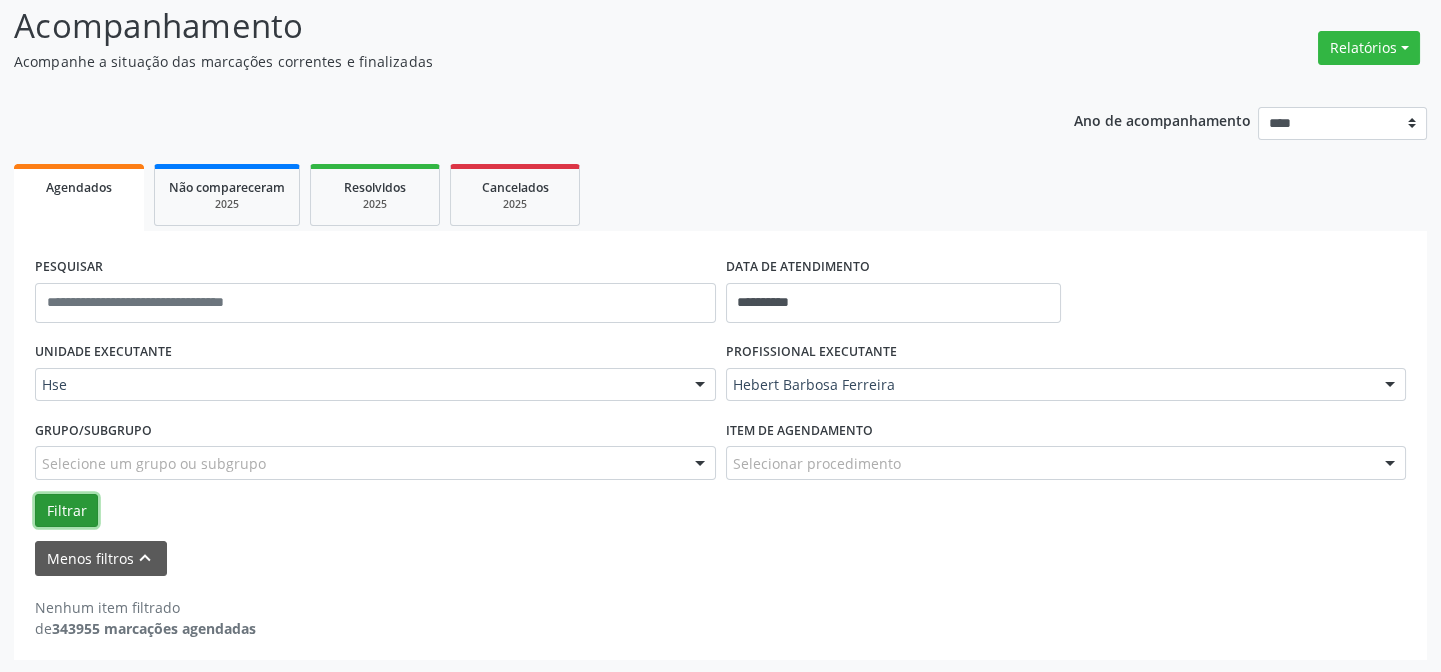 click on "Filtrar" at bounding box center [66, 511] 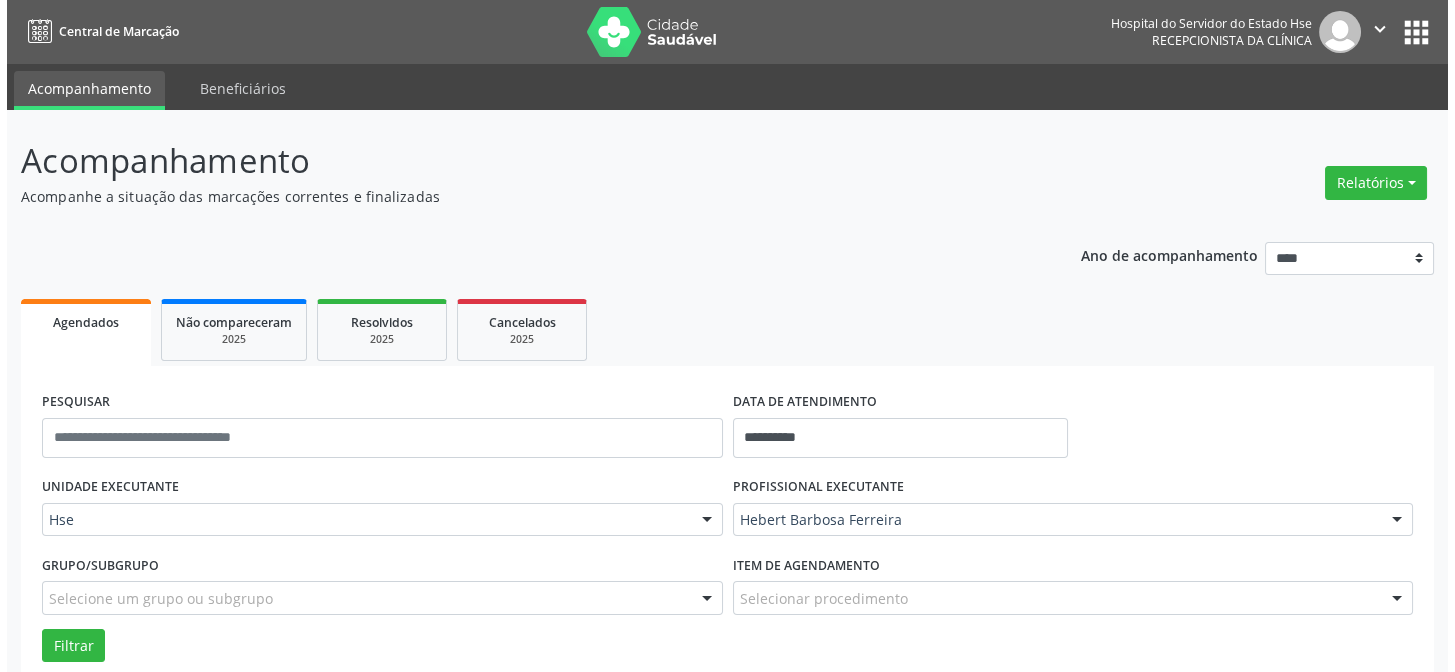 scroll, scrollTop: 2927, scrollLeft: 0, axis: vertical 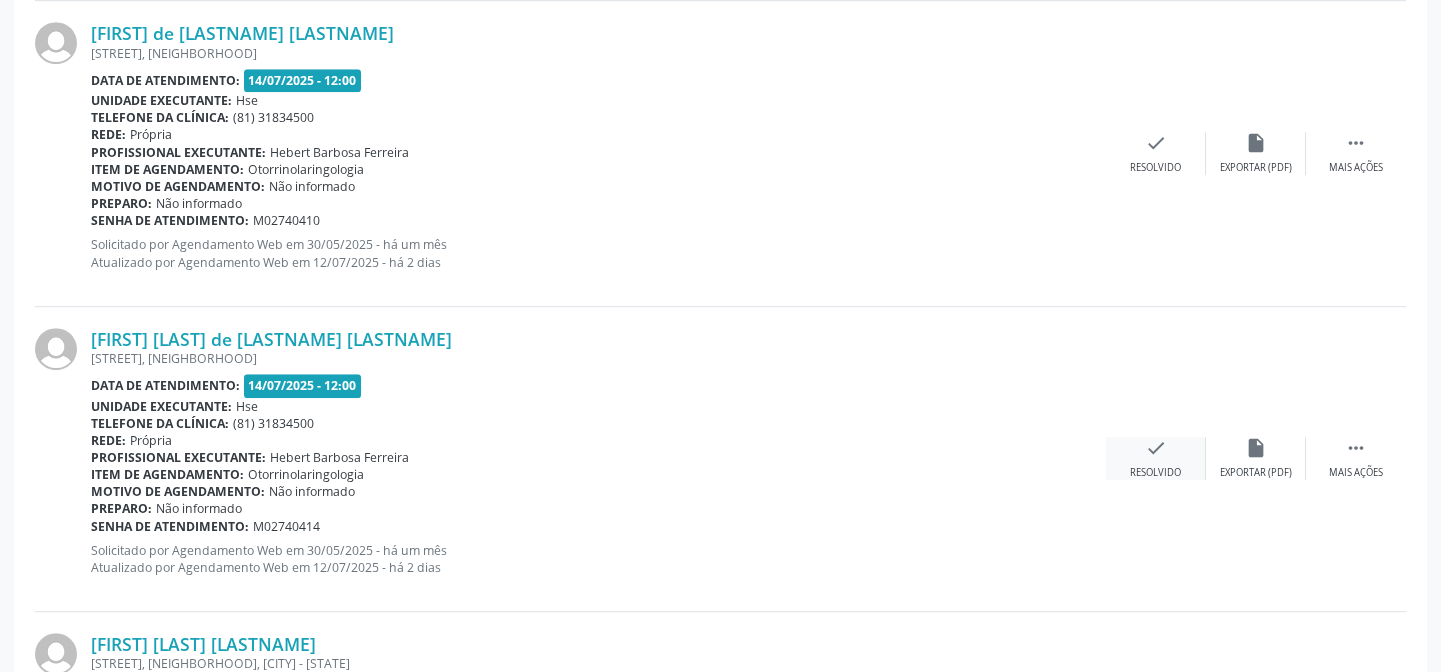 click on "check" at bounding box center [1156, 448] 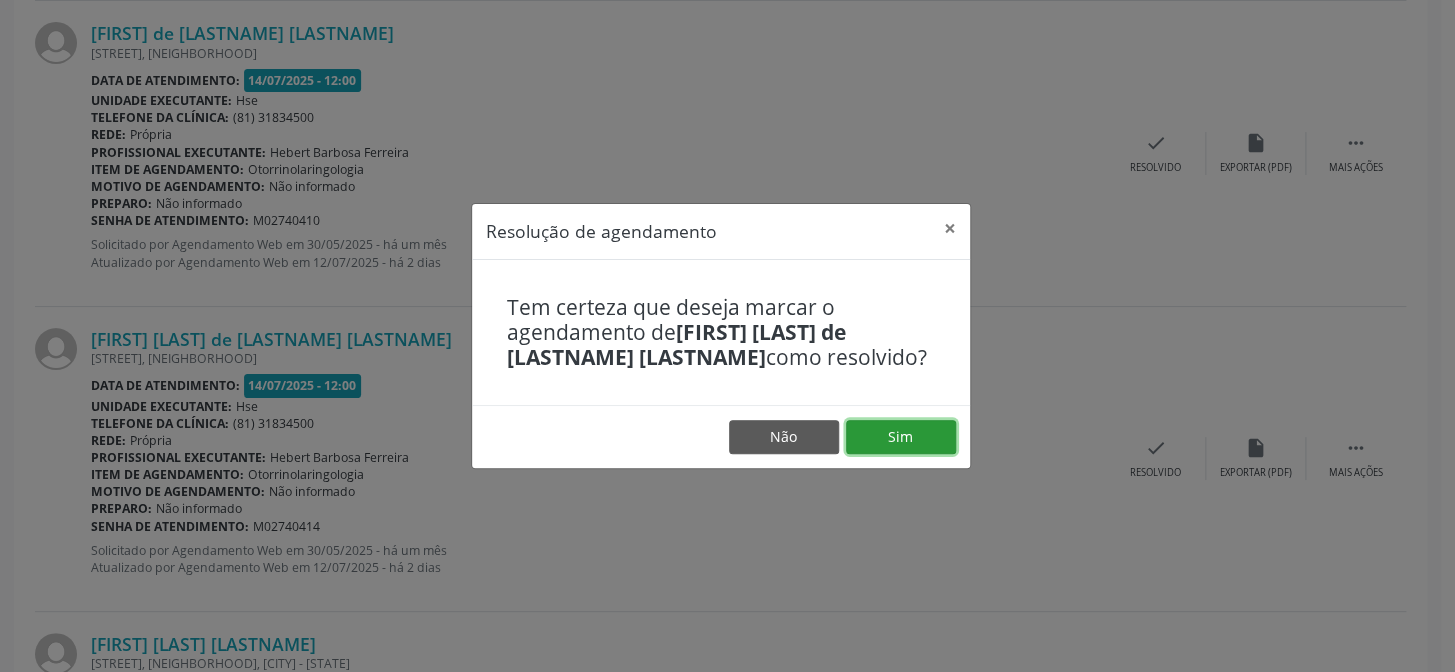 click on "Sim" at bounding box center [901, 437] 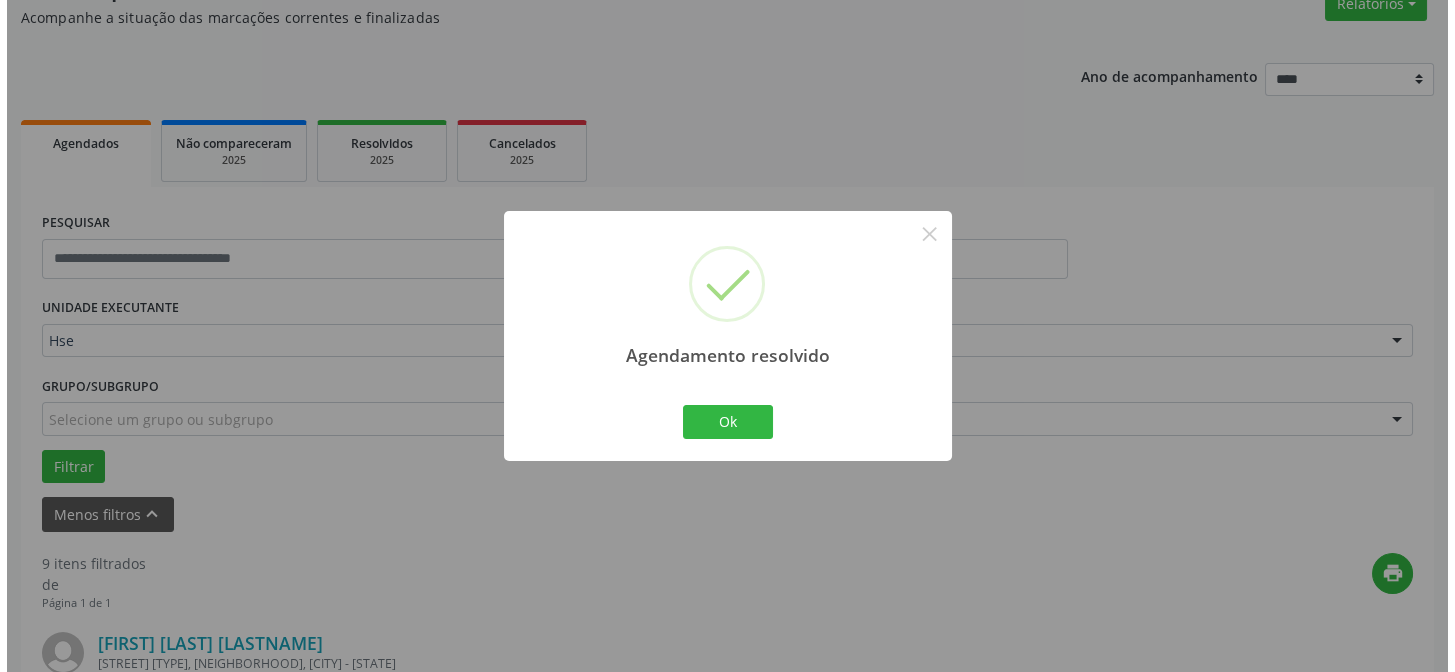 scroll, scrollTop: 2898, scrollLeft: 0, axis: vertical 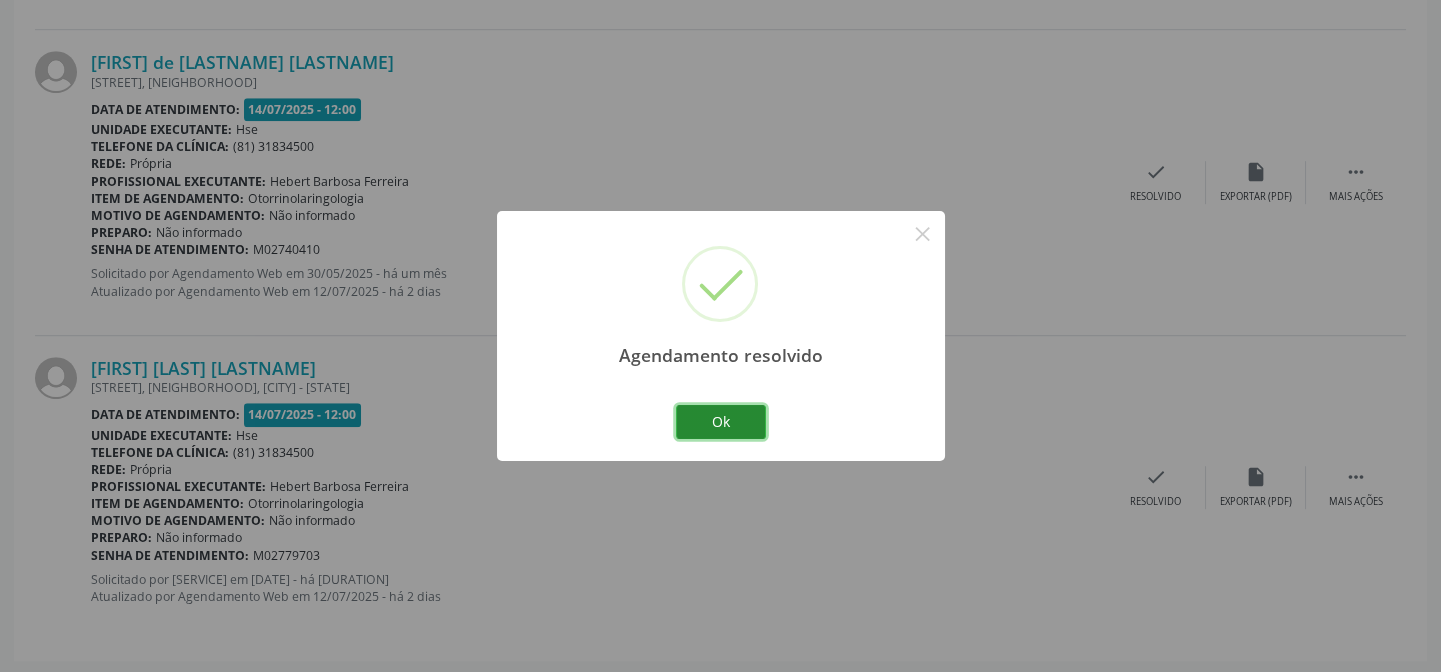 click on "Ok" at bounding box center [721, 422] 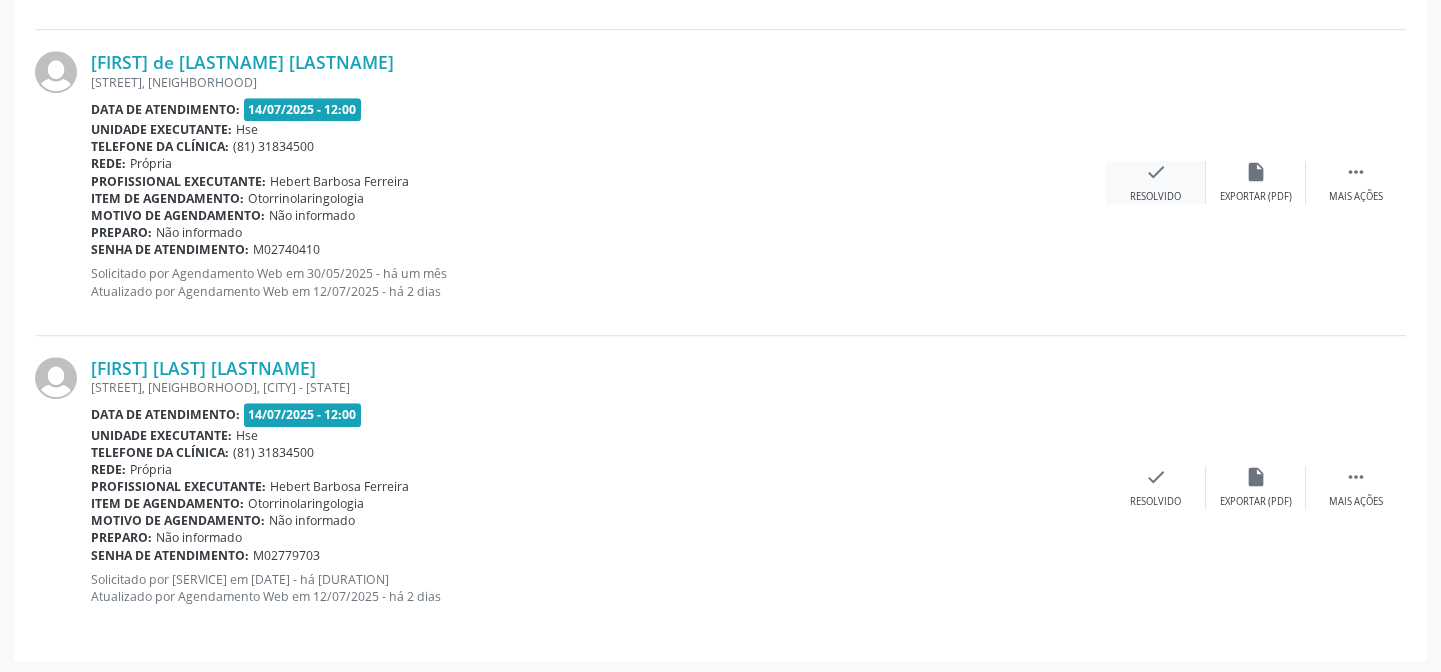 click on "Resolvido" at bounding box center (1155, 197) 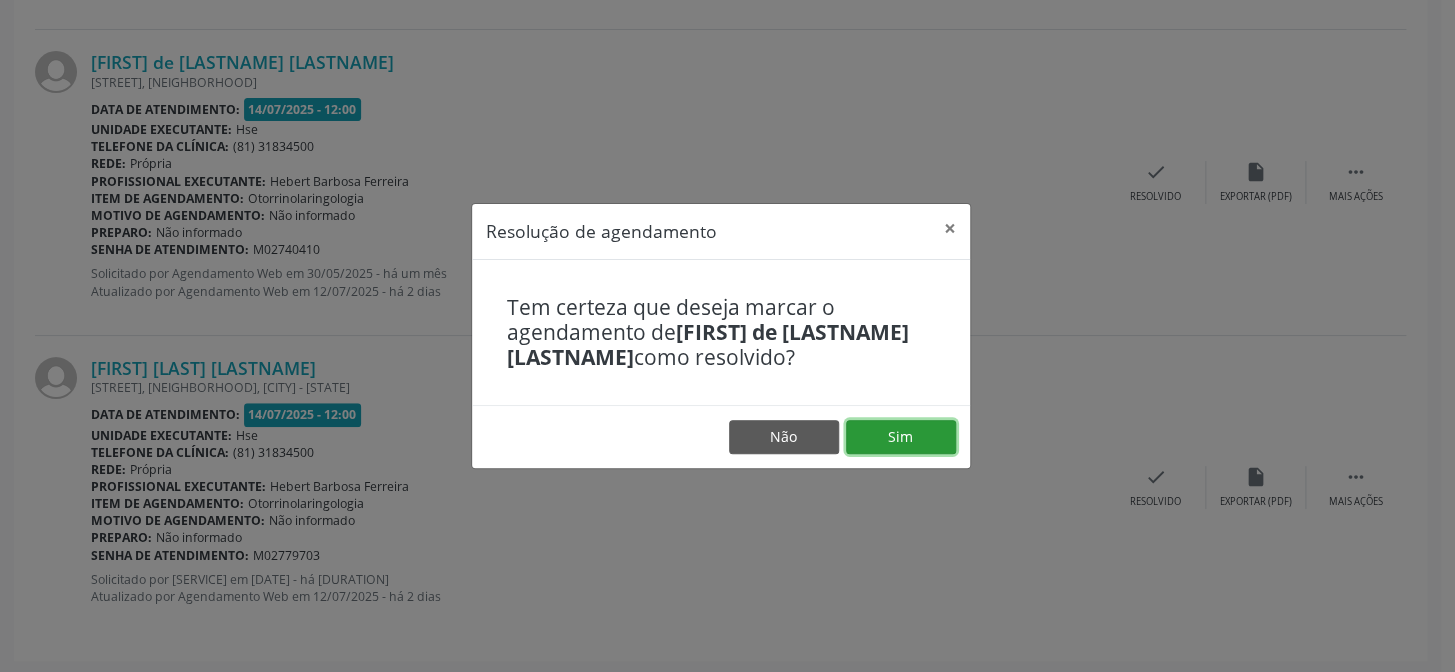 click on "Sim" at bounding box center [901, 437] 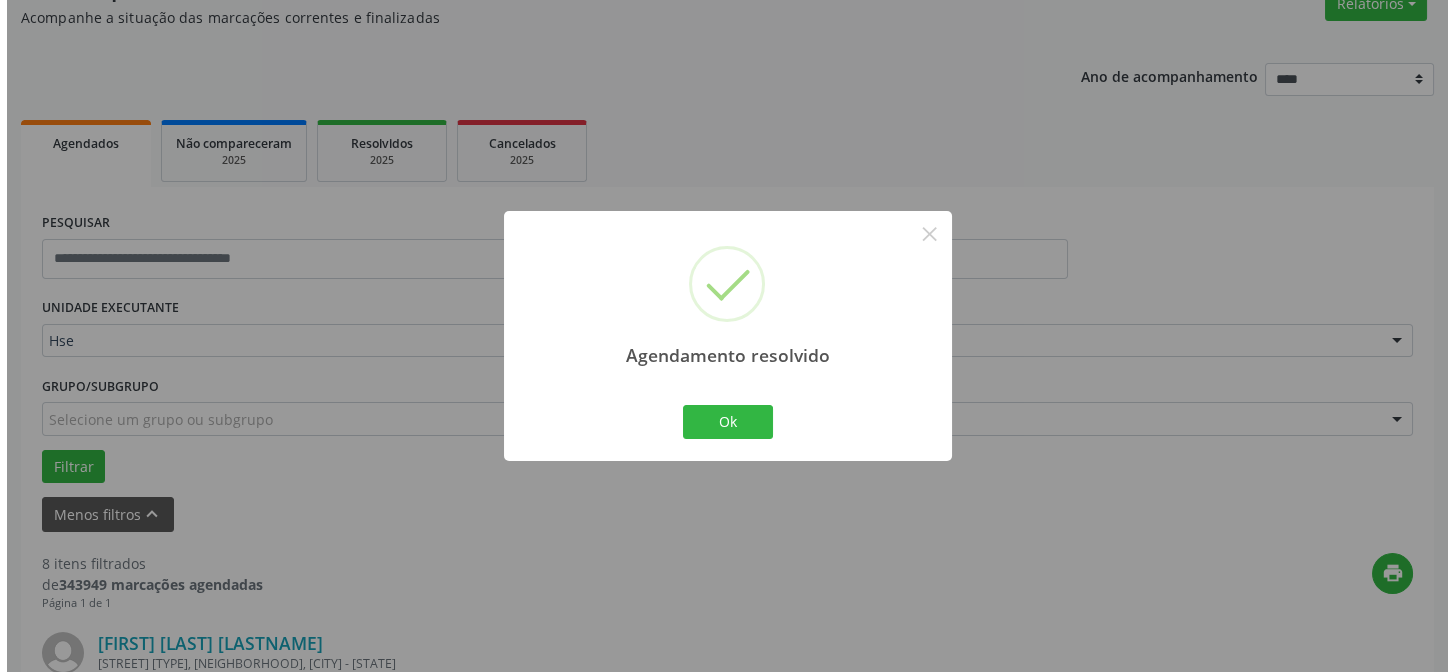 scroll, scrollTop: 2592, scrollLeft: 0, axis: vertical 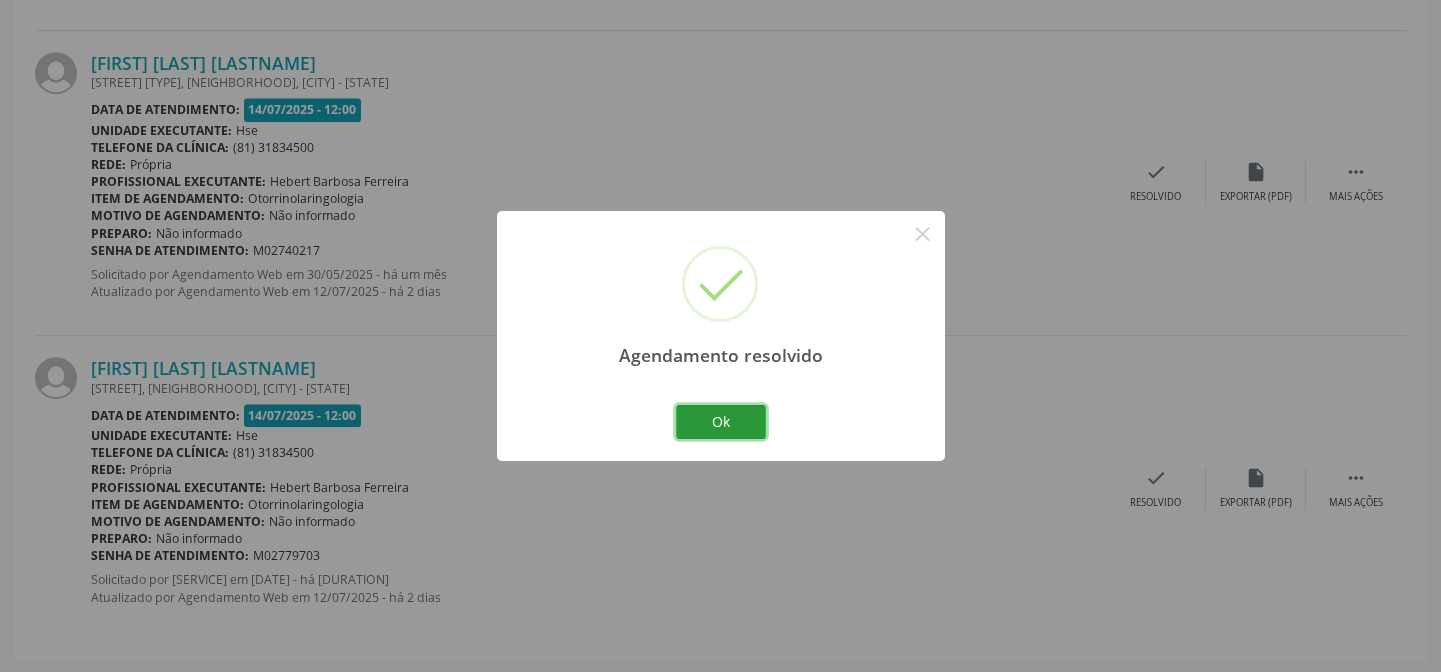 drag, startPoint x: 714, startPoint y: 415, endPoint x: 853, endPoint y: 417, distance: 139.01439 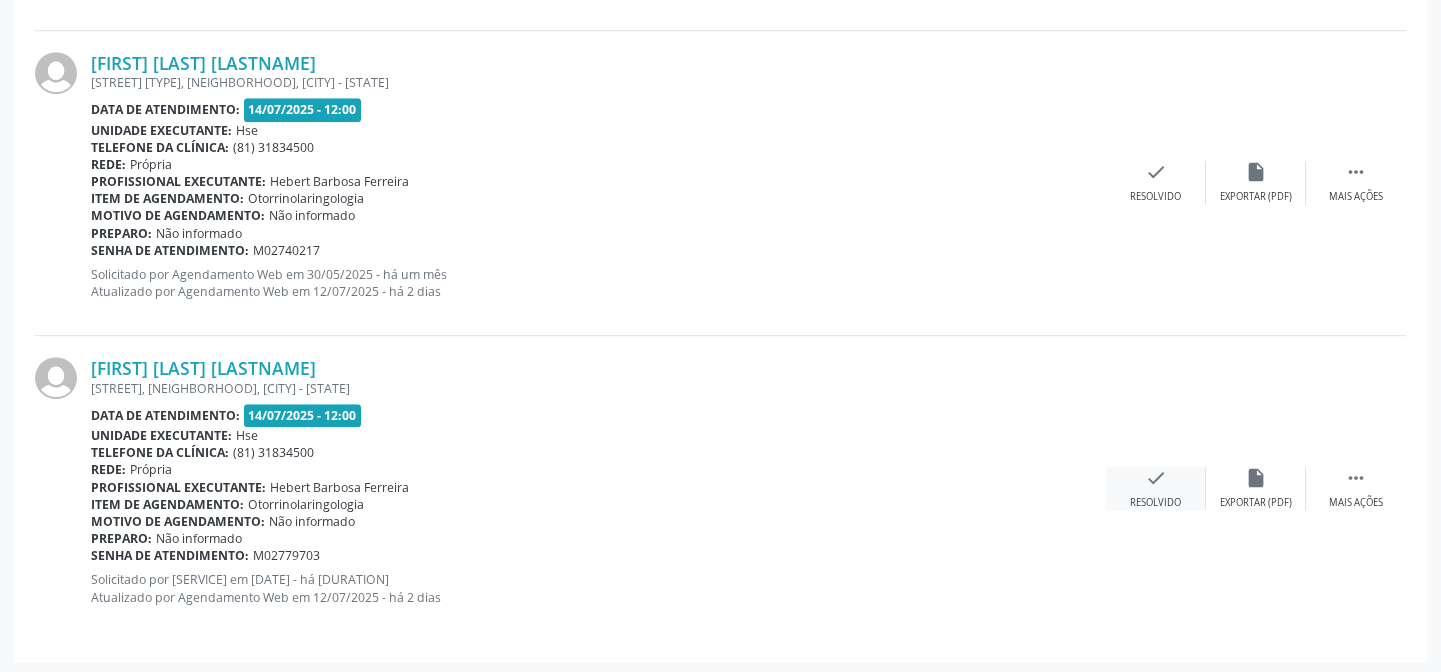 click on "check
Resolvido" at bounding box center [1156, 488] 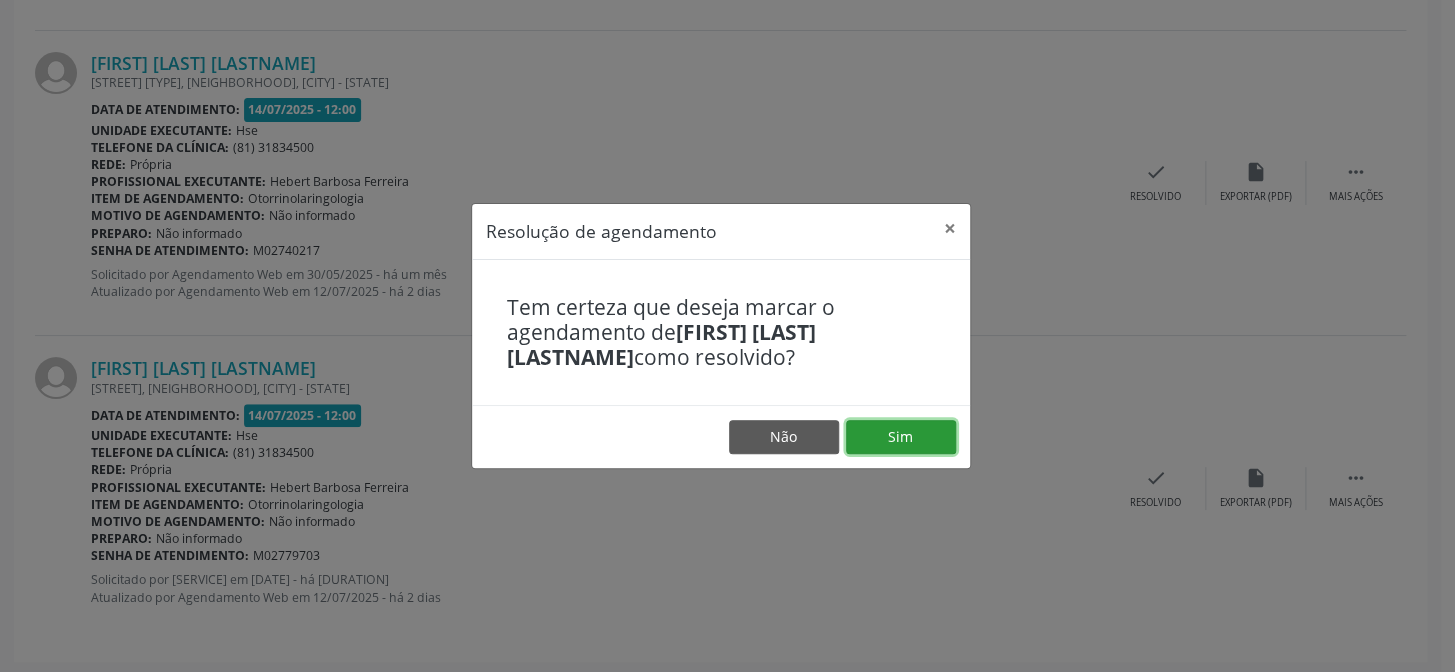 click on "Sim" at bounding box center (901, 437) 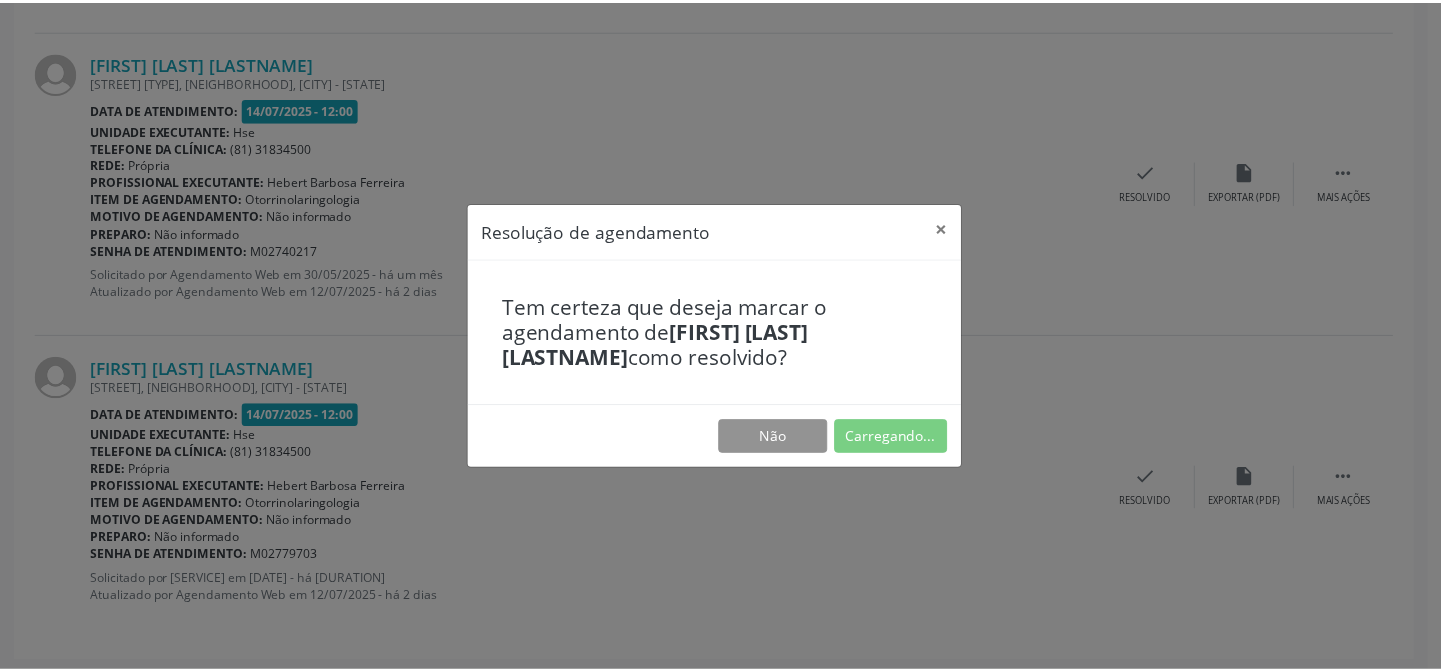 scroll, scrollTop: 179, scrollLeft: 0, axis: vertical 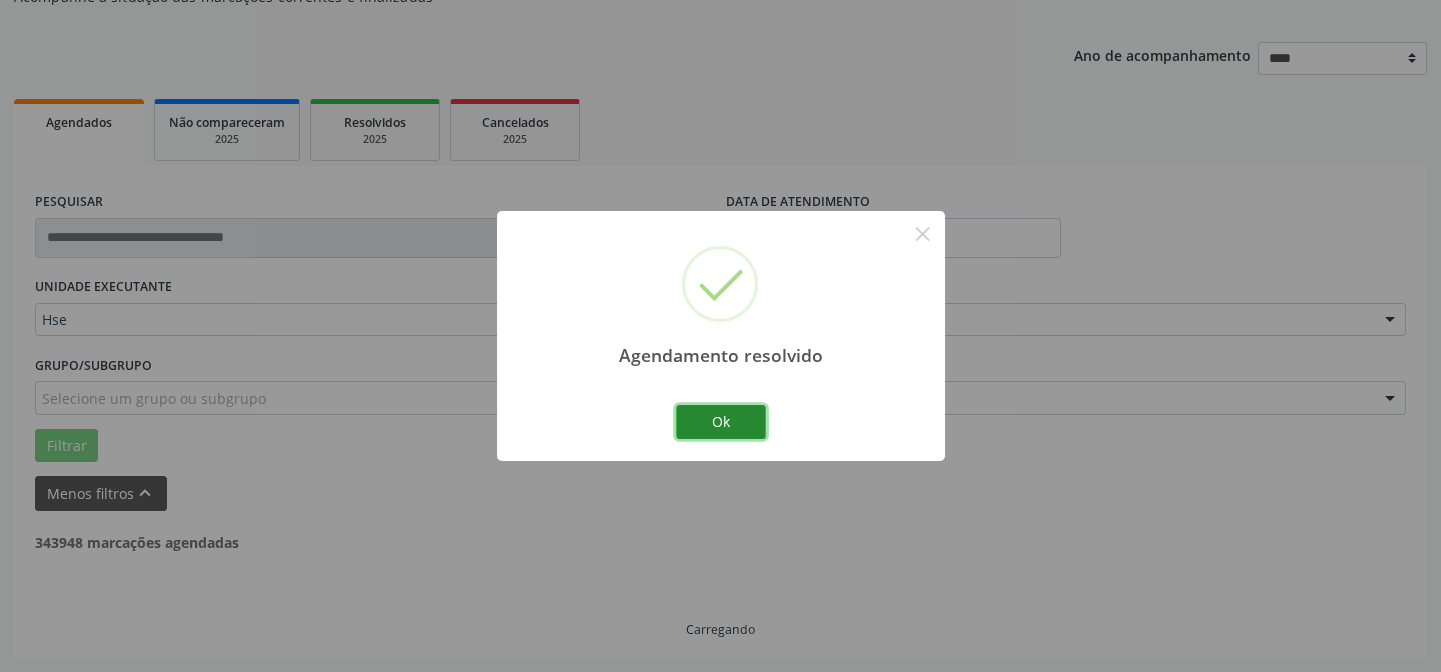 click on "Ok" at bounding box center (721, 422) 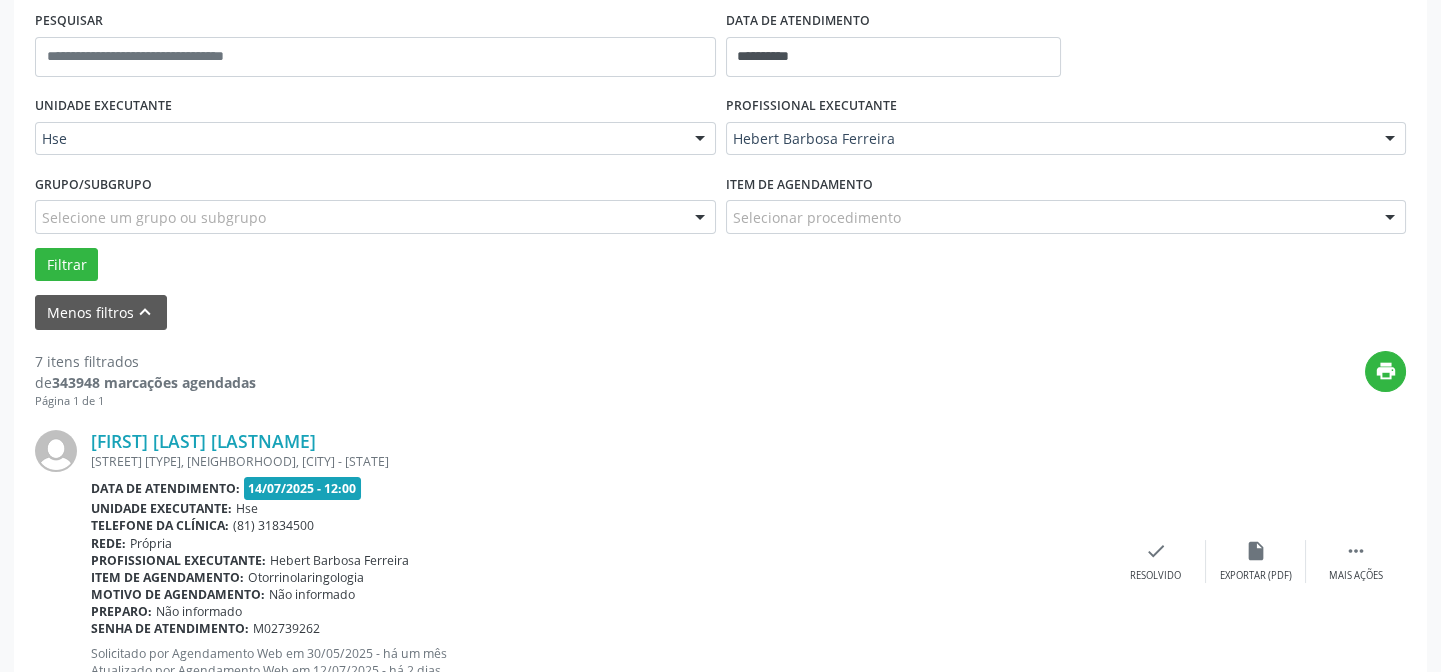 scroll, scrollTop: 654, scrollLeft: 0, axis: vertical 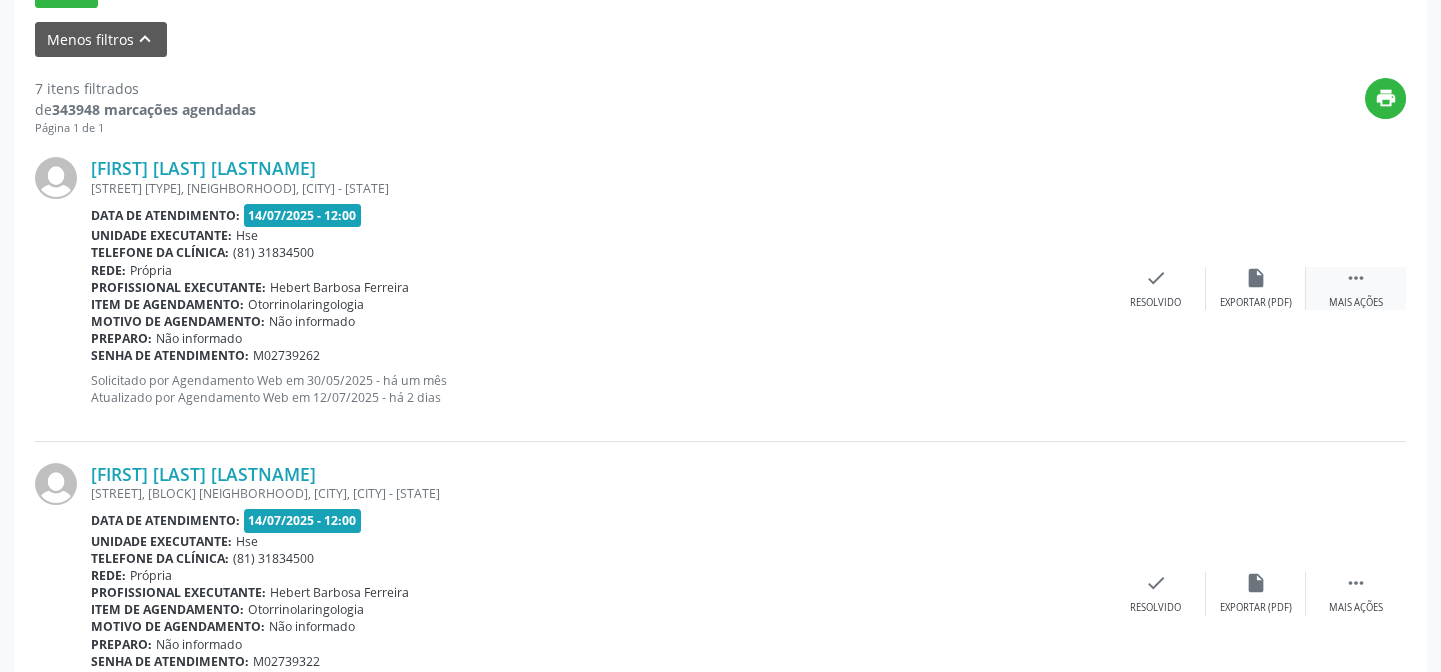 click on "
Mais ações" at bounding box center [1356, 288] 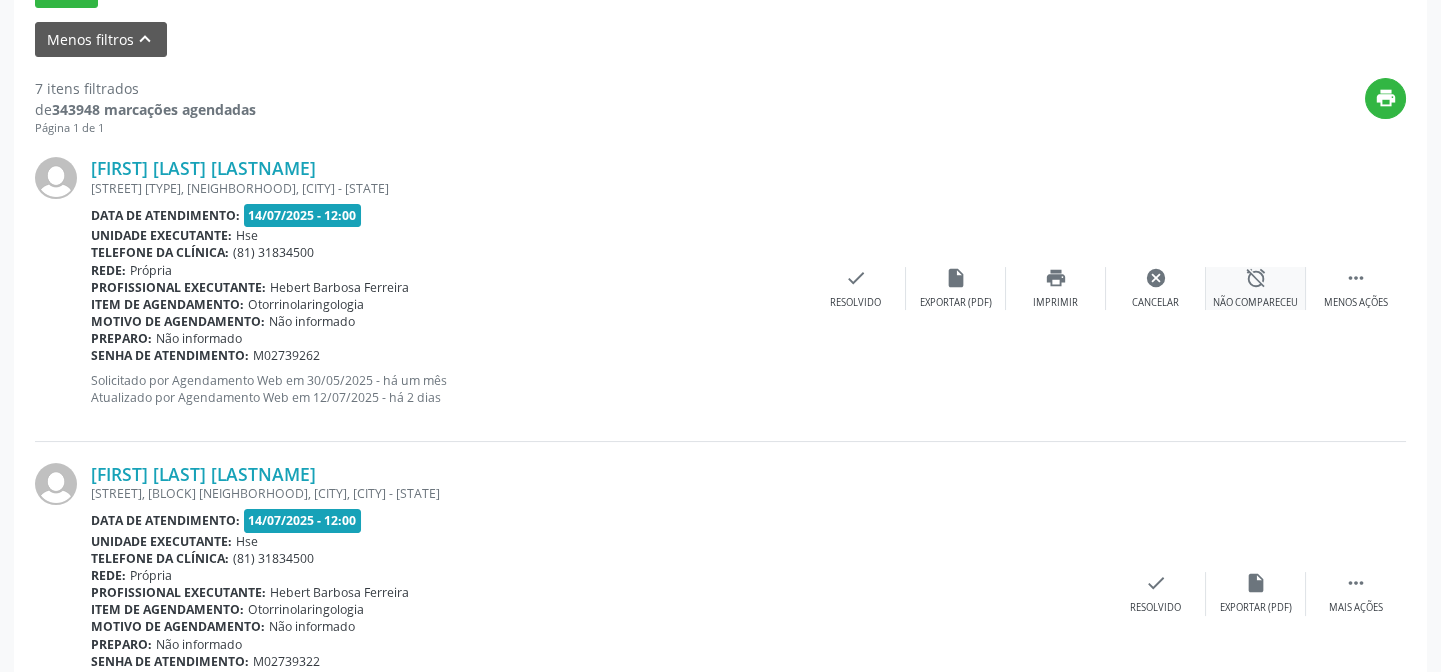 click on "Não compareceu" at bounding box center [1255, 303] 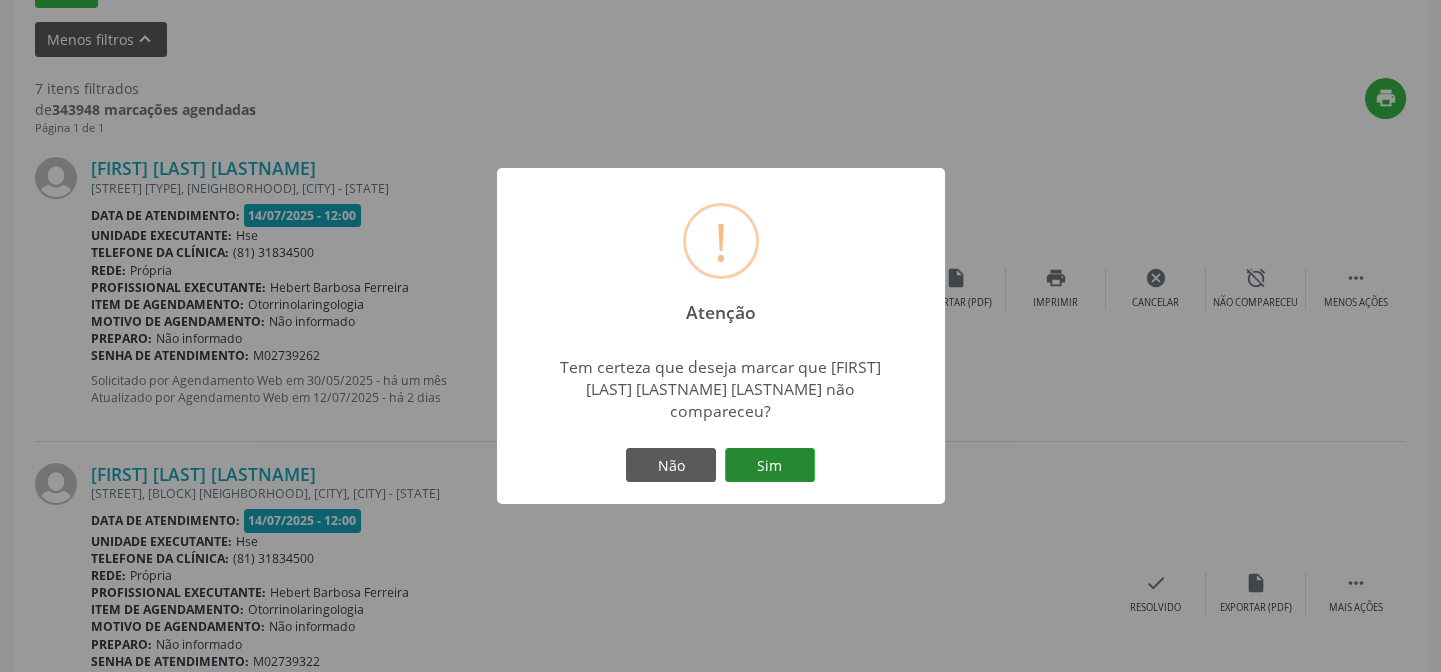 click on "Sim" at bounding box center (770, 465) 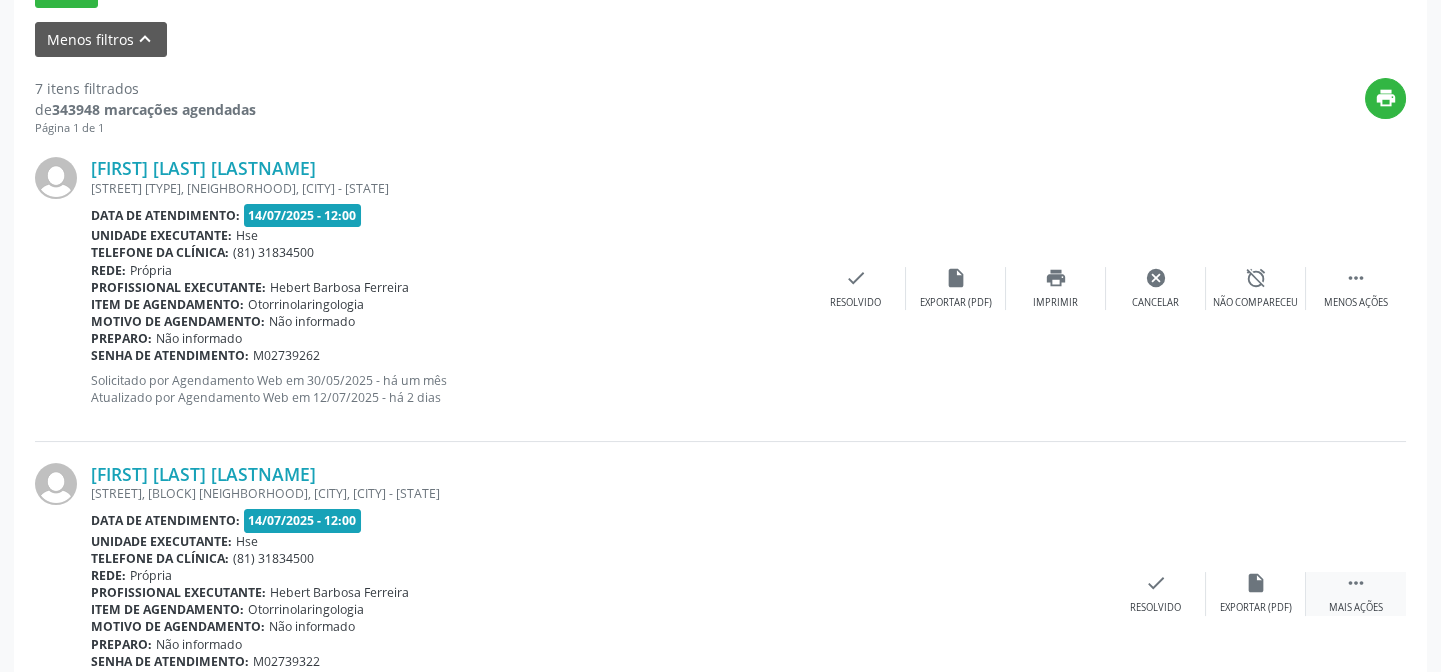 click on "" at bounding box center [1356, 583] 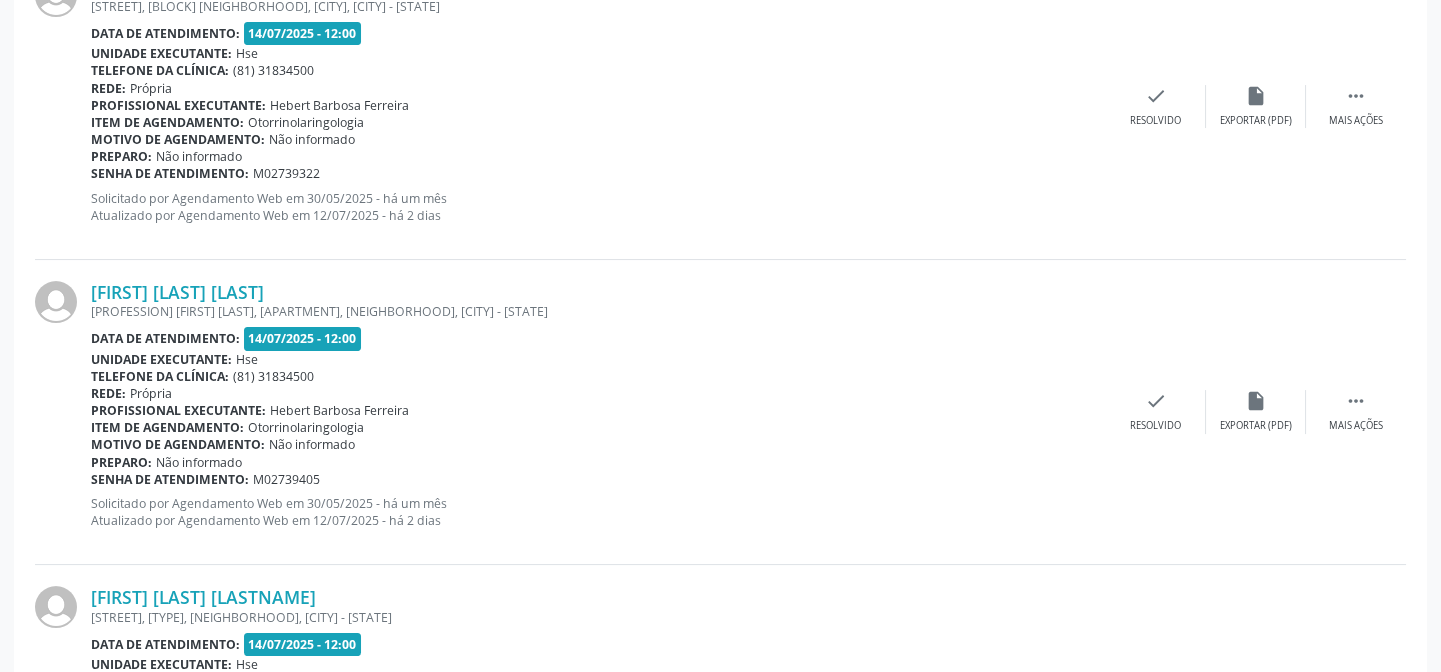 scroll, scrollTop: 745, scrollLeft: 0, axis: vertical 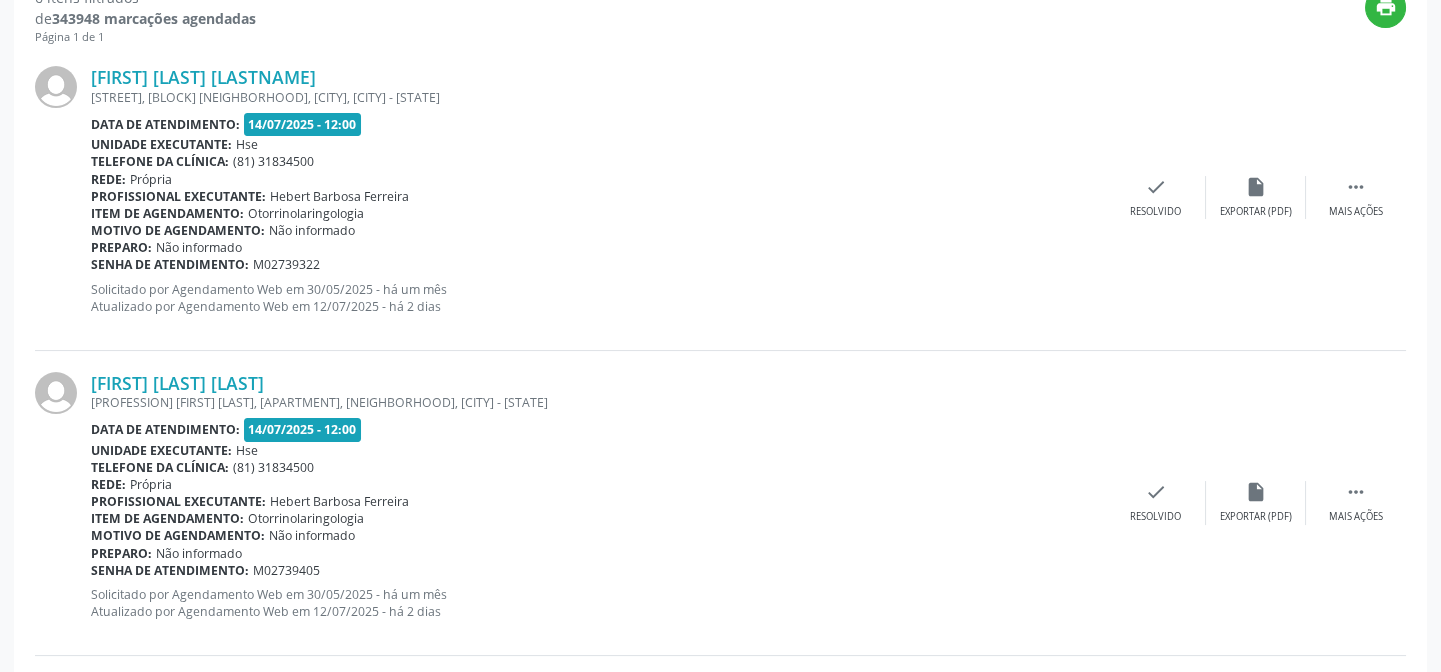 click on "Mais ações" at bounding box center [1356, 212] 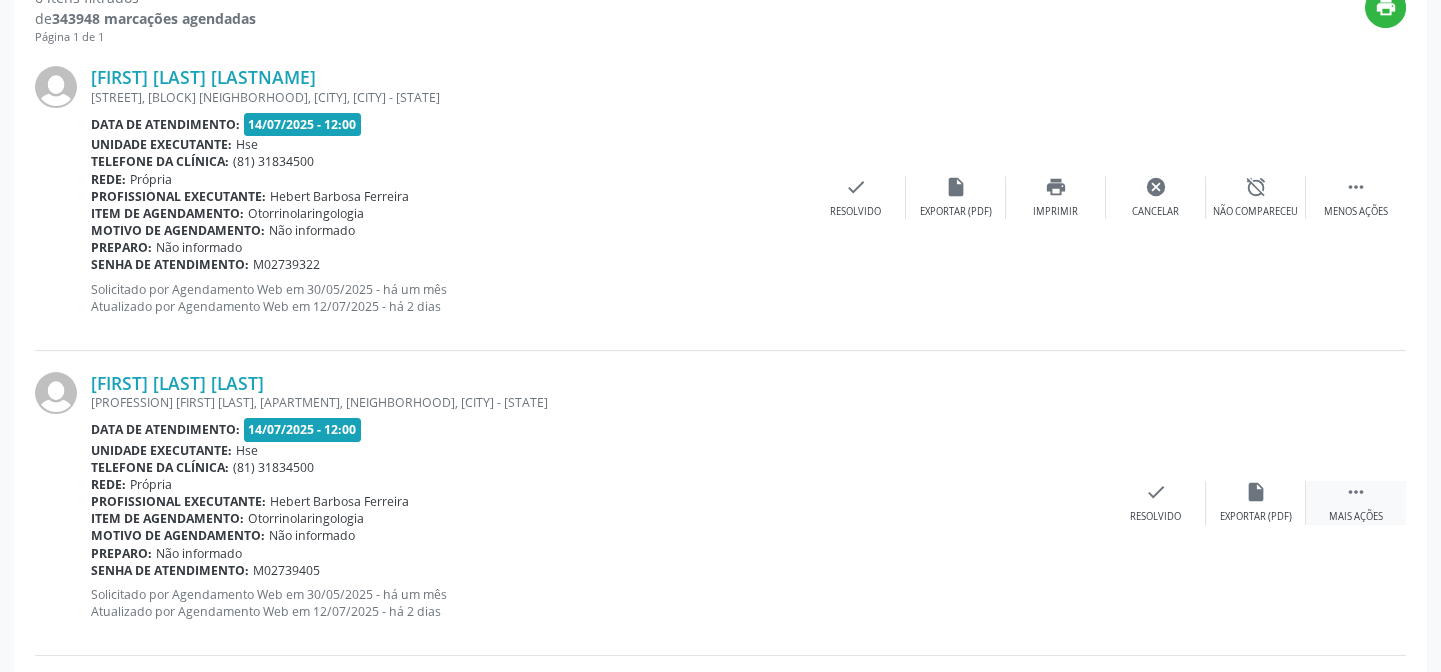 click on "" at bounding box center (1356, 492) 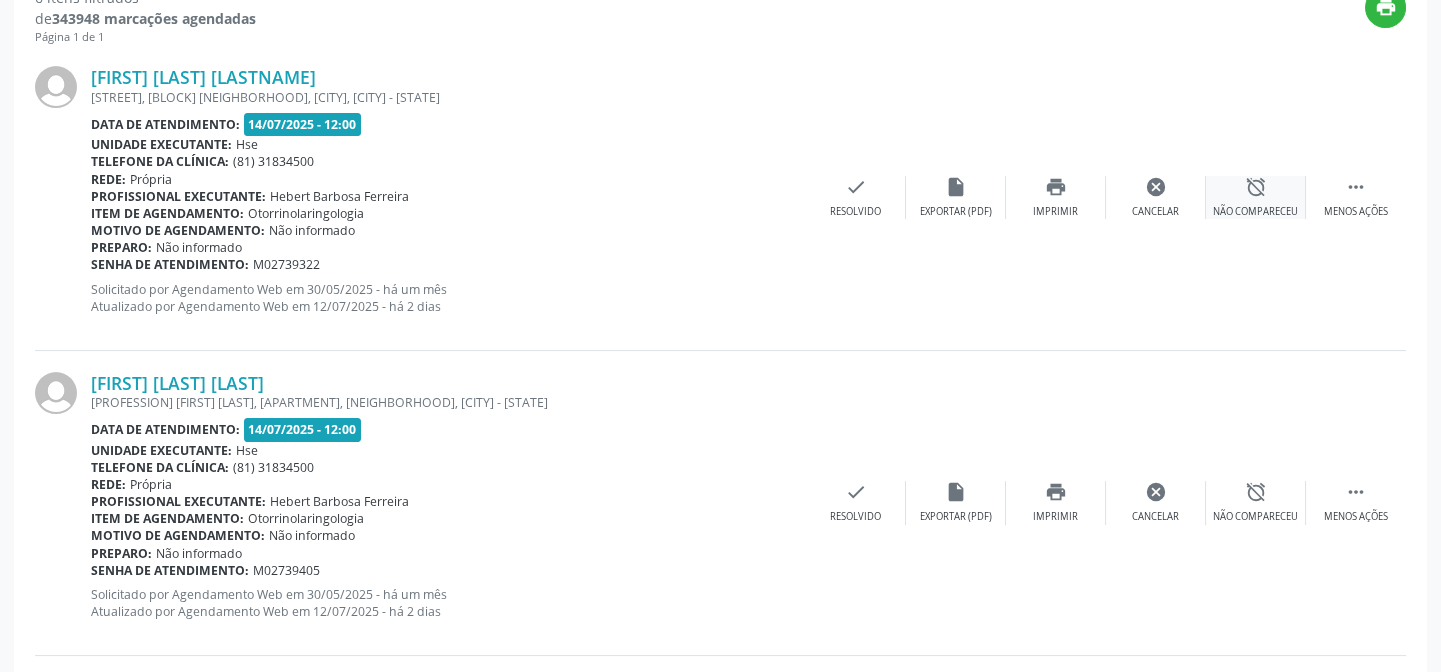 click on "alarm_off
Não compareceu" at bounding box center (1256, 197) 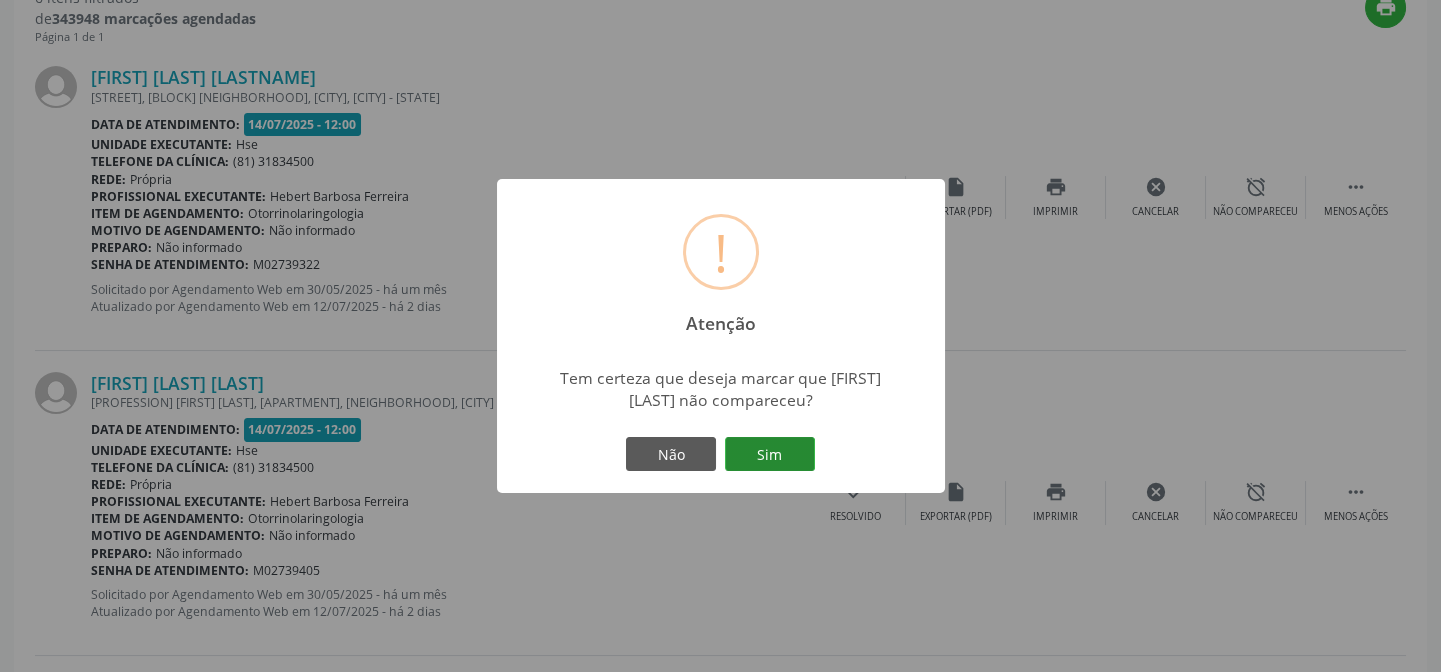 click on "Não Sim" at bounding box center (721, 454) 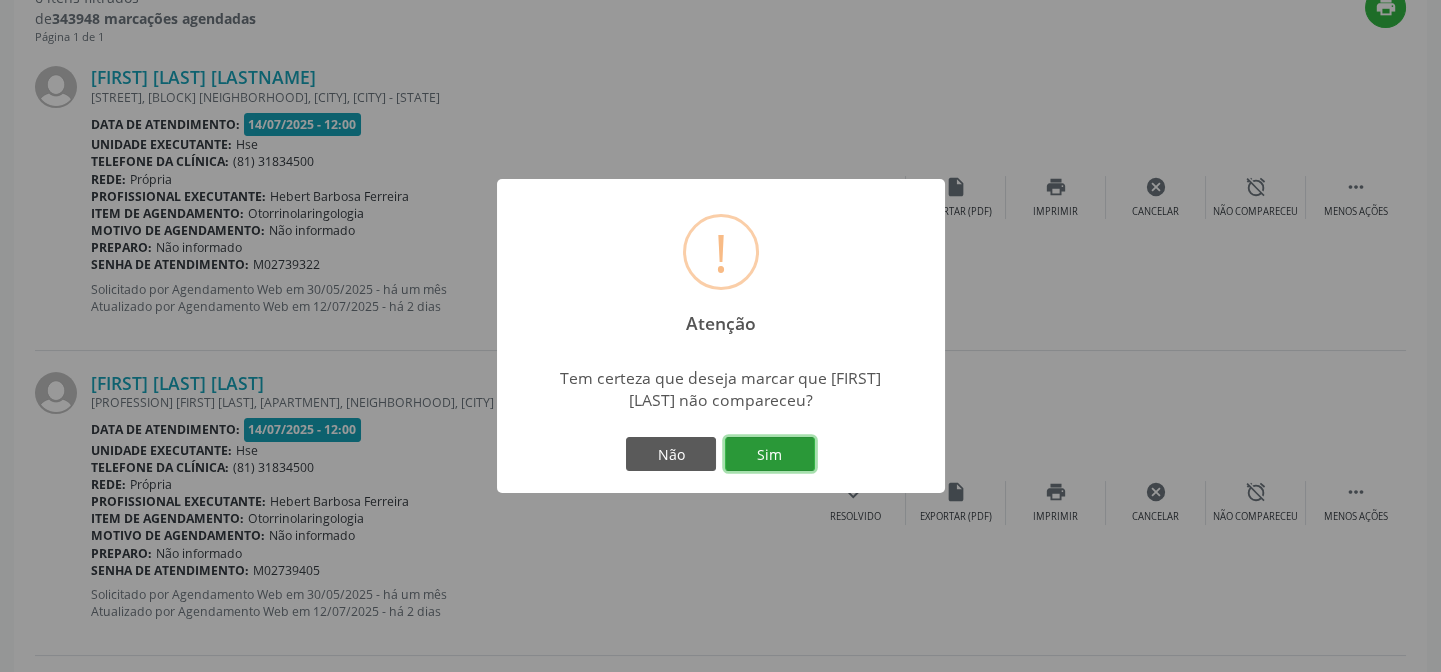drag, startPoint x: 770, startPoint y: 453, endPoint x: 1235, endPoint y: 452, distance: 465.00107 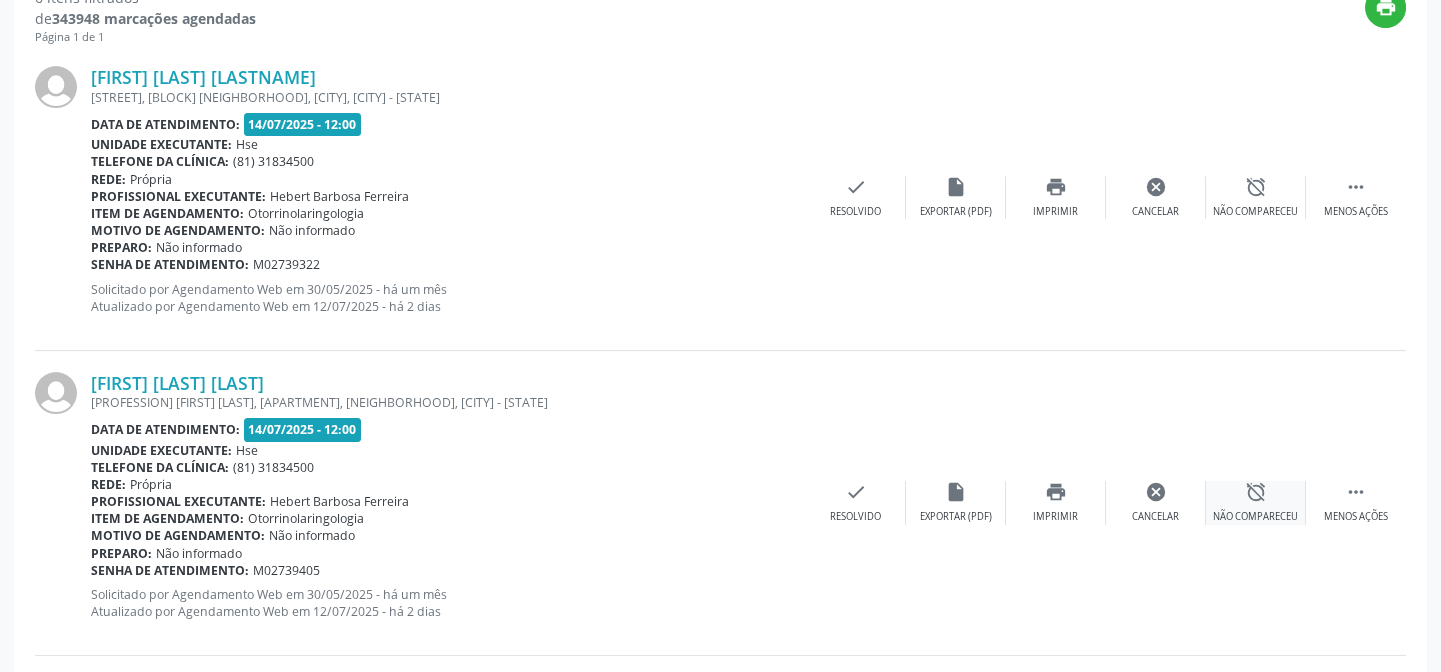 click on "alarm_off
Não compareceu" at bounding box center (1256, 502) 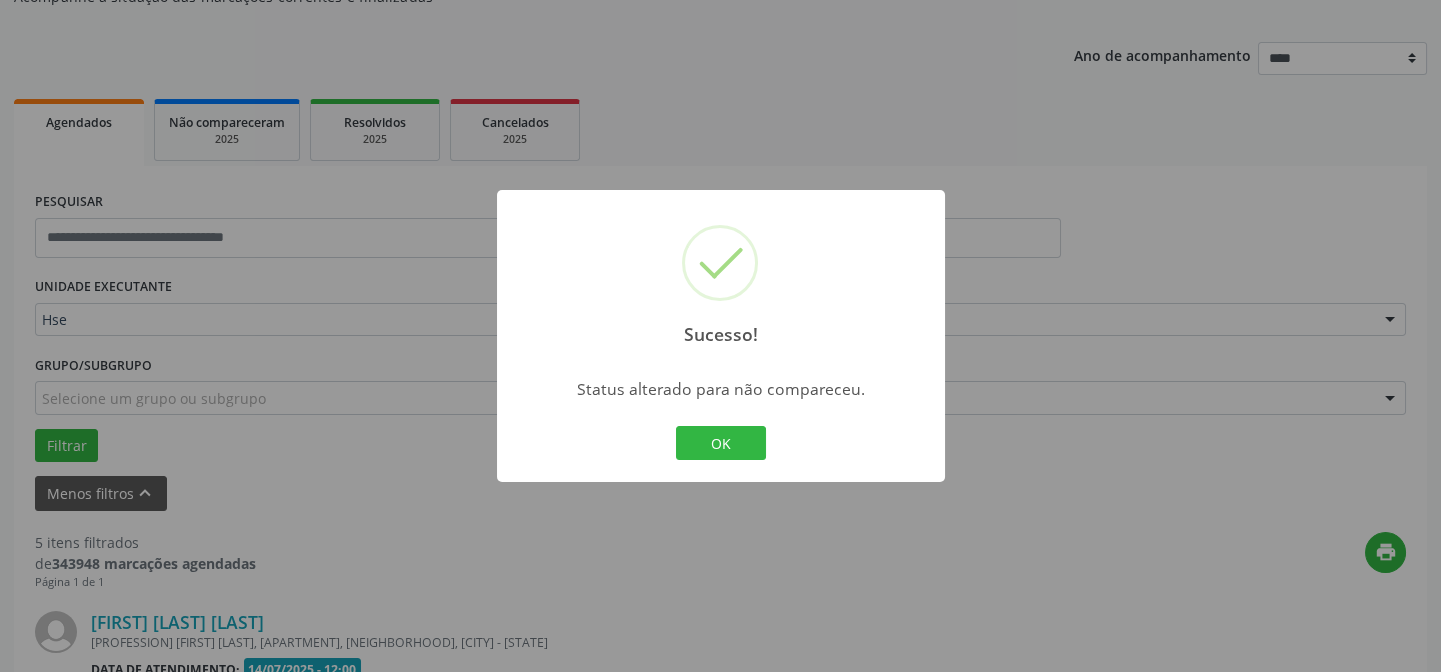 scroll, scrollTop: 745, scrollLeft: 0, axis: vertical 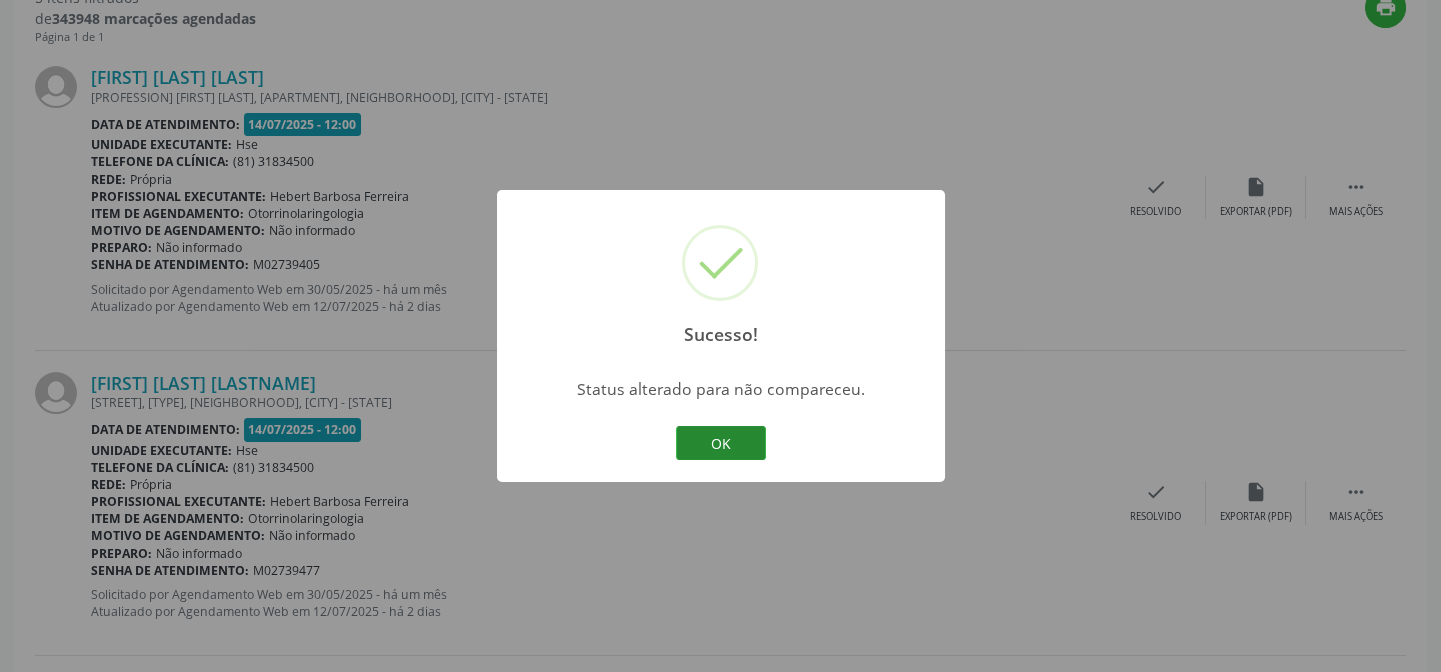click on "OK" at bounding box center (721, 443) 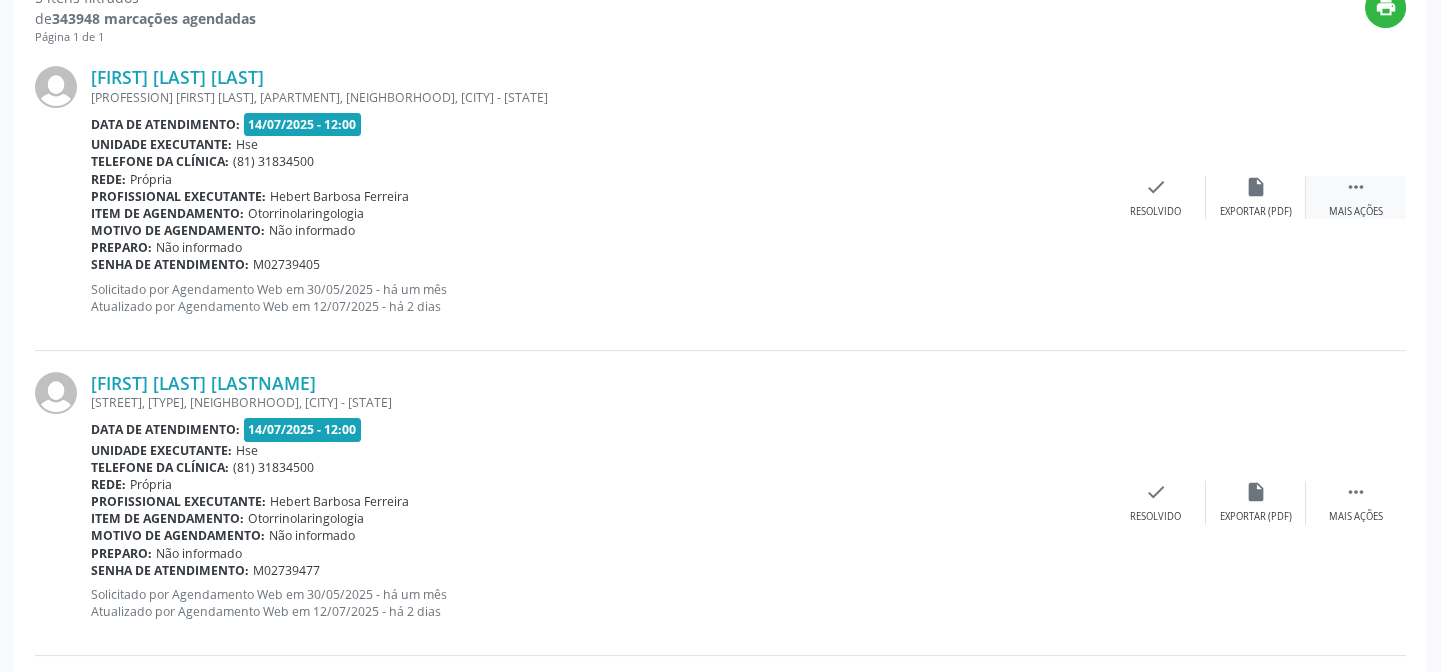 click on "
Mais ações" at bounding box center (1356, 197) 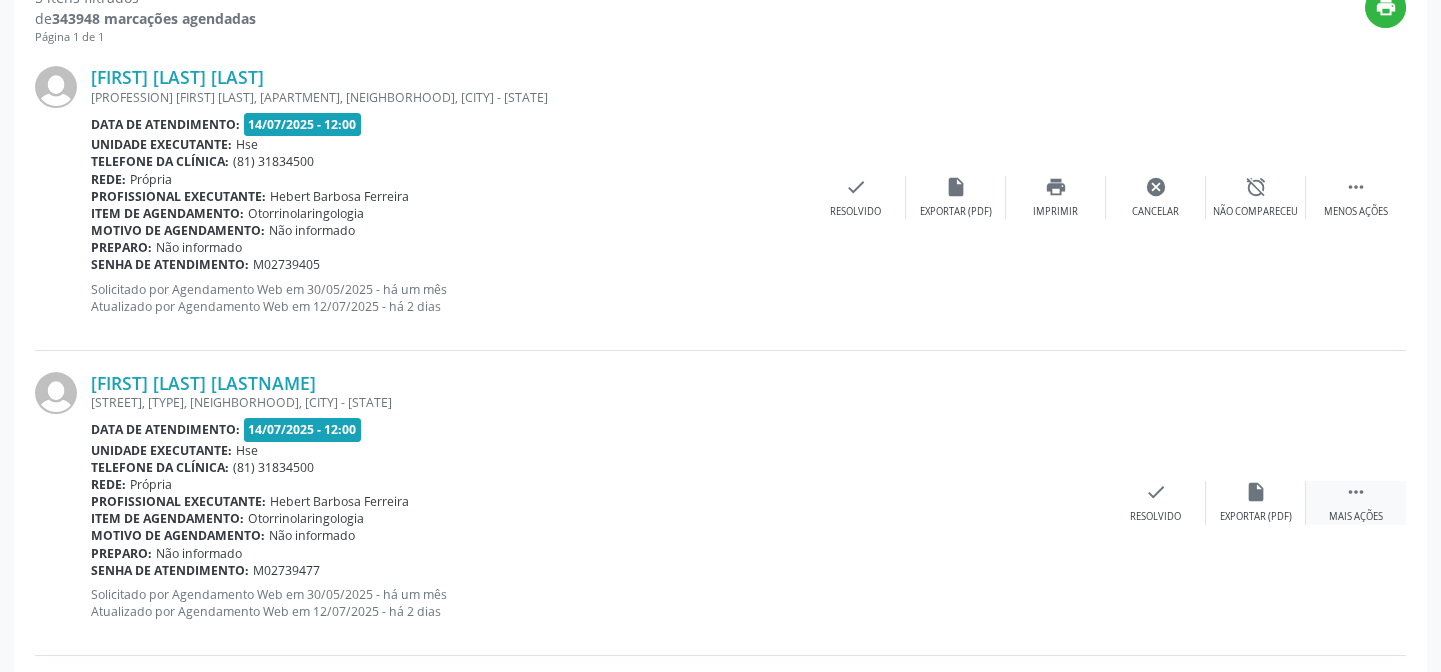 click on "
Mais ações" at bounding box center [1356, 502] 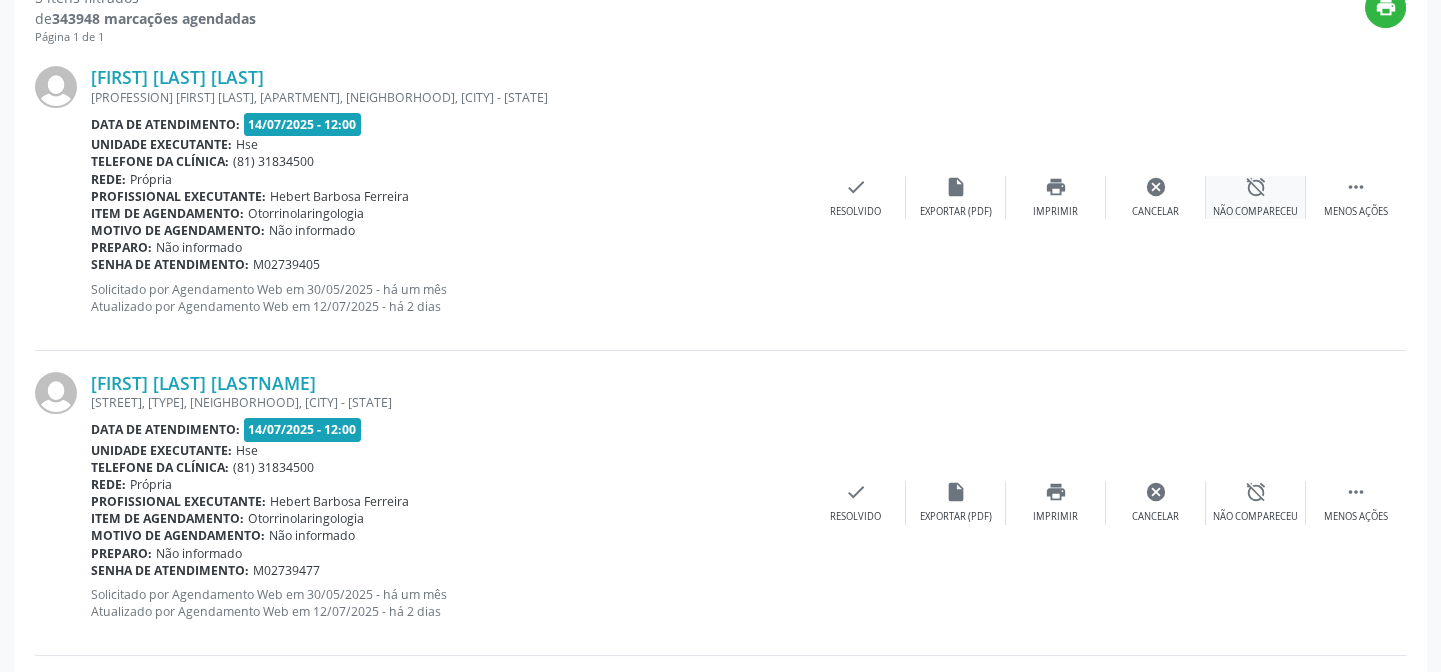 click on "alarm_off
Não compareceu" at bounding box center [1256, 197] 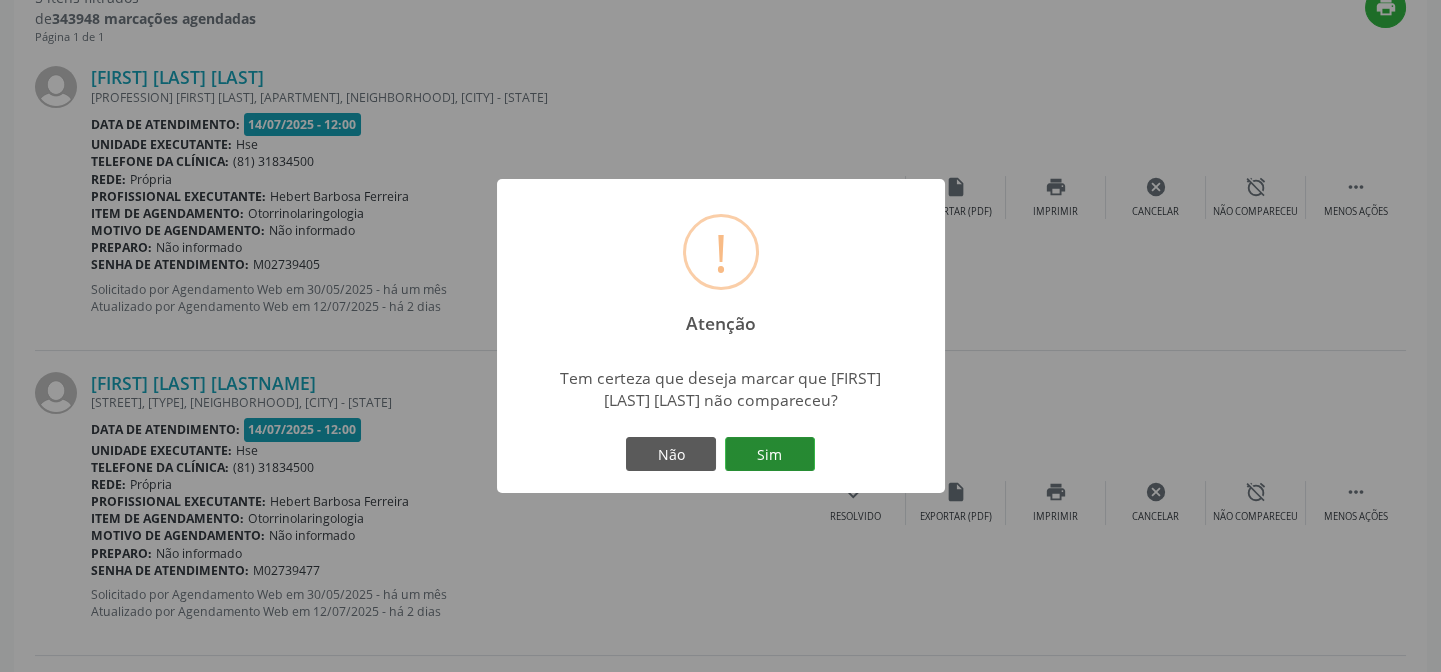 click on "Sim" at bounding box center (770, 454) 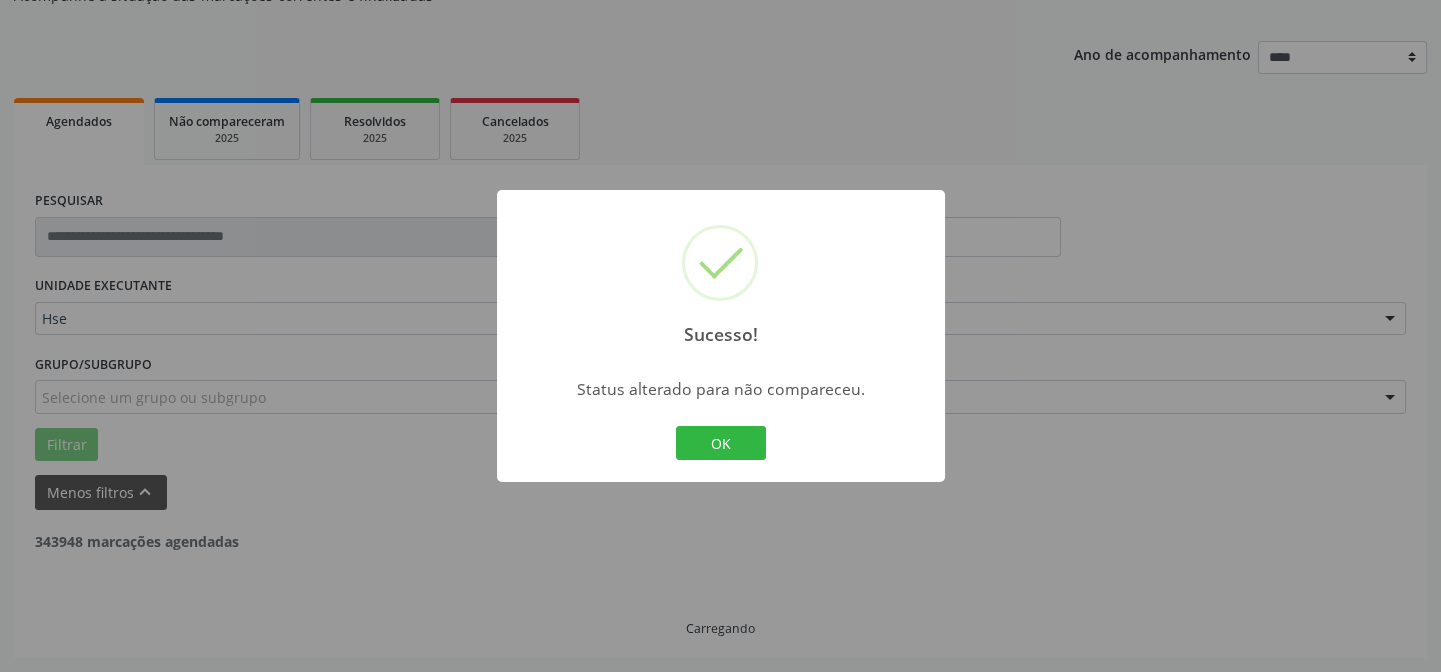 scroll, scrollTop: 200, scrollLeft: 0, axis: vertical 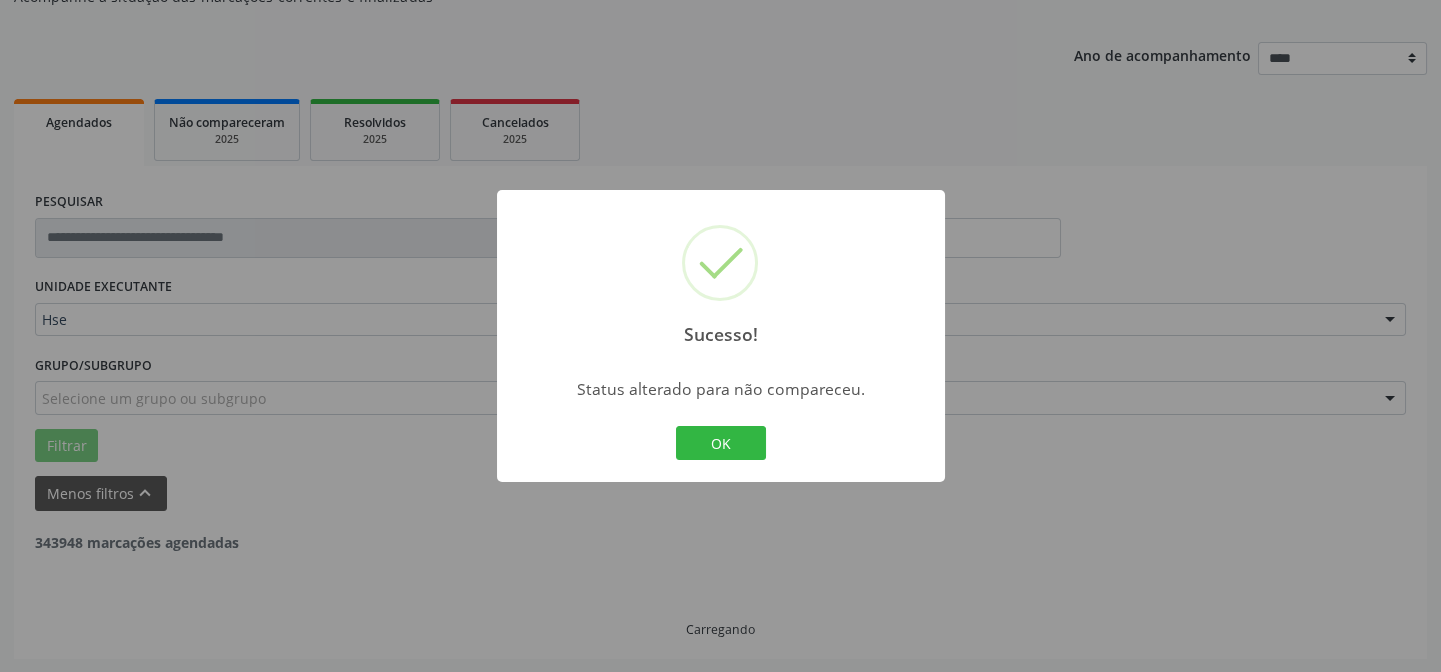 click on "Sucesso! × Status alterado para não compareceu. OK Cancel" at bounding box center (720, 336) 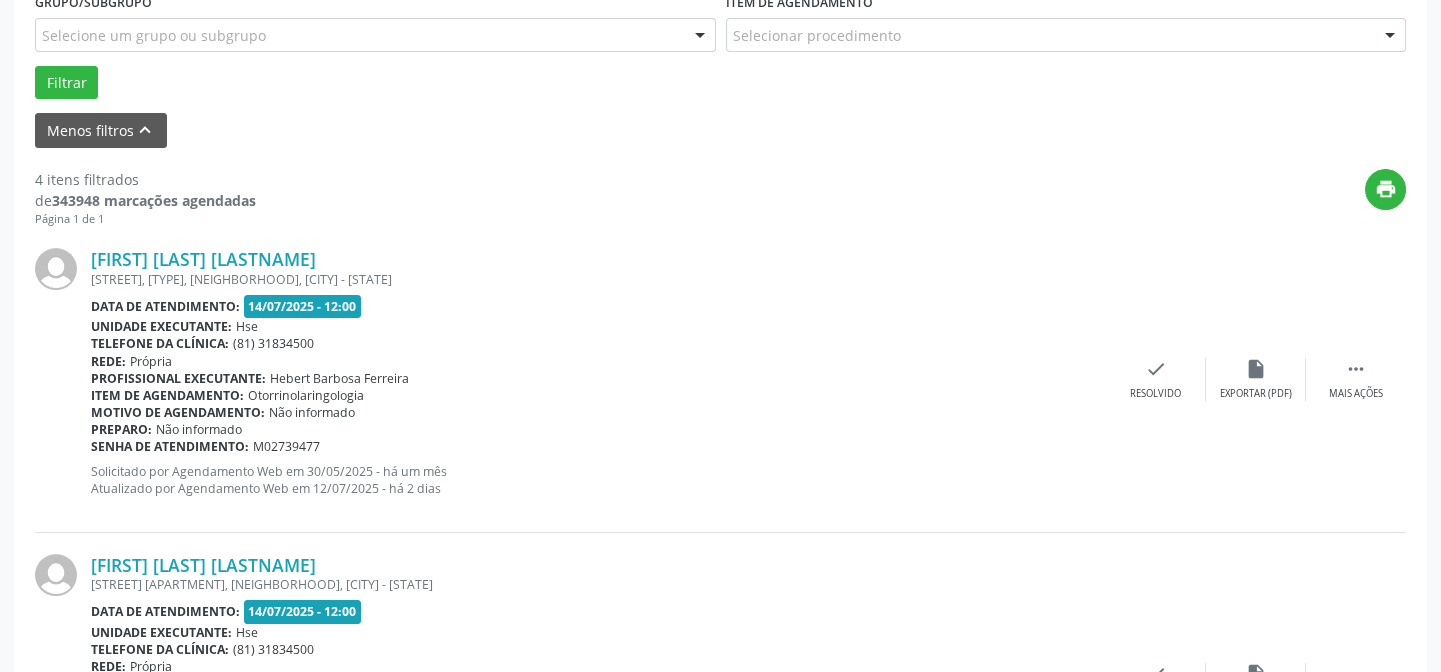scroll, scrollTop: 654, scrollLeft: 0, axis: vertical 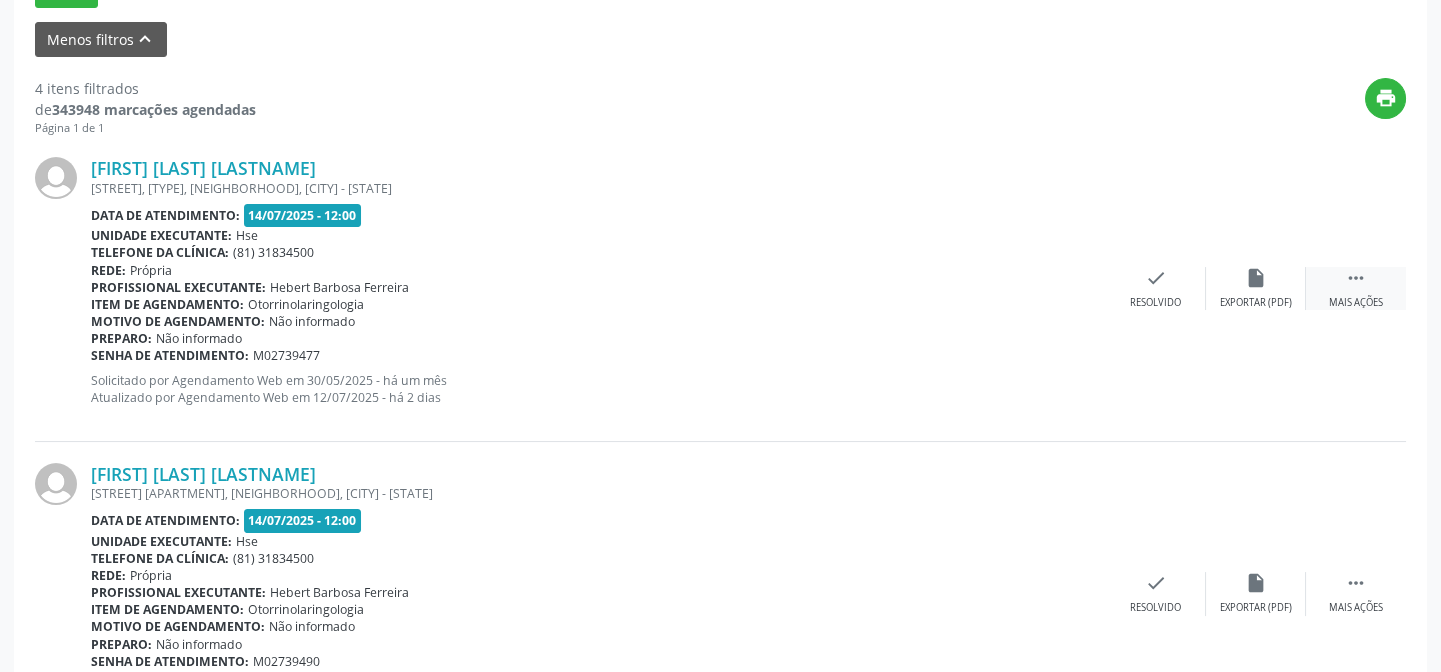 click on "
Mais ações" at bounding box center [1356, 288] 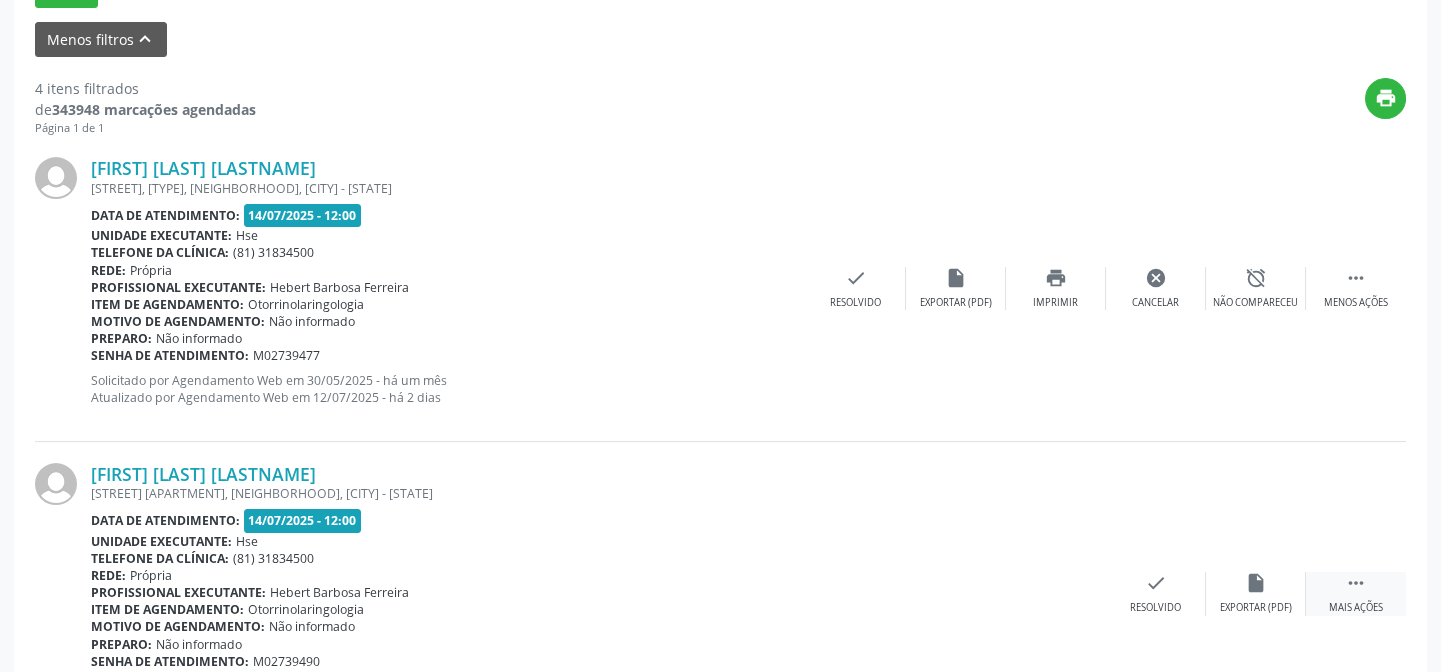 click on "
Mais ações" at bounding box center [1356, 593] 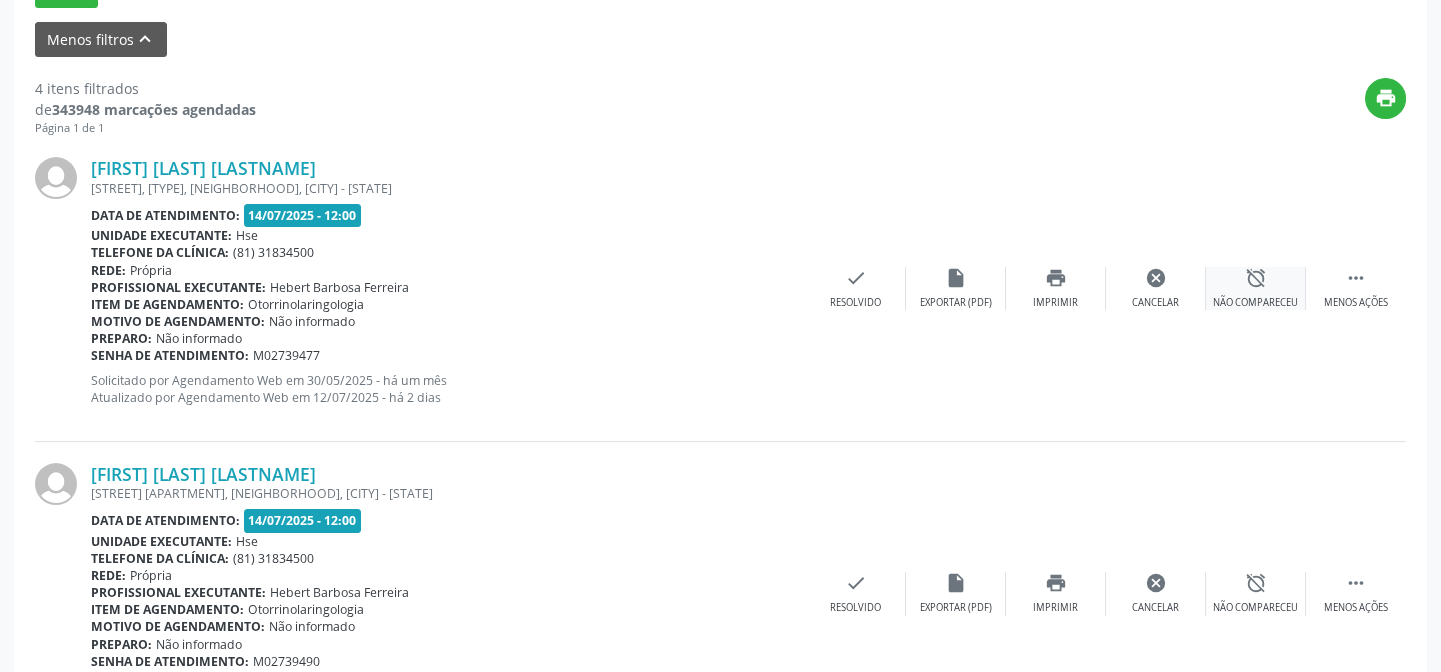 click on "alarm_off" at bounding box center [1256, 278] 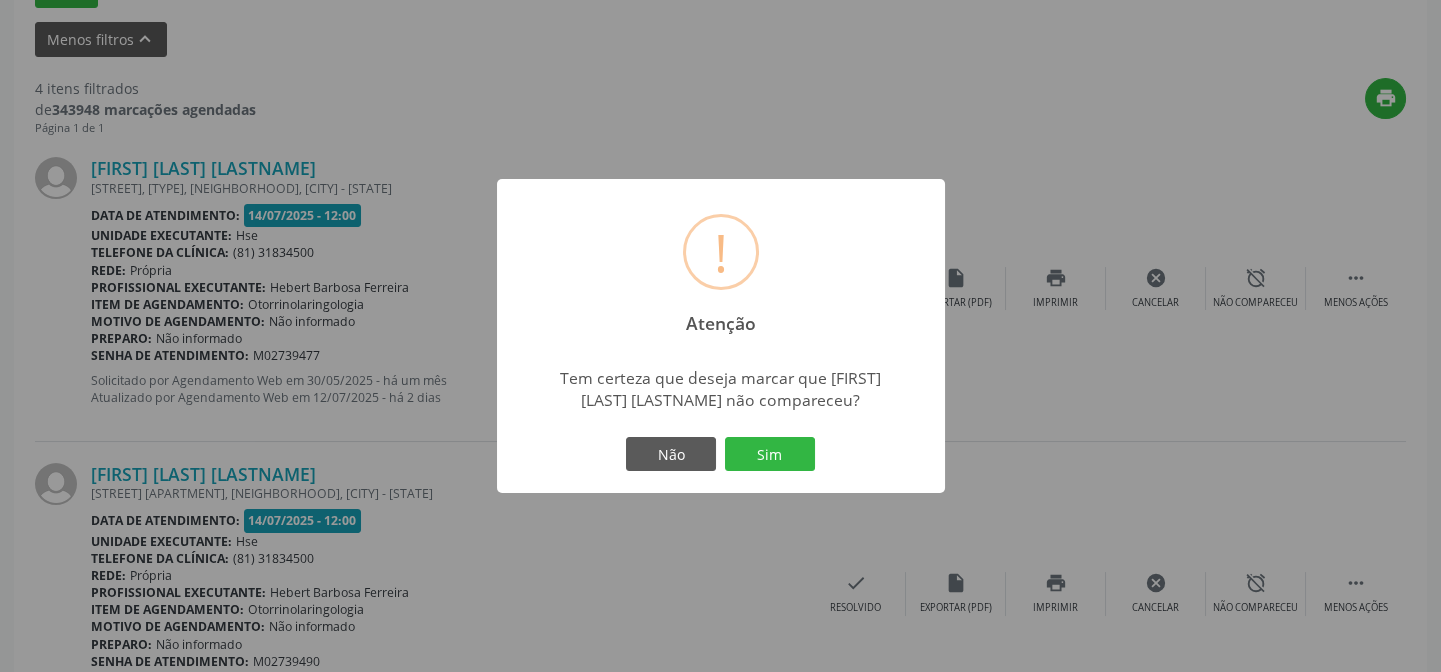 drag, startPoint x: 800, startPoint y: 448, endPoint x: 1102, endPoint y: 508, distance: 307.9026 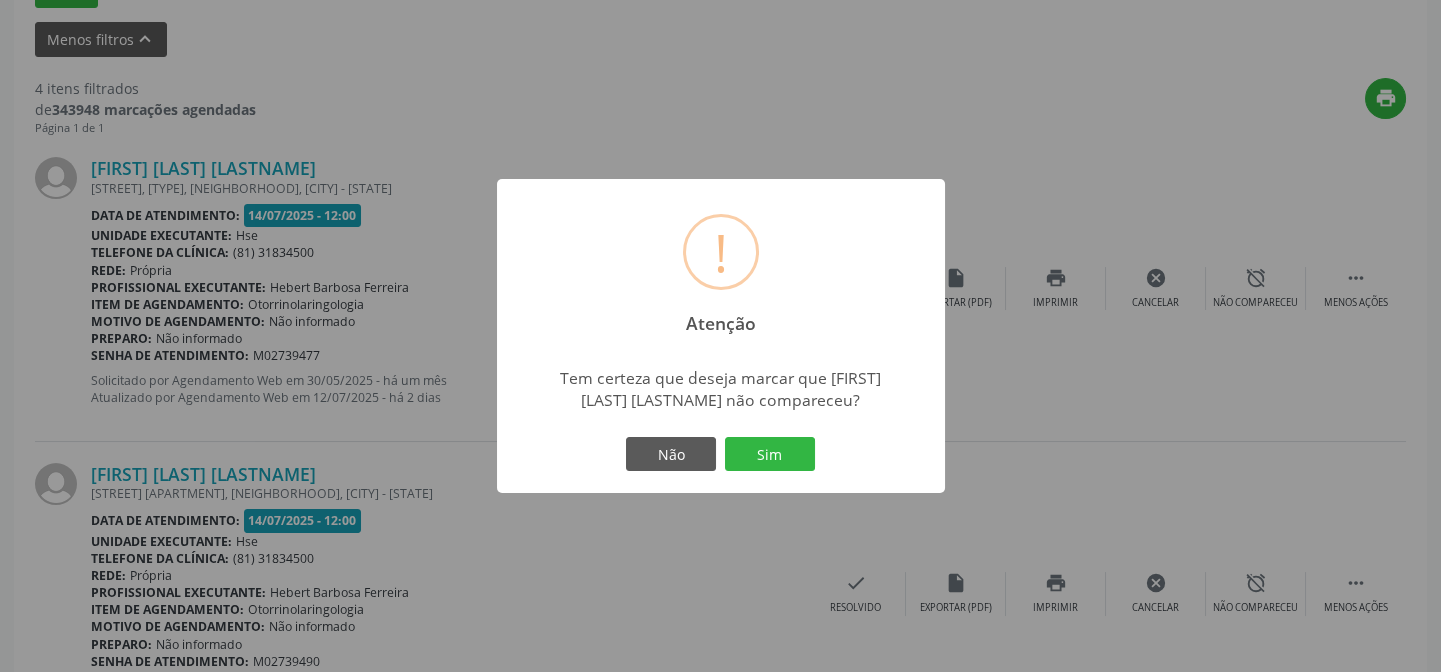 drag, startPoint x: 759, startPoint y: 457, endPoint x: 1263, endPoint y: 557, distance: 513.8249 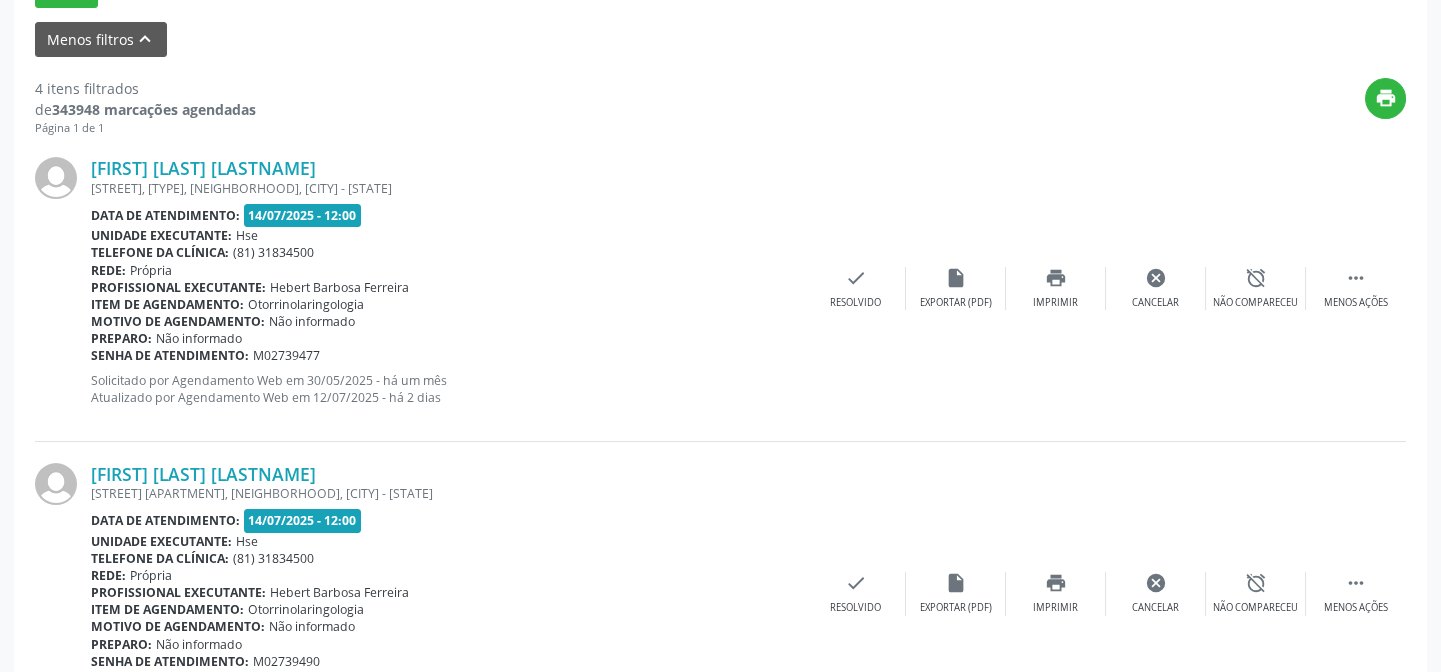 click on "! Atenção × Tem certeza que deseja marcar que [FIRST] [LAST] [LASTNAME] não compareceu? Não Sim" at bounding box center [720, 336] 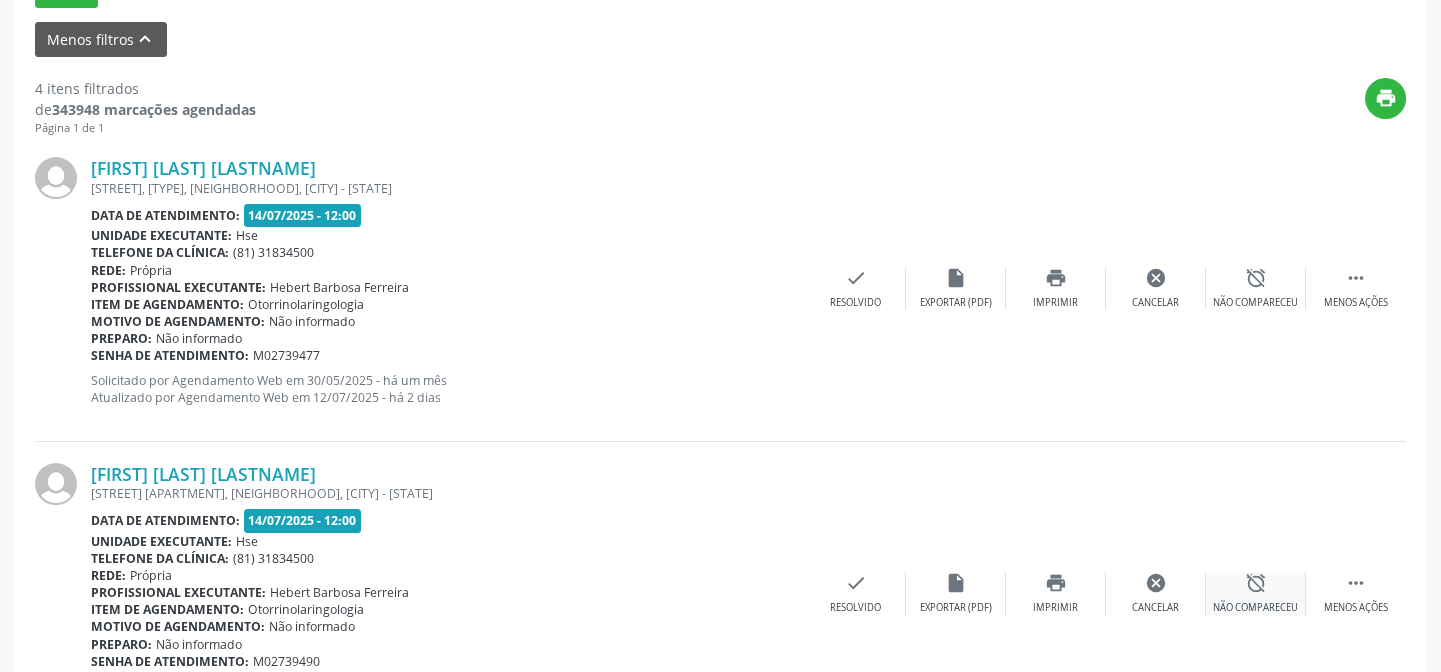 click on "[FIRST] [LAST] [LASTNAME]
[STREET], [APARTMENT], [NEIGHBORHOOD], [CITY] - [STATE]
Data de atendimento:
[DATE] - [TIME]
Unidade executante:
[INSTITUTION]
Telefone da clínica:
[PHONE]
Rede:
[NETWORK]
Profissional executante:
[FIRST] [LAST] [LASTNAME]
Item de agendamento:
[MEDICAL_SPECIALTY]
Motivo de agendamento:
[REASON]
Preparo:
[PREPARATION]
Senha de atendimento:
[ID]
Solicitado por [SERVICE] em [DATE] - há [DURATION]
Atualizado por [SERVICE] em [DATE] - há [DURATION]

Menos ações
alarm_off
Não compareceu
cancel
Cancelar
print
Imprimir
insert_drive_file
Exportar (PDF)
check
Resolvido" at bounding box center (720, 594) 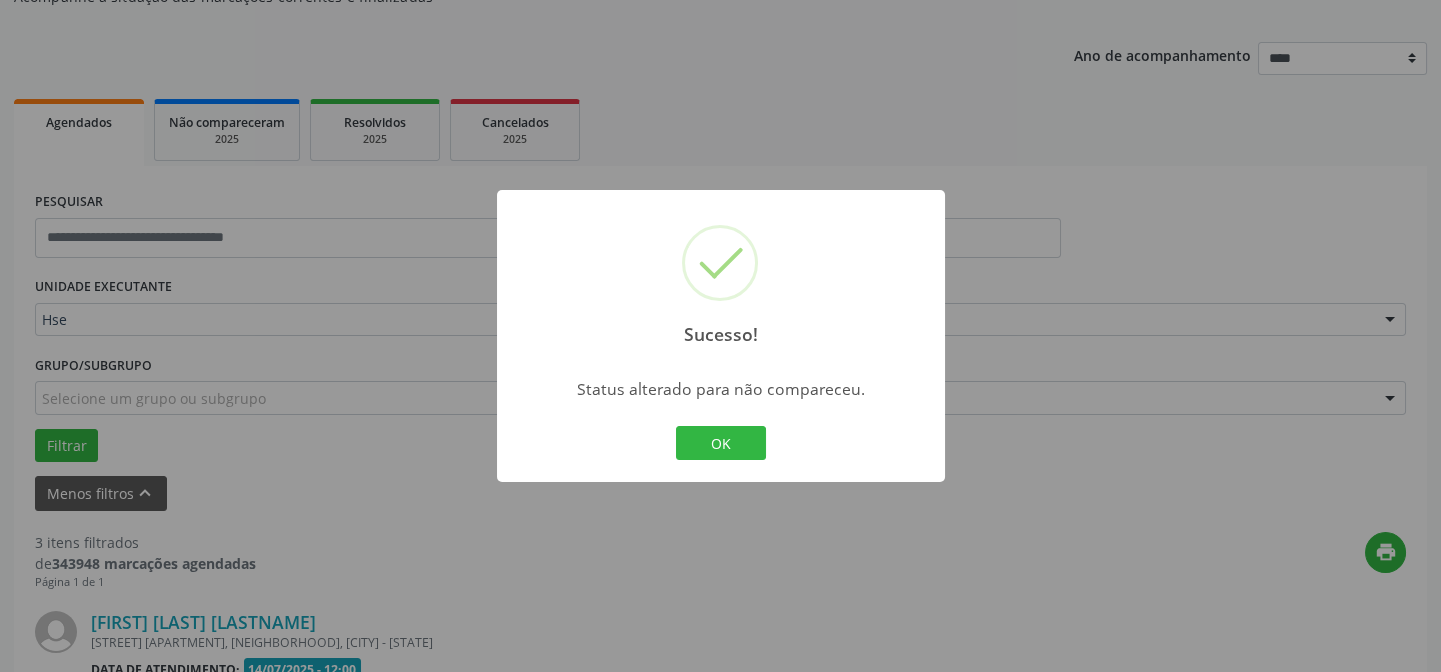 scroll, scrollTop: 654, scrollLeft: 0, axis: vertical 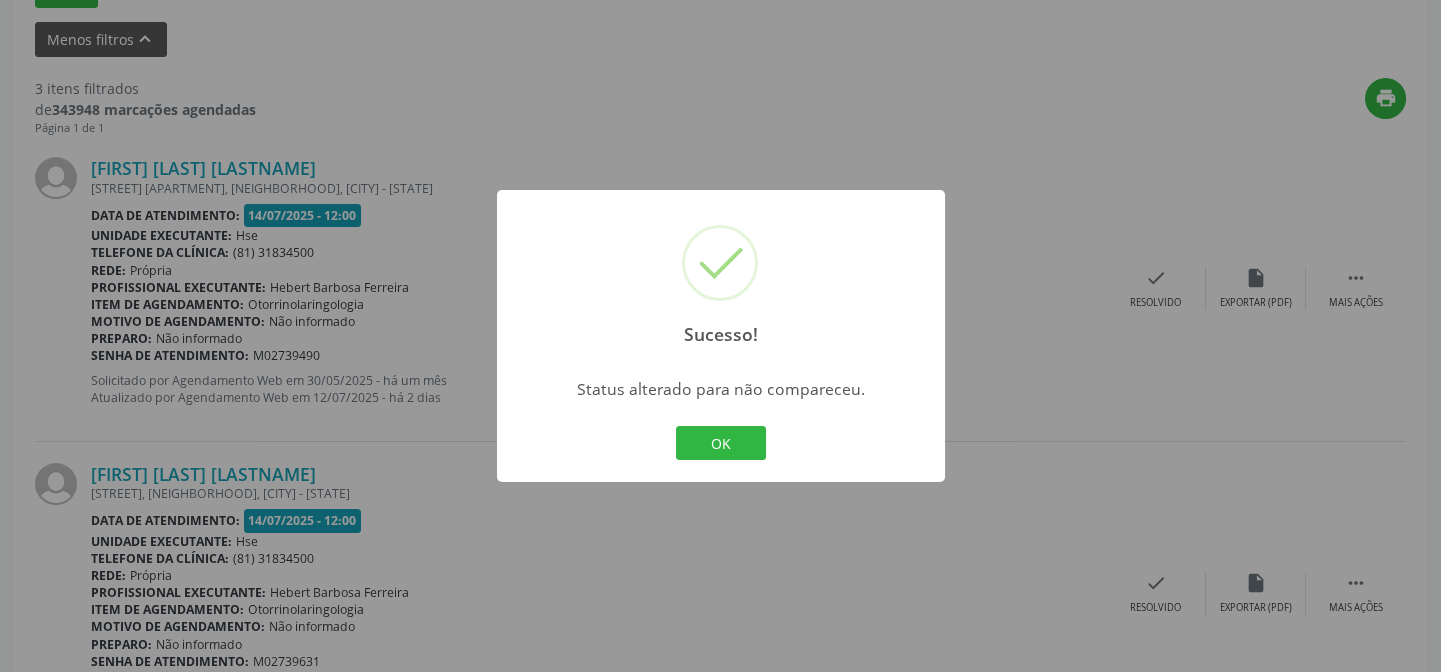 click on "Sucesso! × Status alterado para não compareceu. OK Cancel" at bounding box center [721, 336] 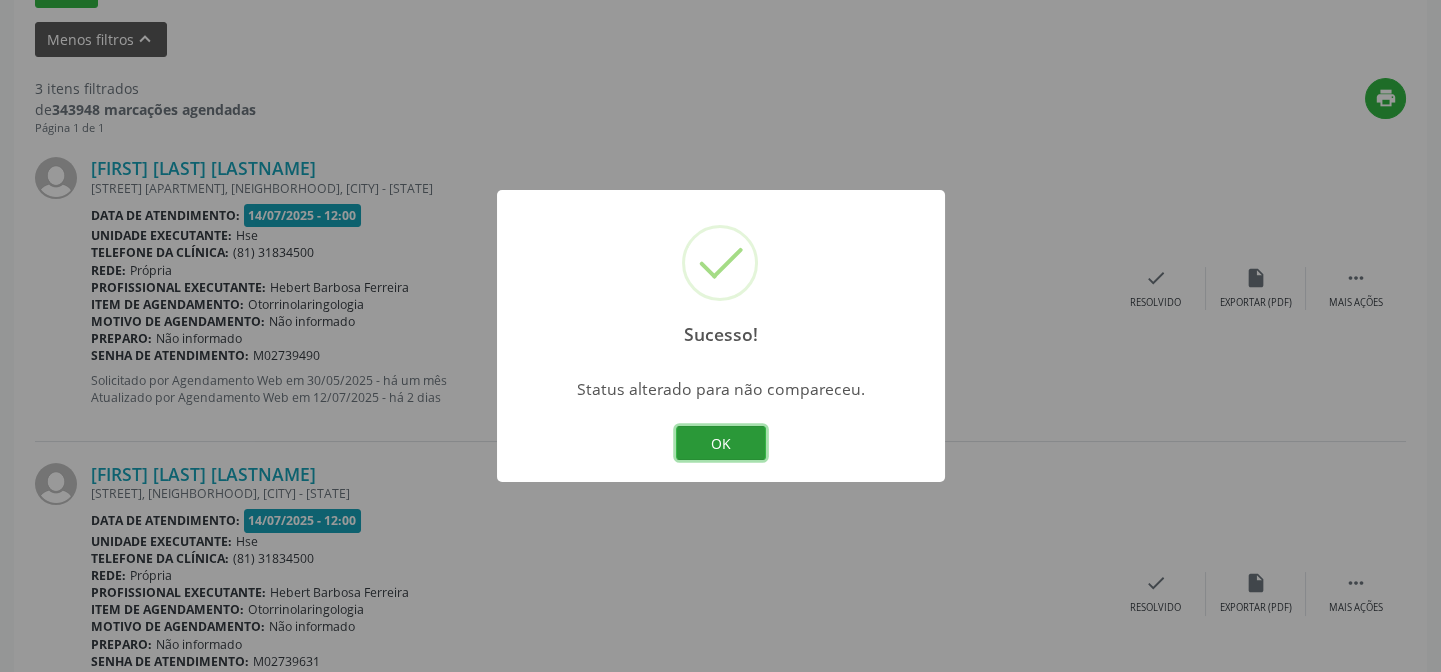 drag, startPoint x: 732, startPoint y: 444, endPoint x: 763, endPoint y: 445, distance: 31.016125 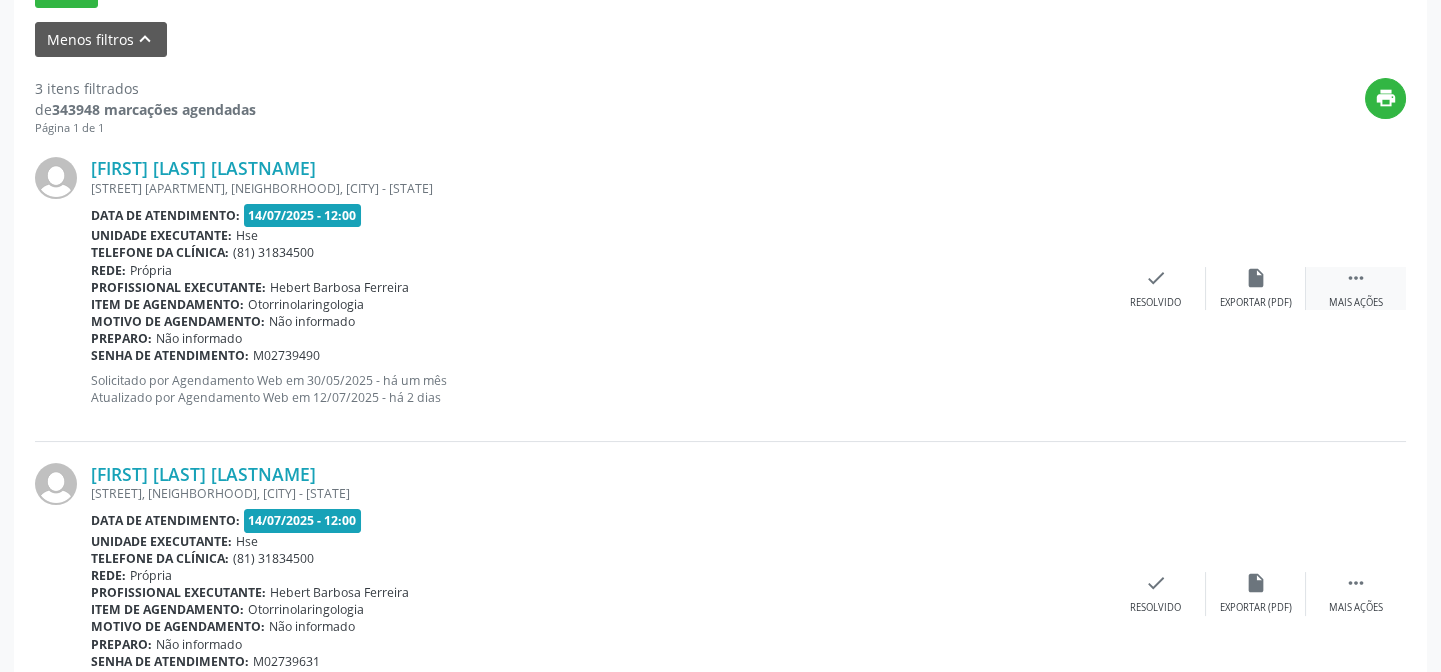 click on "
Mais ações" at bounding box center (1356, 288) 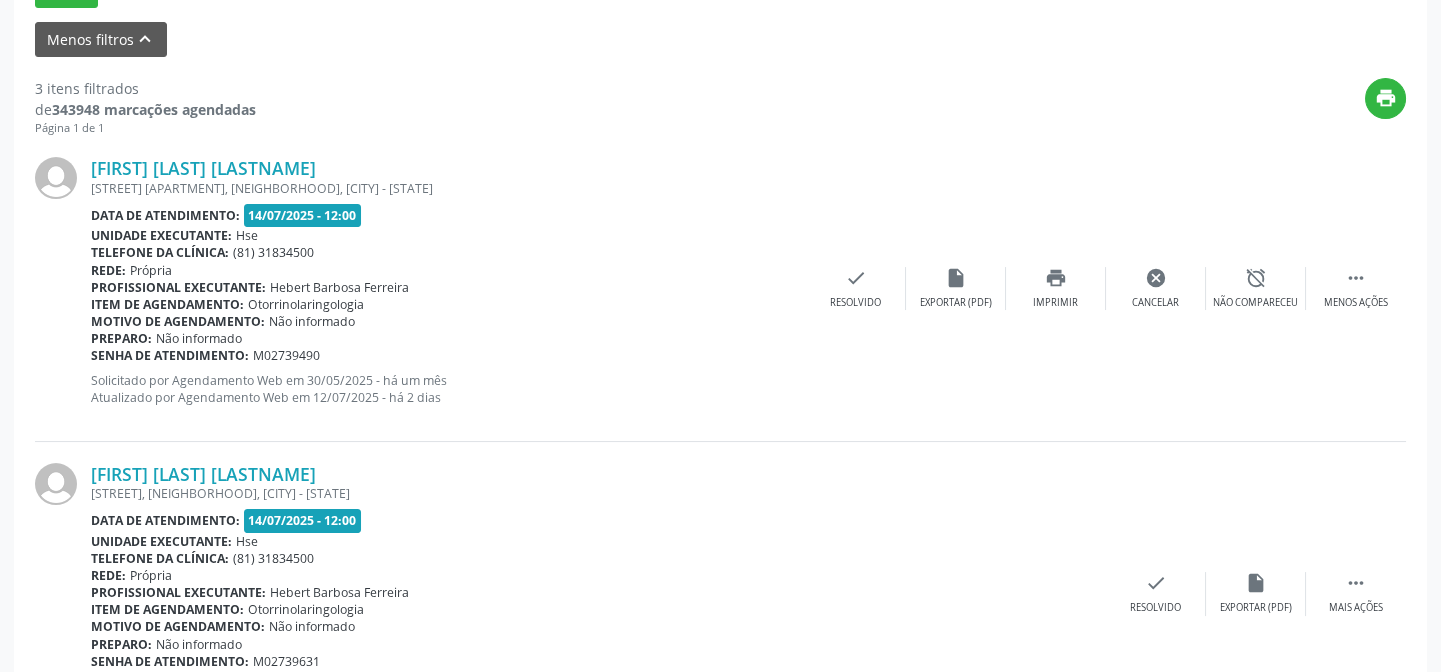 click on "
Mais ações" at bounding box center (1356, 593) 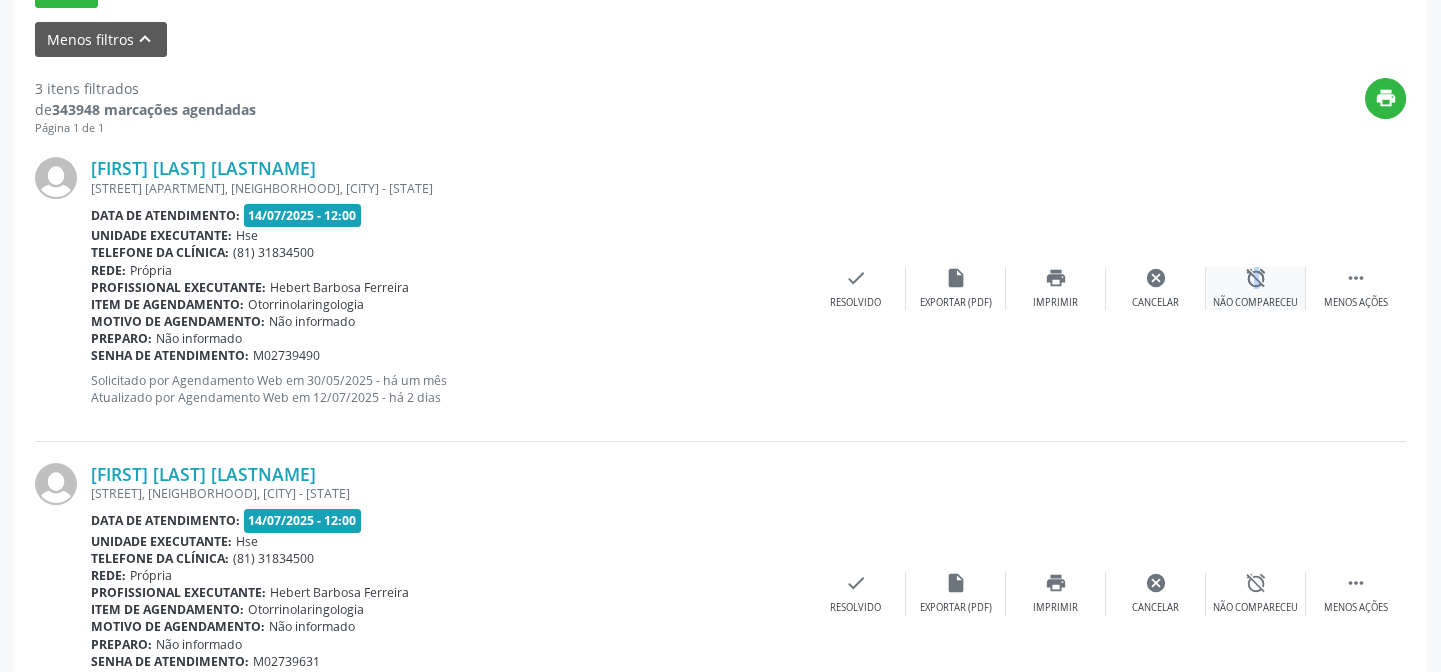 click on "alarm_off" at bounding box center (1256, 278) 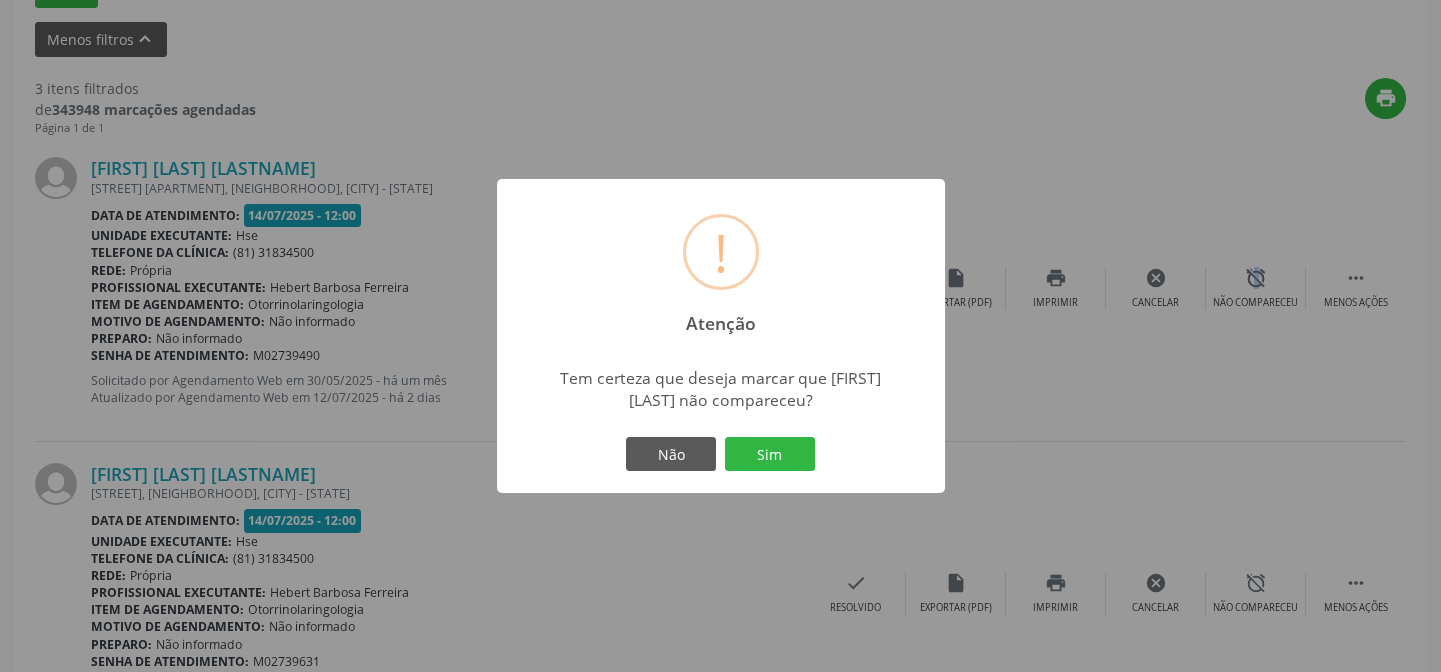 drag, startPoint x: 789, startPoint y: 441, endPoint x: 1170, endPoint y: 497, distance: 385.0935 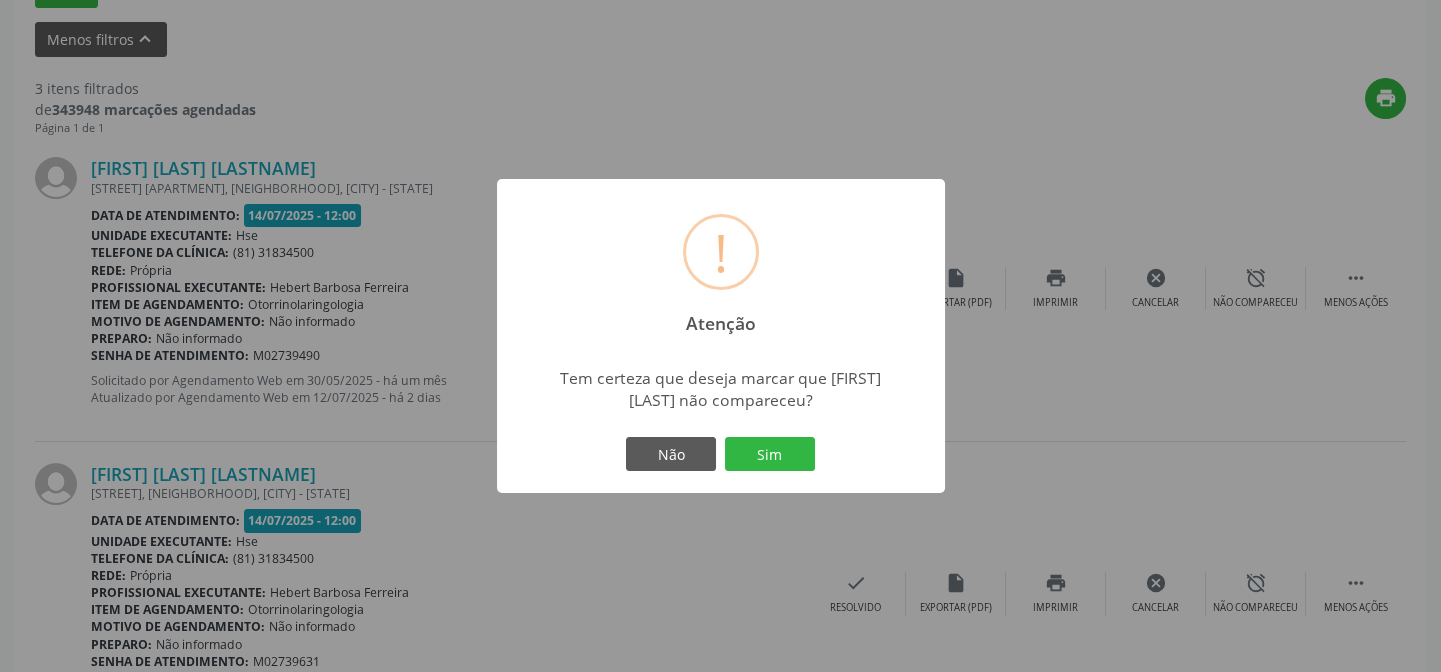click on "! Atenção × Tem certeza que deseja marcar que [FIRST] [LAST] [LASTNAME] não compareceu? Não Sim" at bounding box center (720, 336) 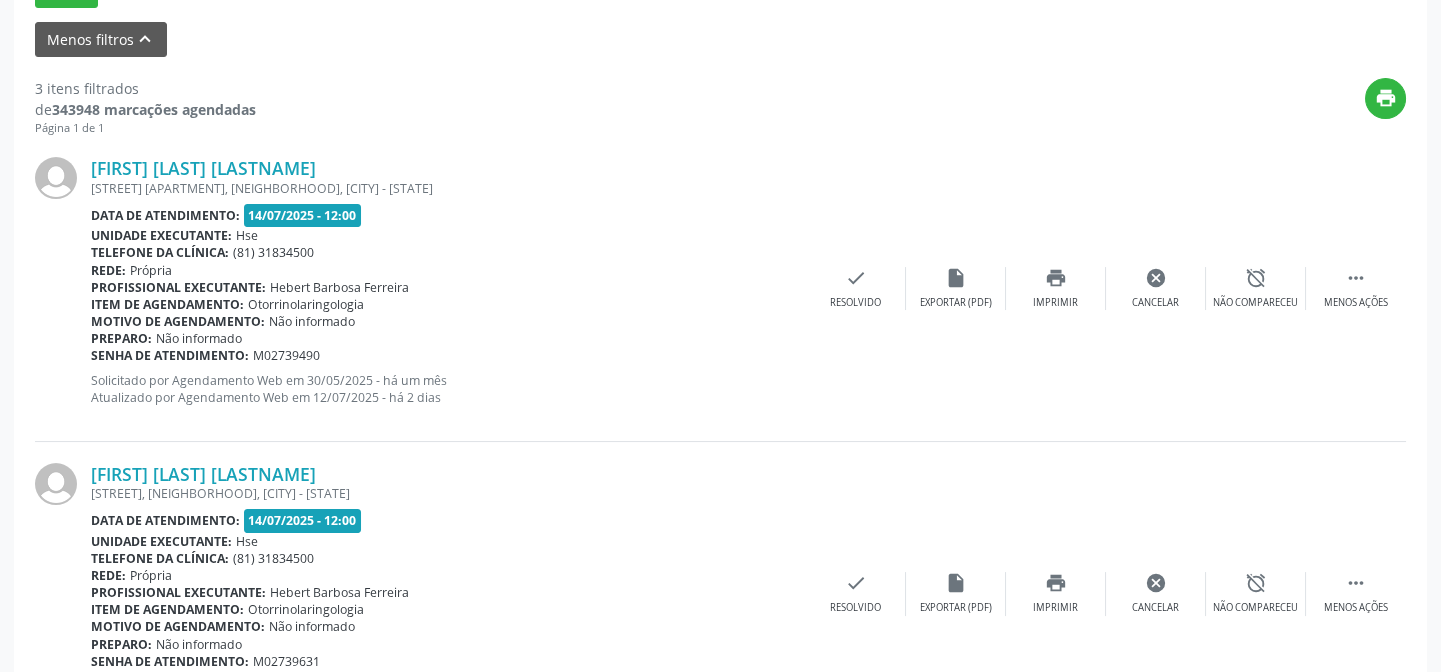 click on "alarm_off
Não compareceu" at bounding box center [1256, 593] 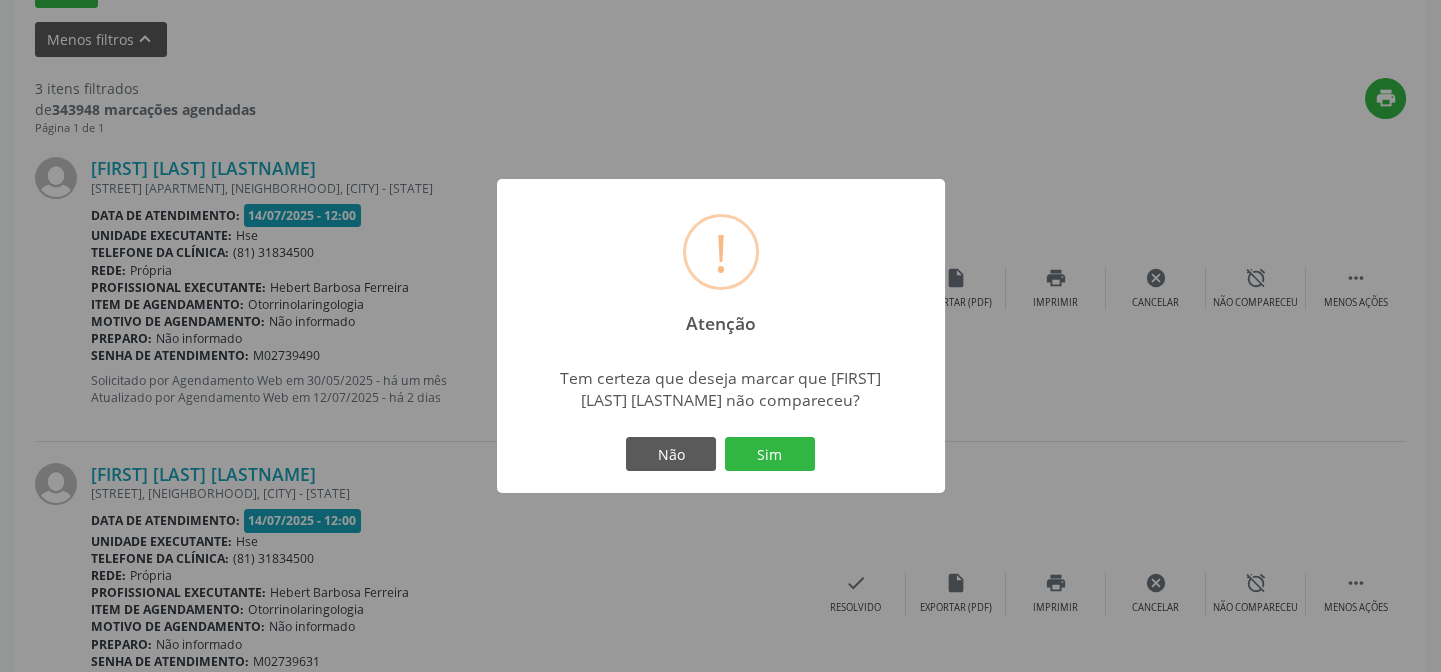 click on "Sim" at bounding box center (770, 454) 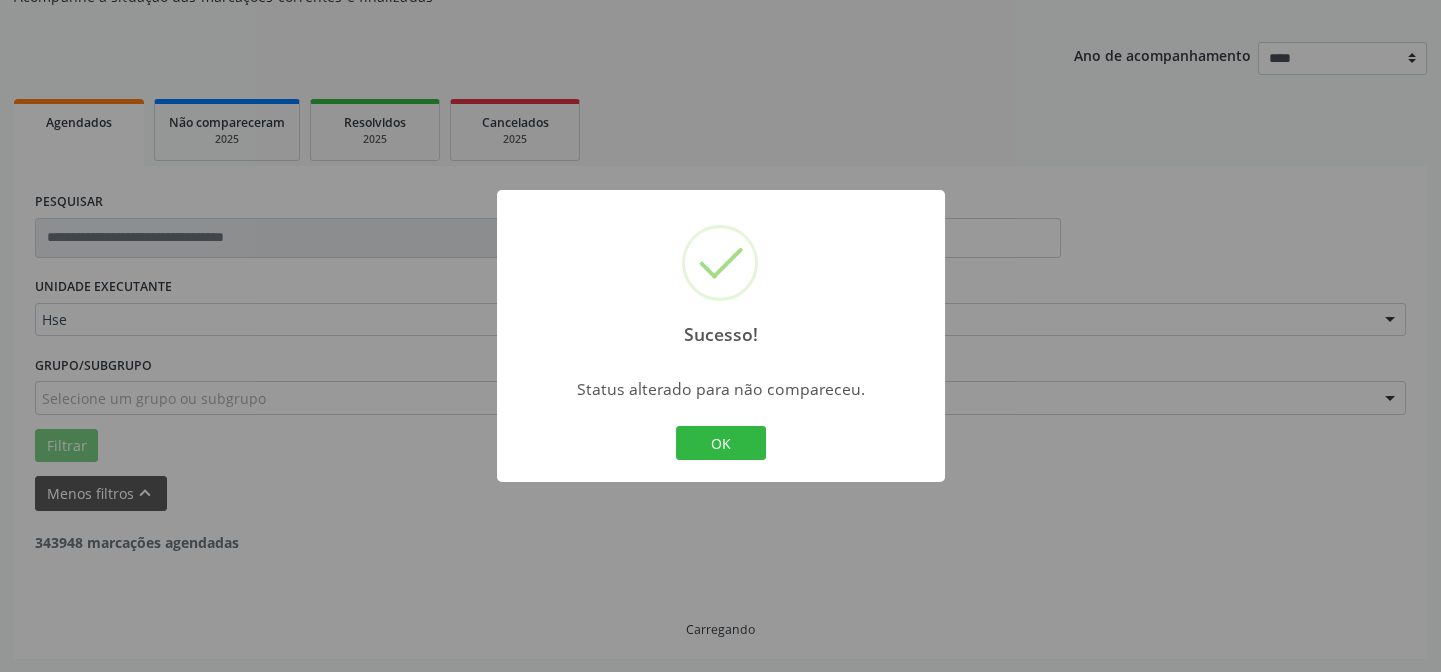 scroll, scrollTop: 654, scrollLeft: 0, axis: vertical 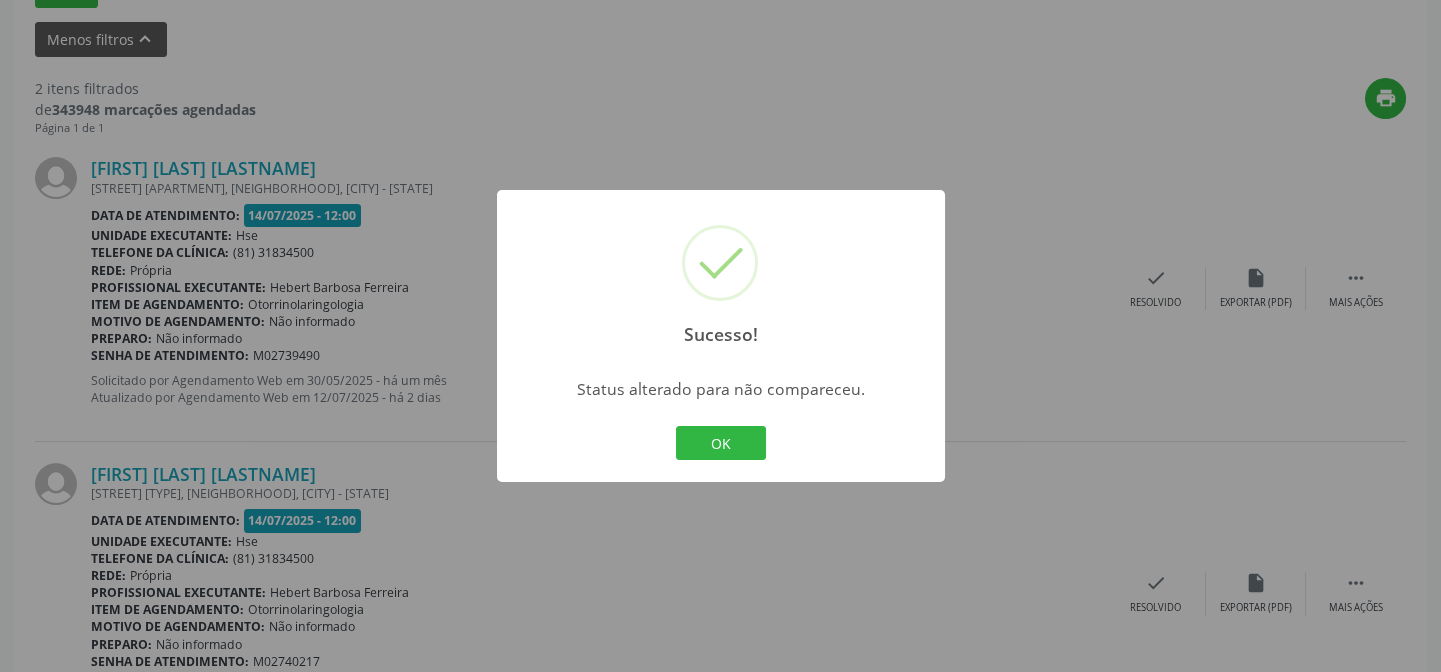 click on "OK" at bounding box center (721, 443) 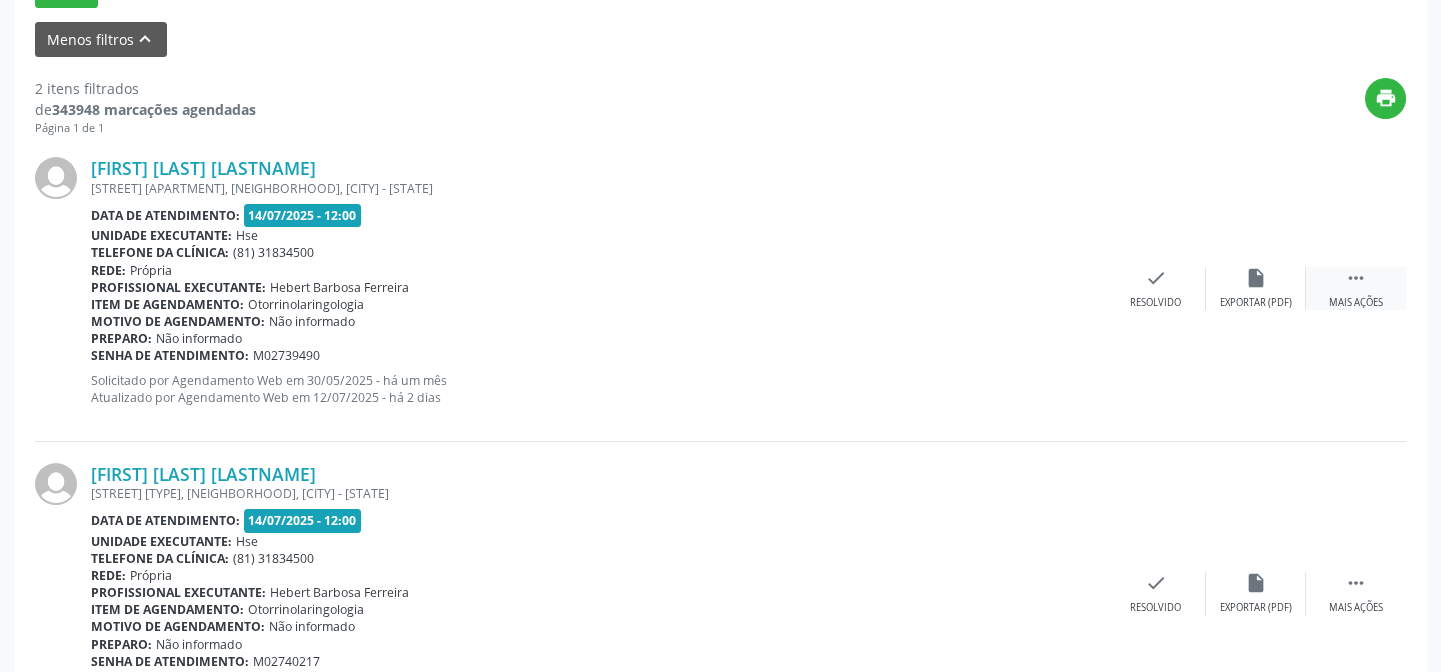click on "
Mais ações" at bounding box center [1356, 288] 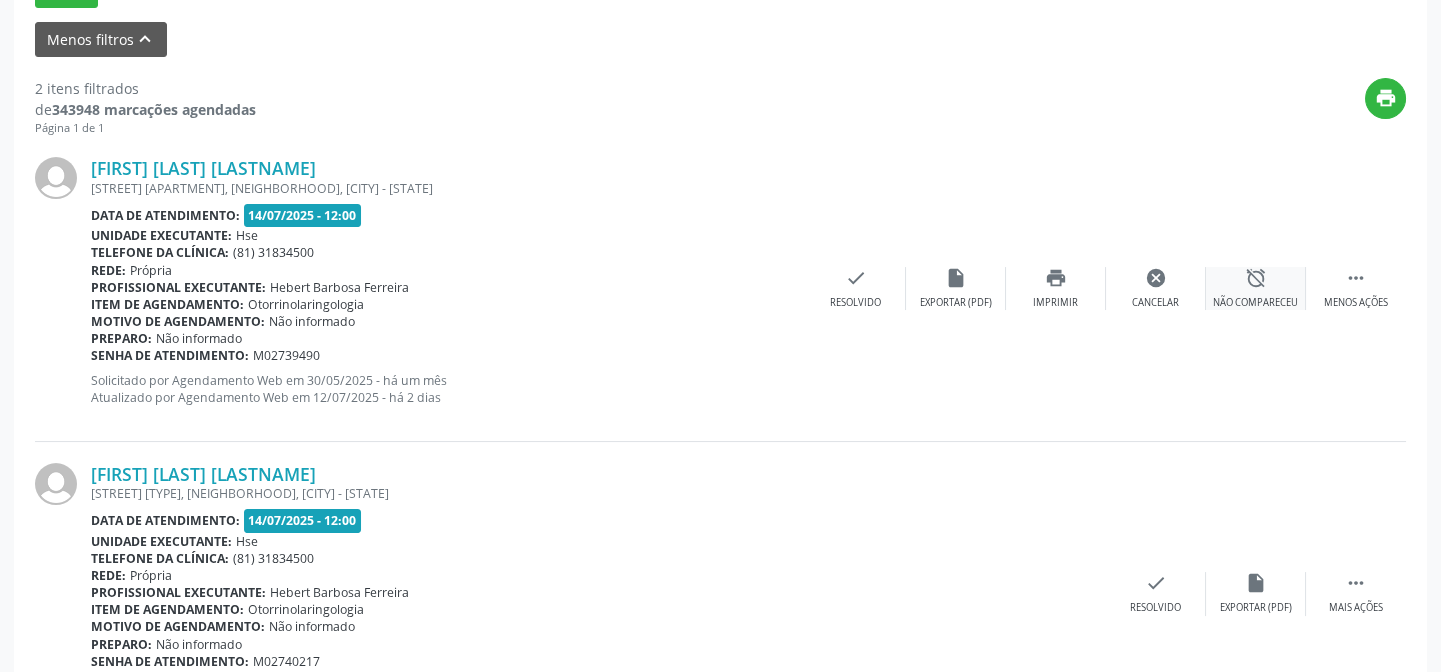 click on "alarm_off
Não compareceu" at bounding box center [1256, 288] 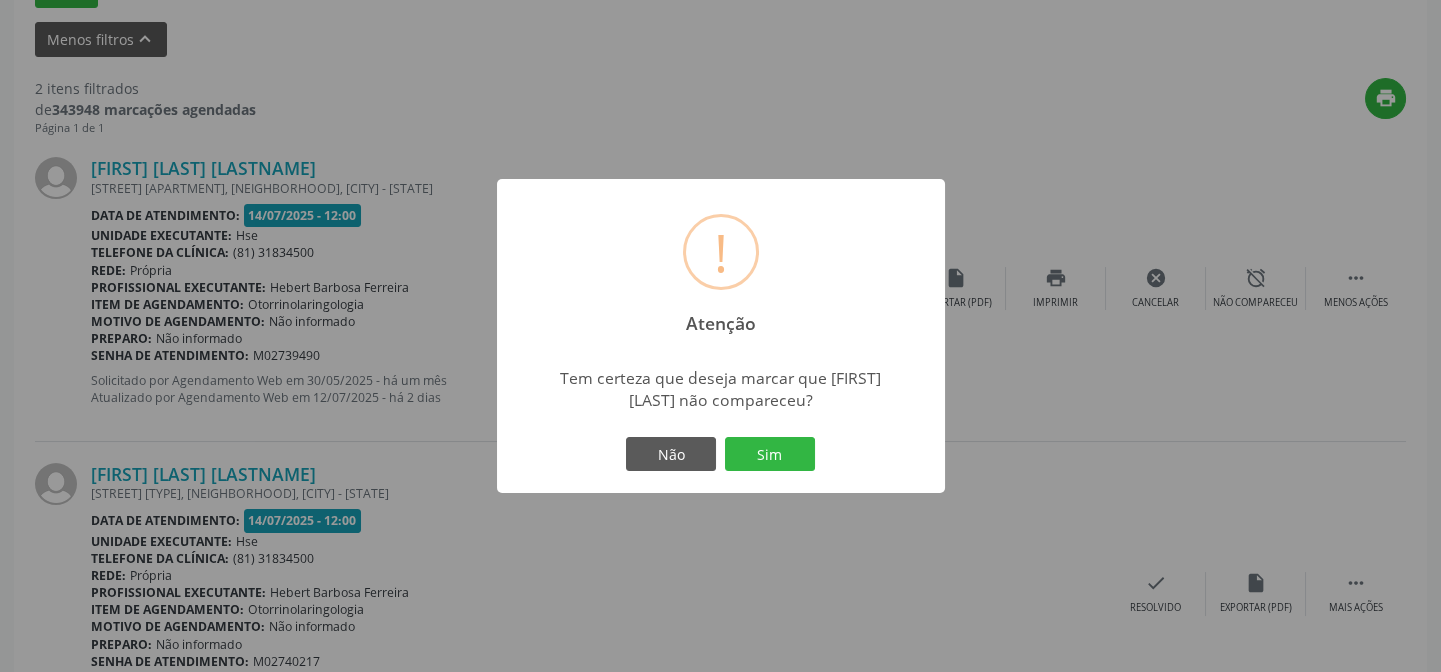 drag, startPoint x: 775, startPoint y: 449, endPoint x: 819, endPoint y: 463, distance: 46.173584 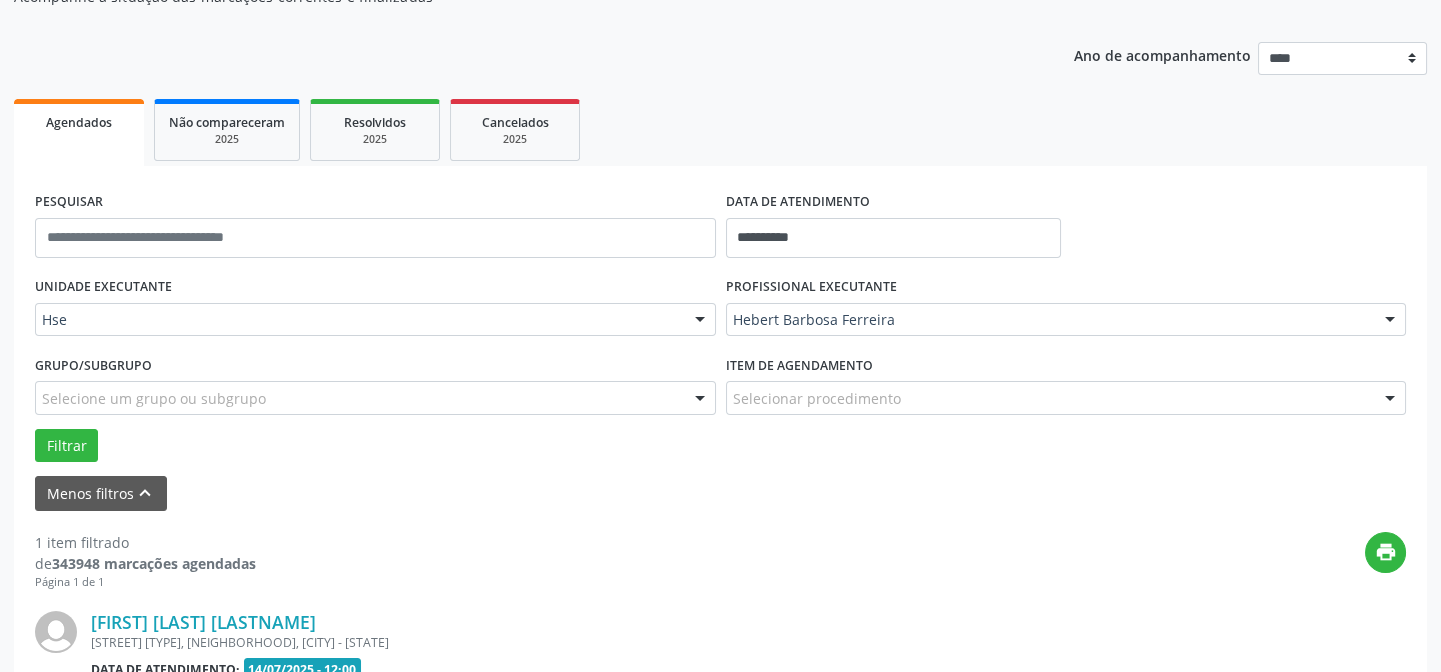 scroll, scrollTop: 457, scrollLeft: 0, axis: vertical 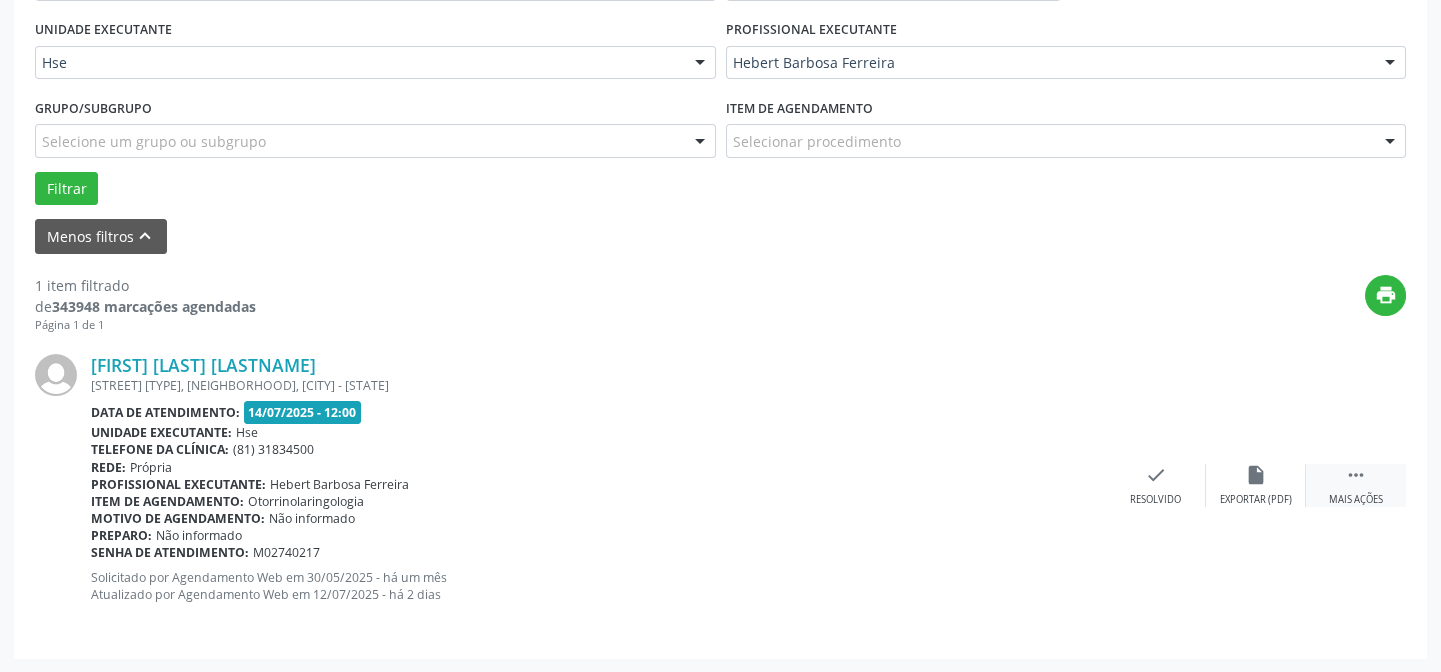 click on "" at bounding box center (1356, 475) 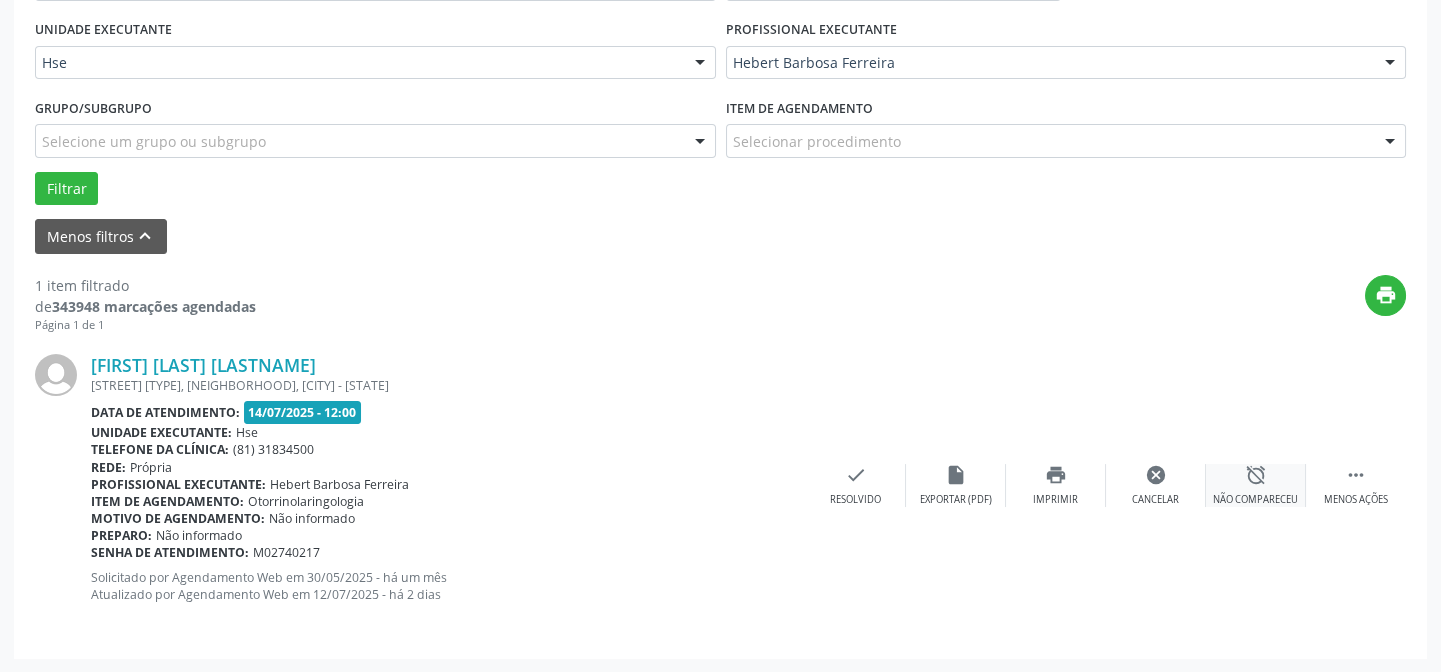 click on "alarm_off" at bounding box center [1256, 475] 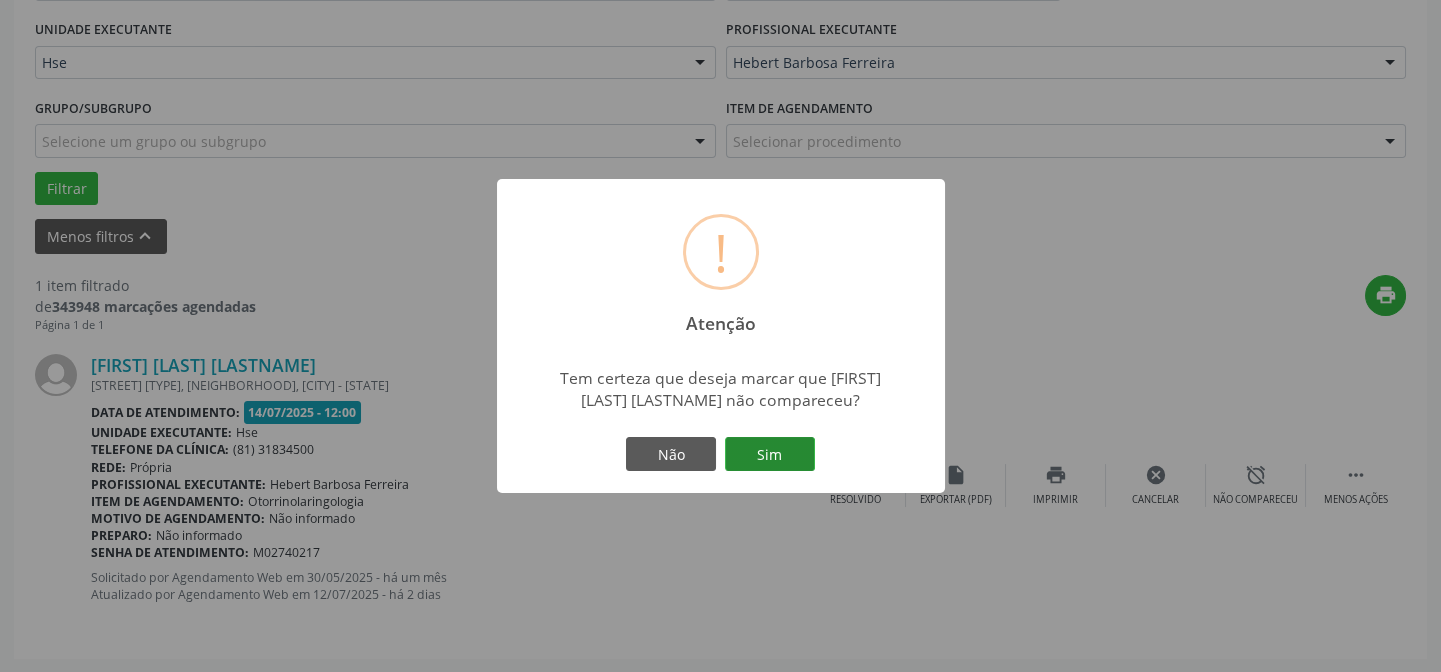 click on "Sim" at bounding box center [770, 454] 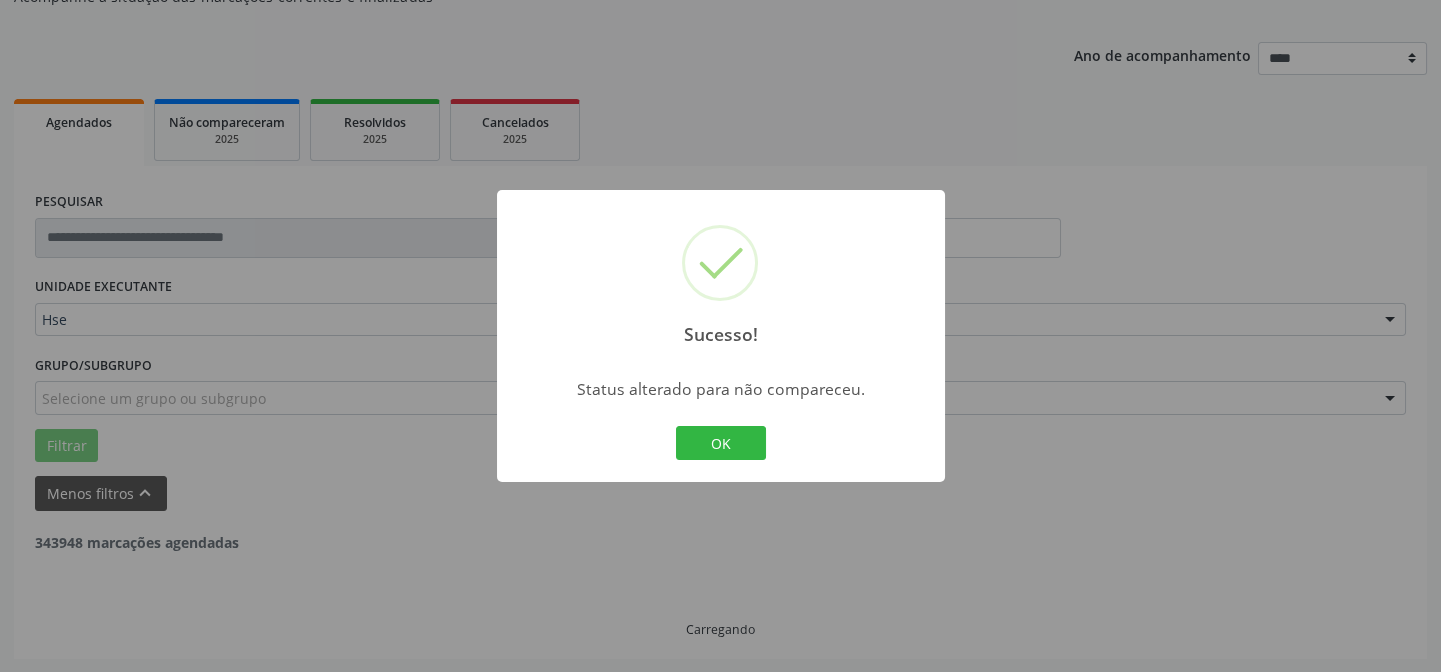 scroll, scrollTop: 135, scrollLeft: 0, axis: vertical 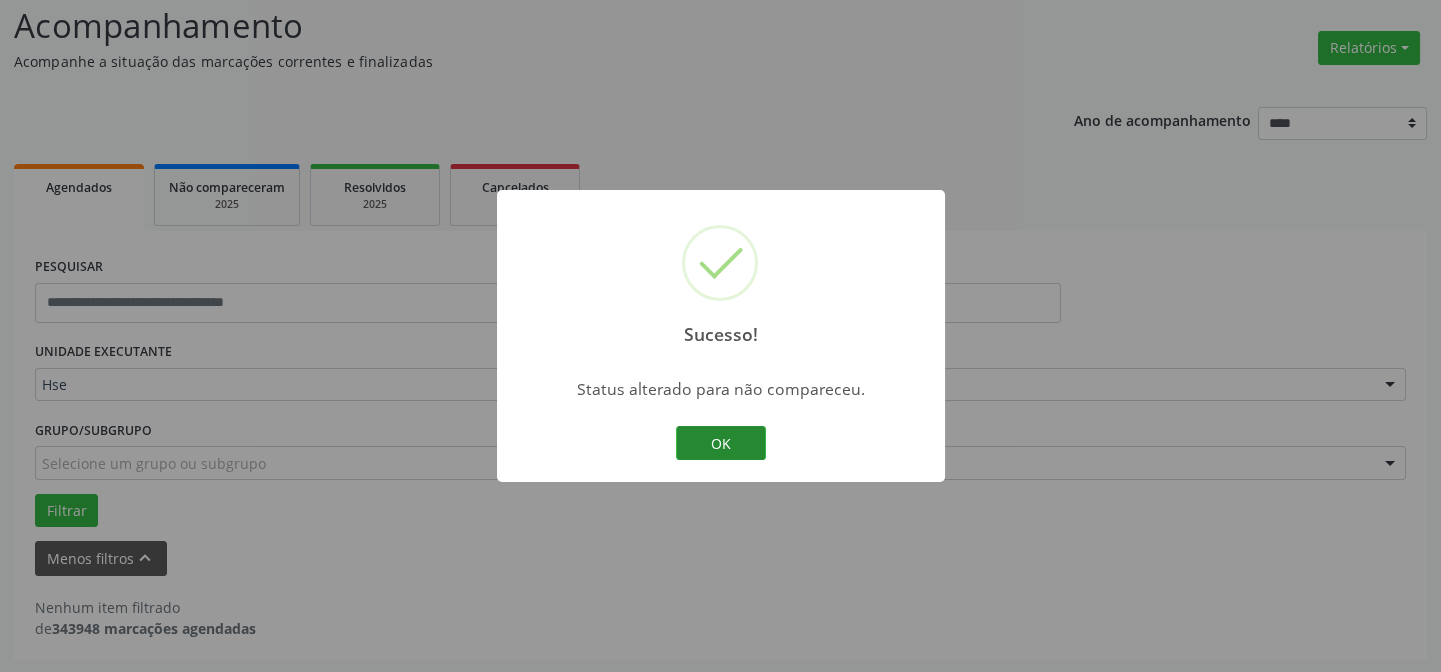 click on "OK" at bounding box center [721, 443] 